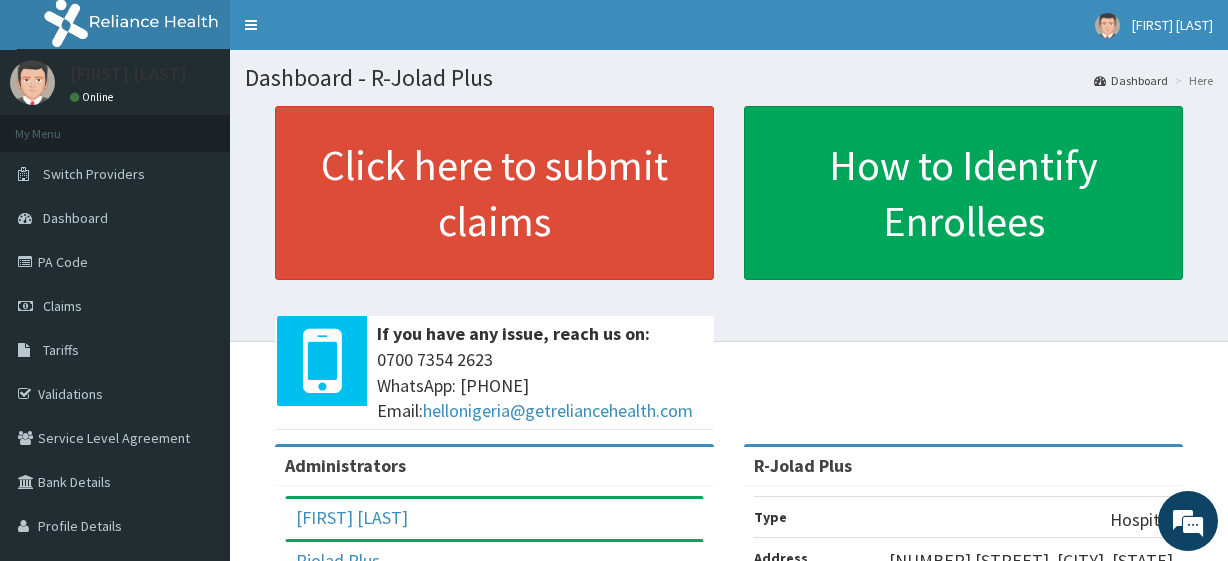 scroll, scrollTop: 0, scrollLeft: 0, axis: both 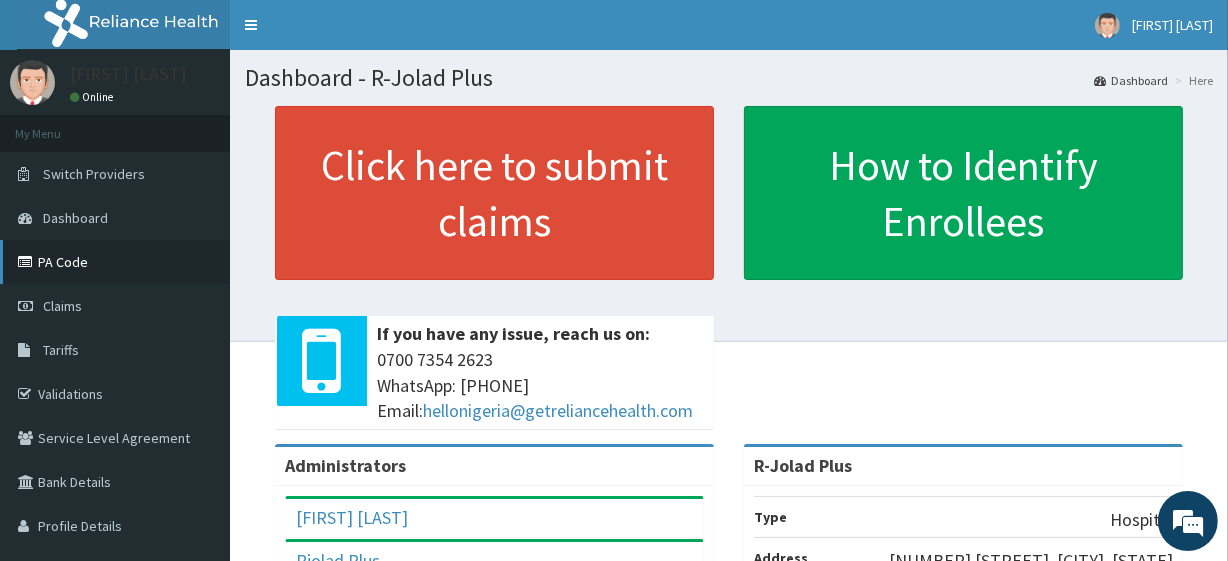 click on "PA Code" at bounding box center [115, 262] 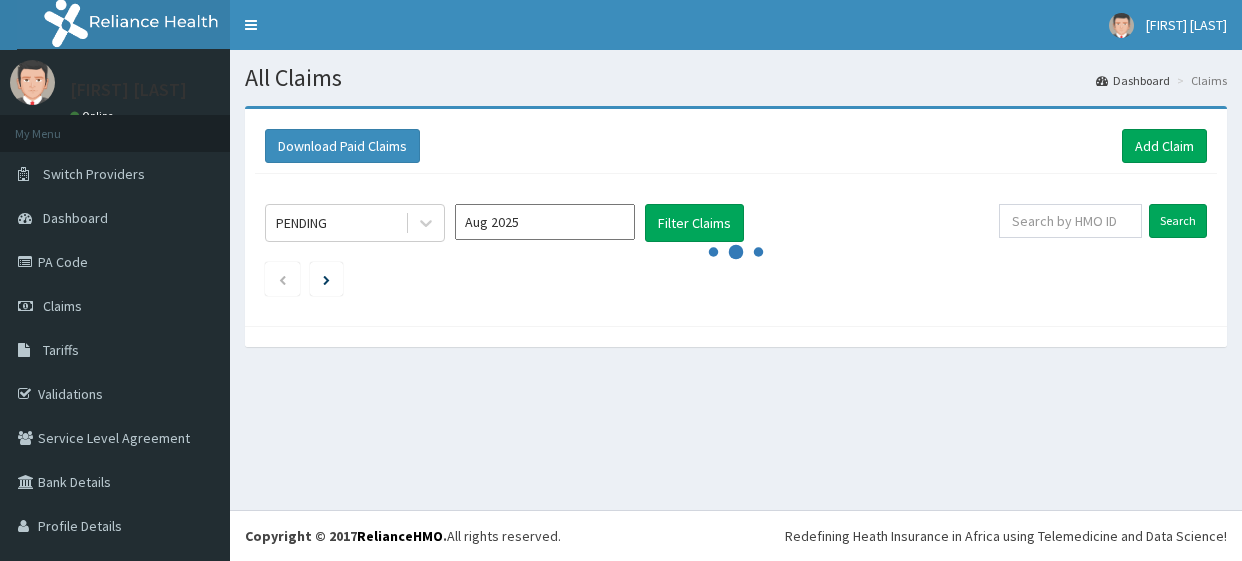 scroll, scrollTop: 0, scrollLeft: 0, axis: both 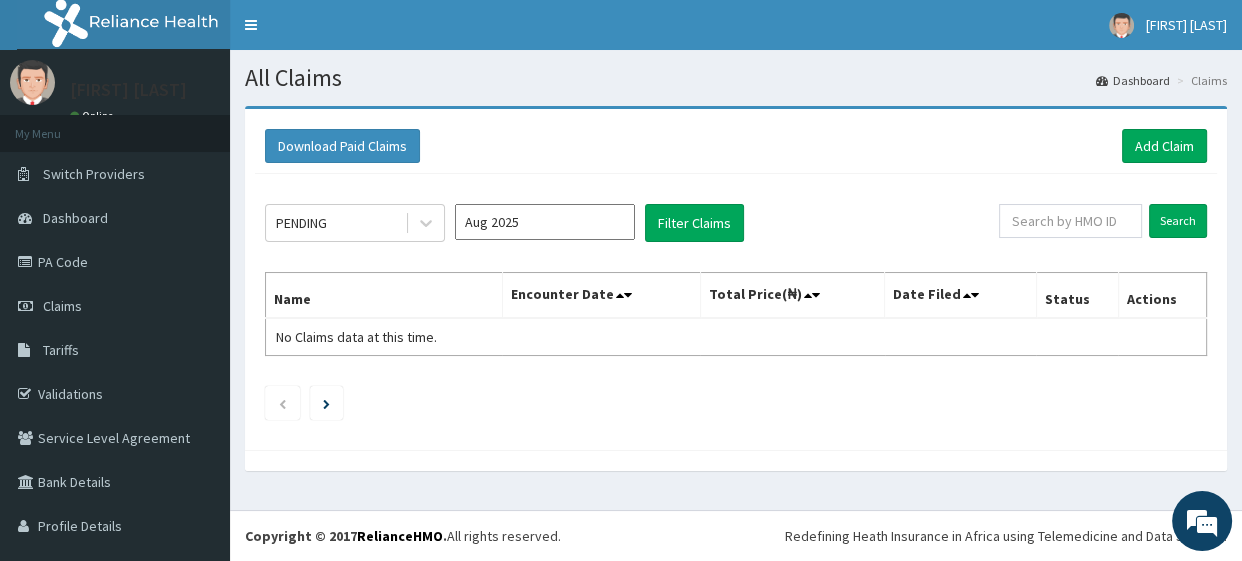 click on "Aug 2025" at bounding box center [545, 222] 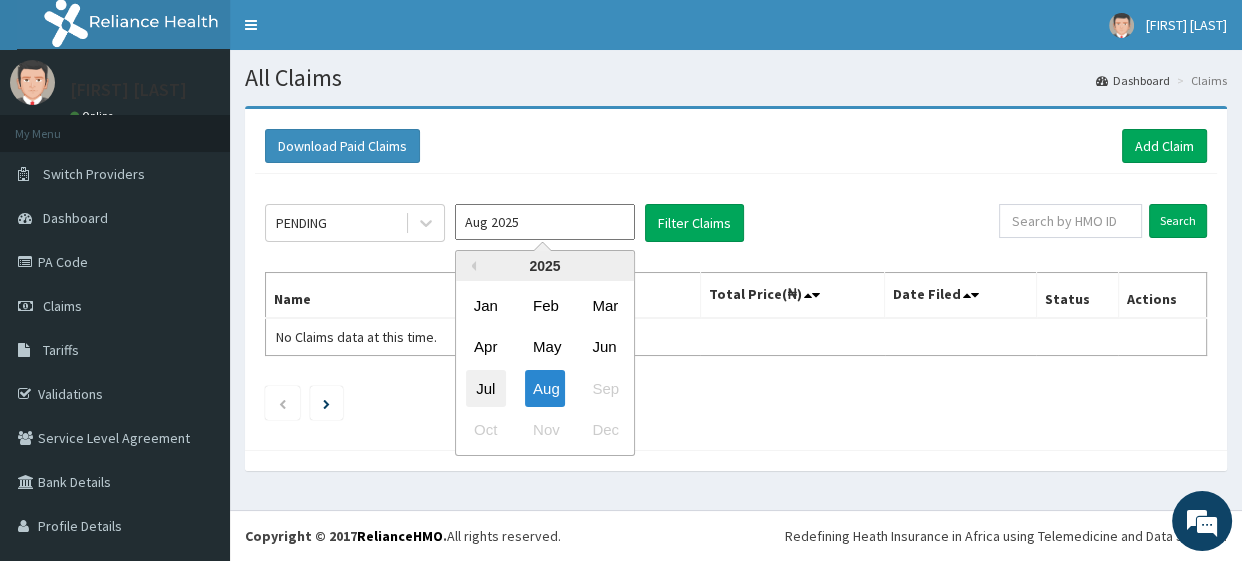 click on "Jul" at bounding box center (486, 388) 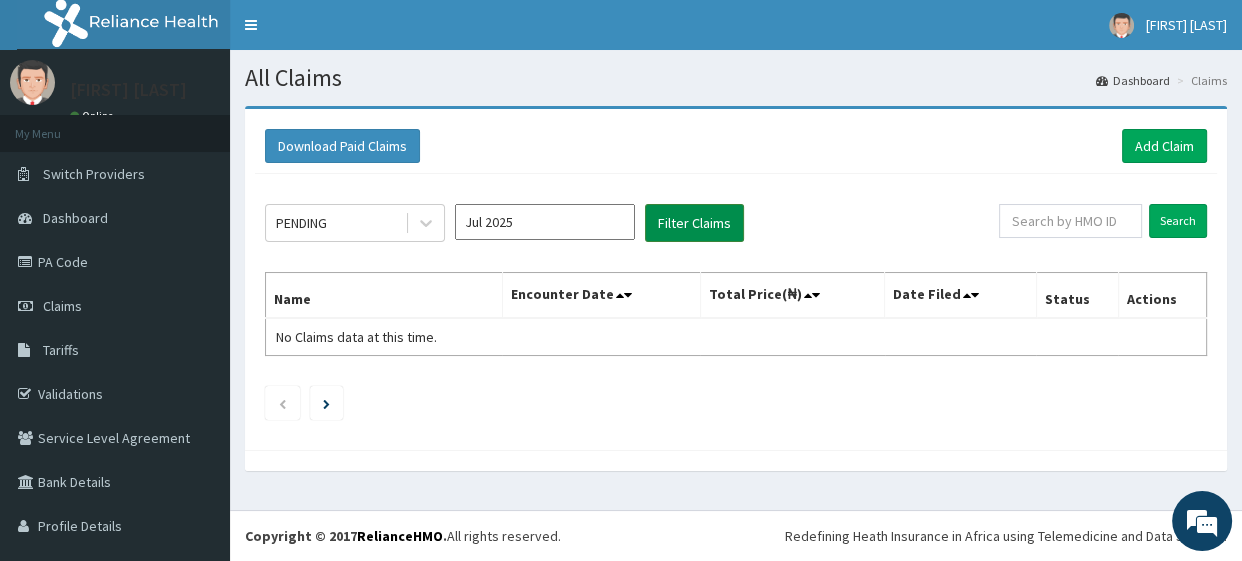 click on "Filter Claims" at bounding box center [694, 223] 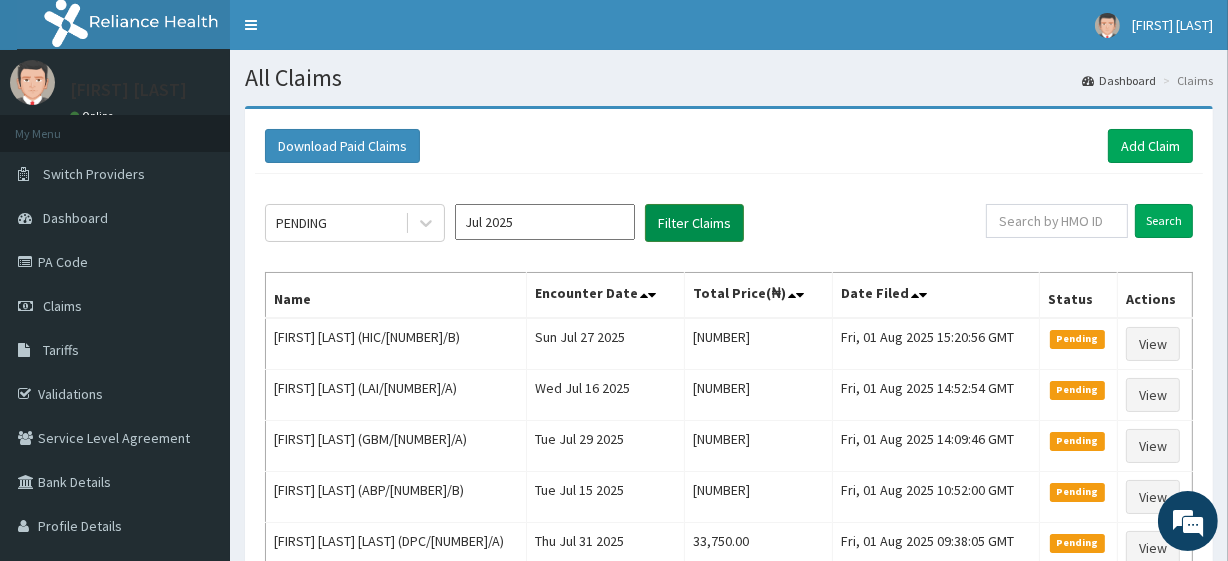 scroll, scrollTop: 0, scrollLeft: 0, axis: both 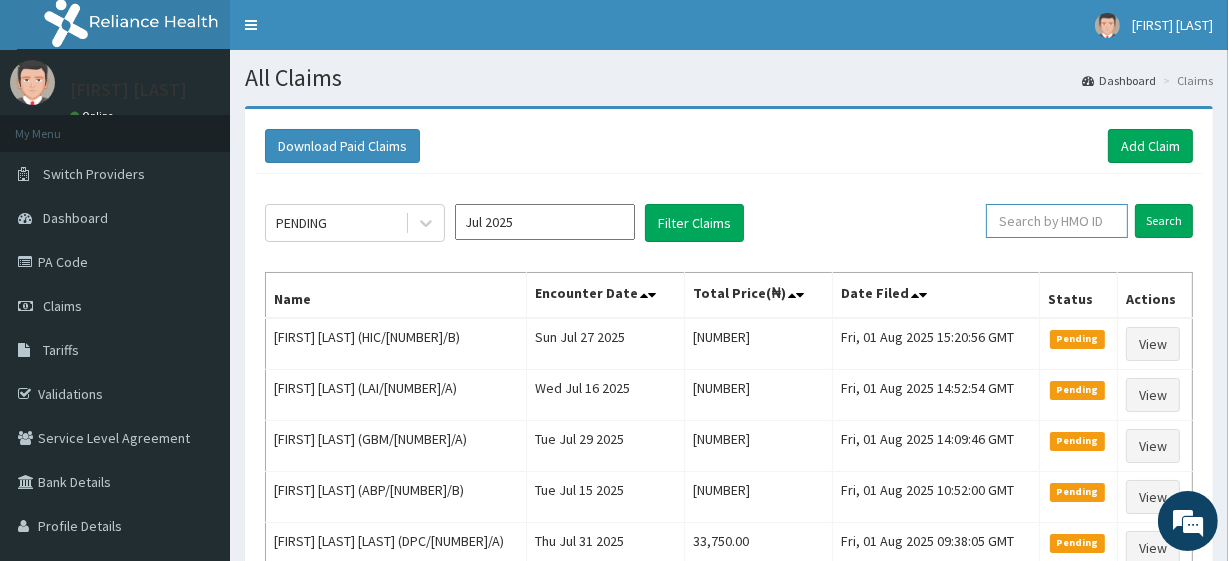 click at bounding box center (1057, 221) 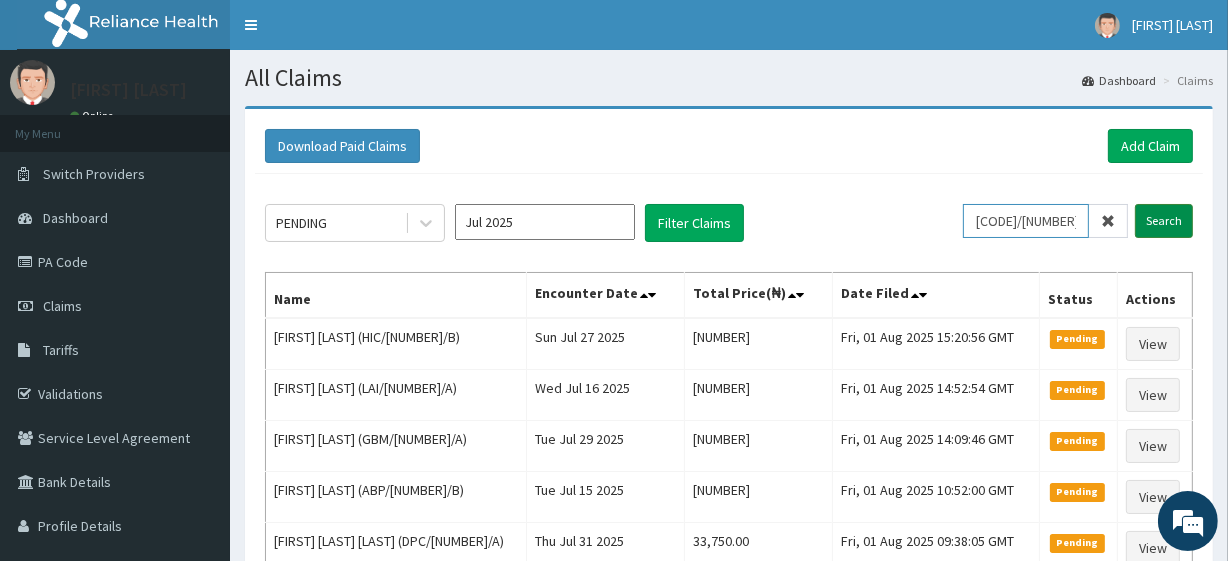 type on "ABP/10132/A" 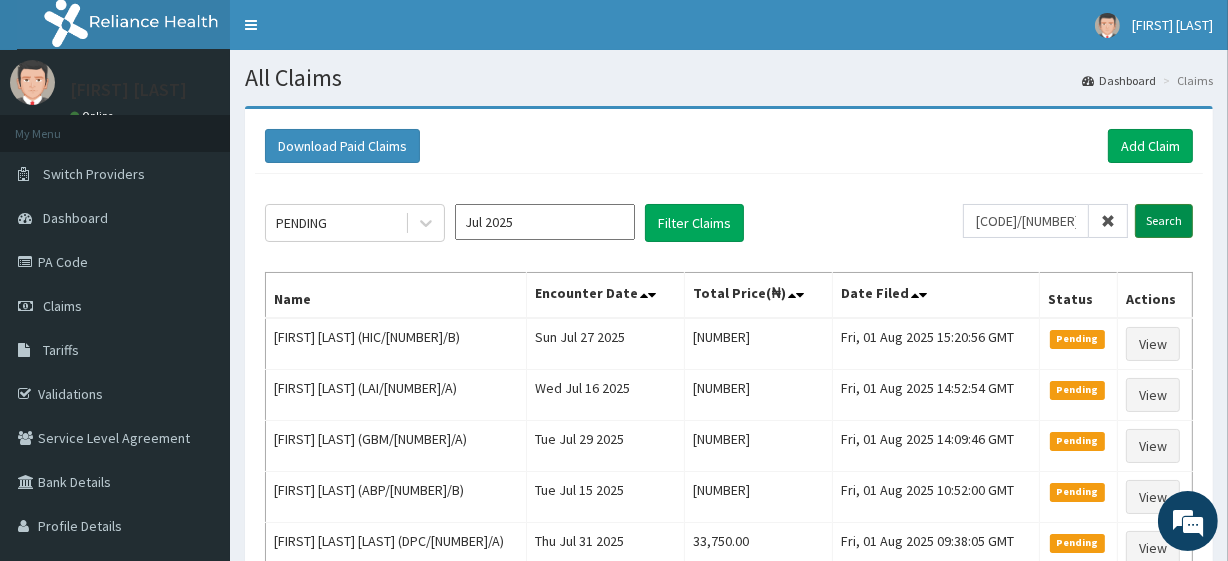 click on "Search" at bounding box center (1164, 221) 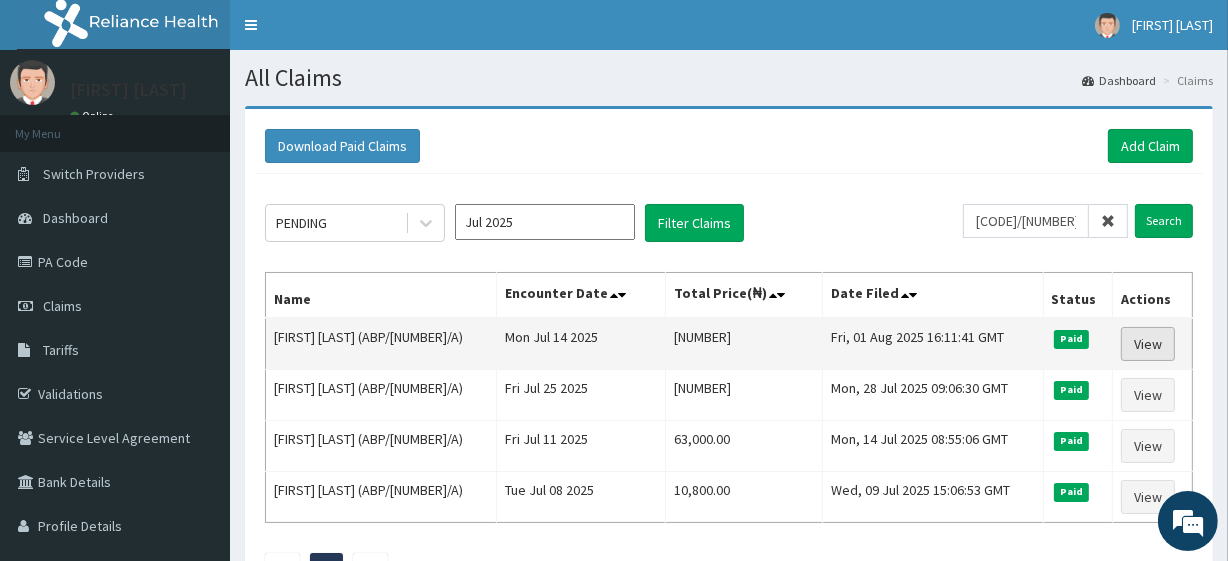 click on "View" at bounding box center [1148, 344] 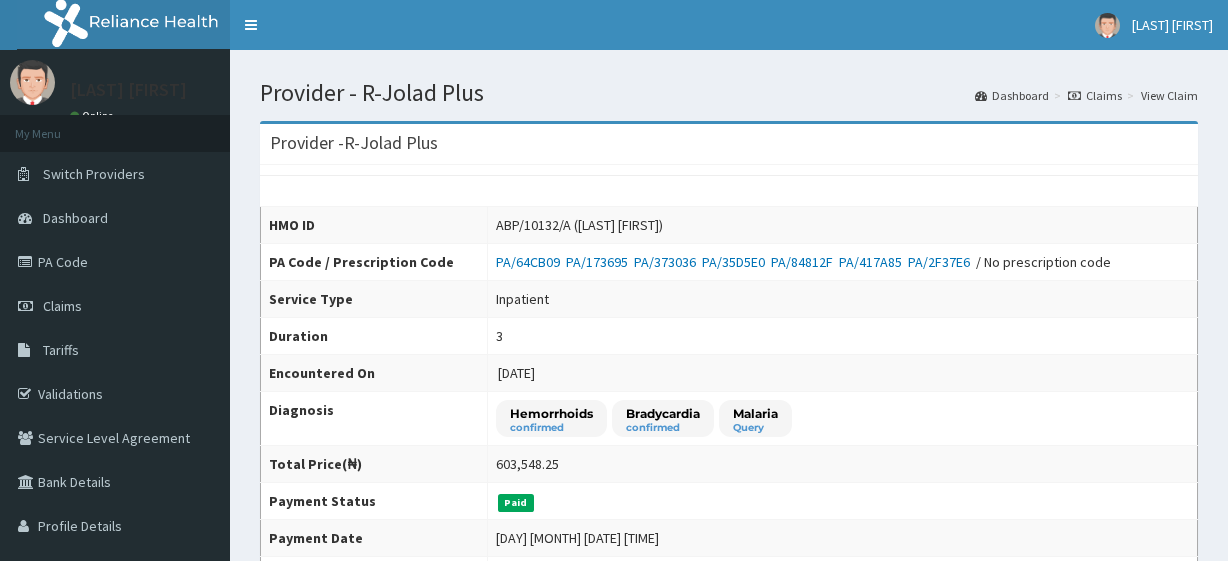 scroll, scrollTop: 20, scrollLeft: 0, axis: vertical 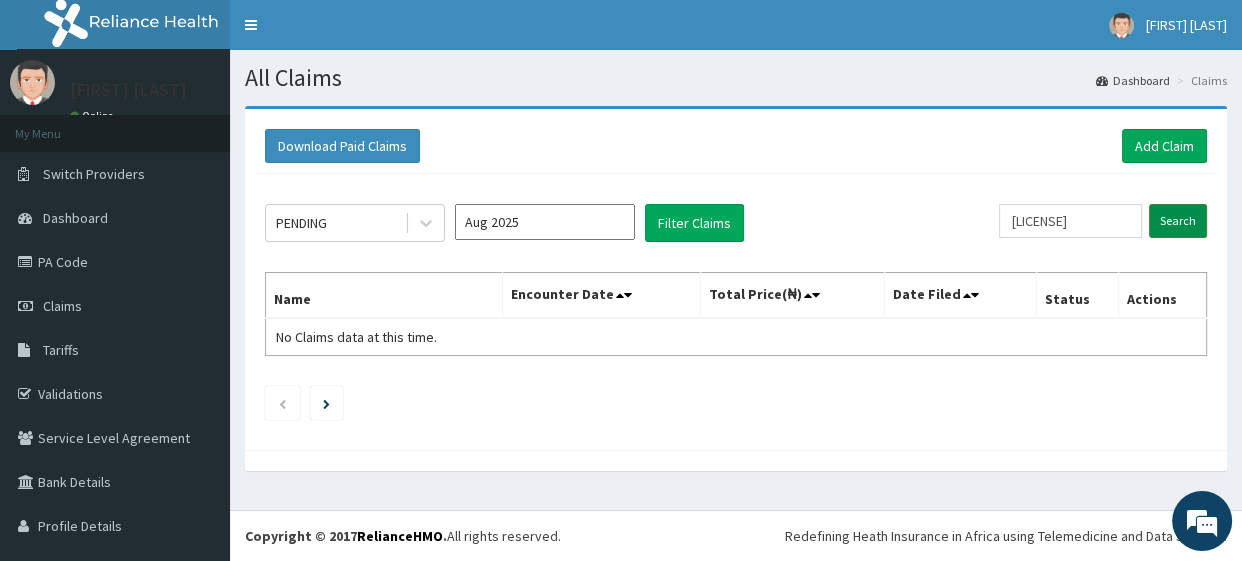 click on "Search" at bounding box center (1178, 221) 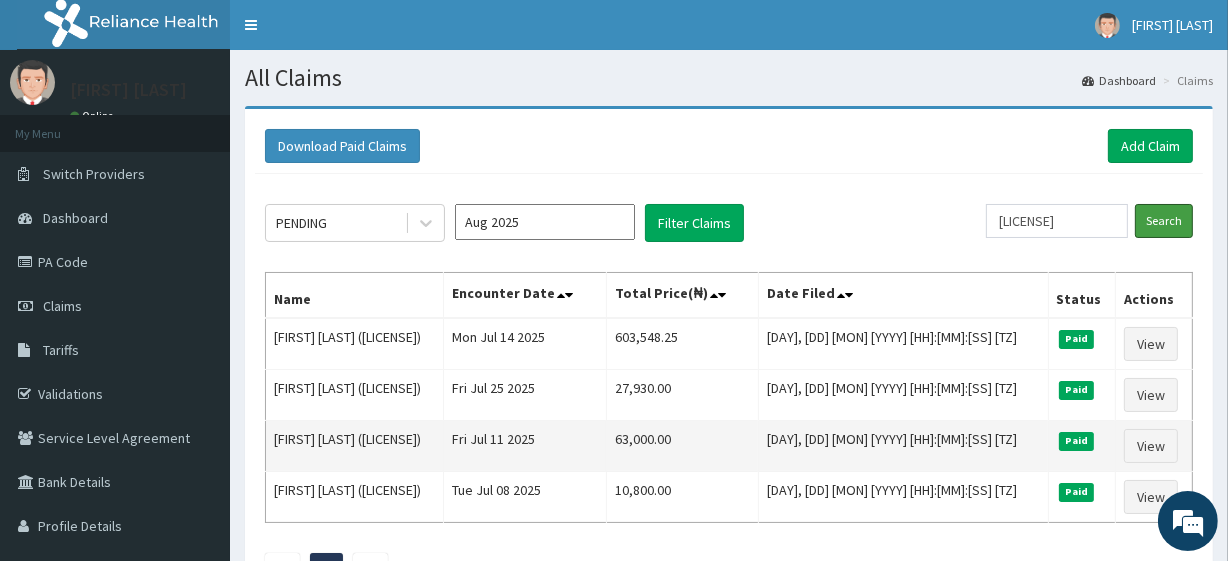 scroll, scrollTop: 0, scrollLeft: 0, axis: both 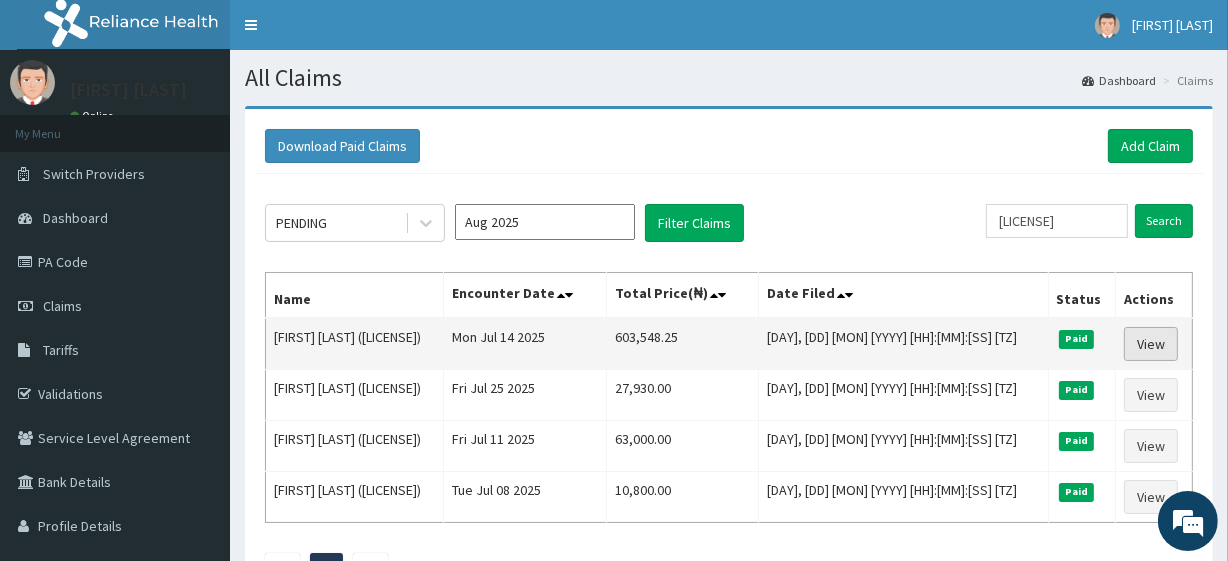 click on "View" at bounding box center [1151, 344] 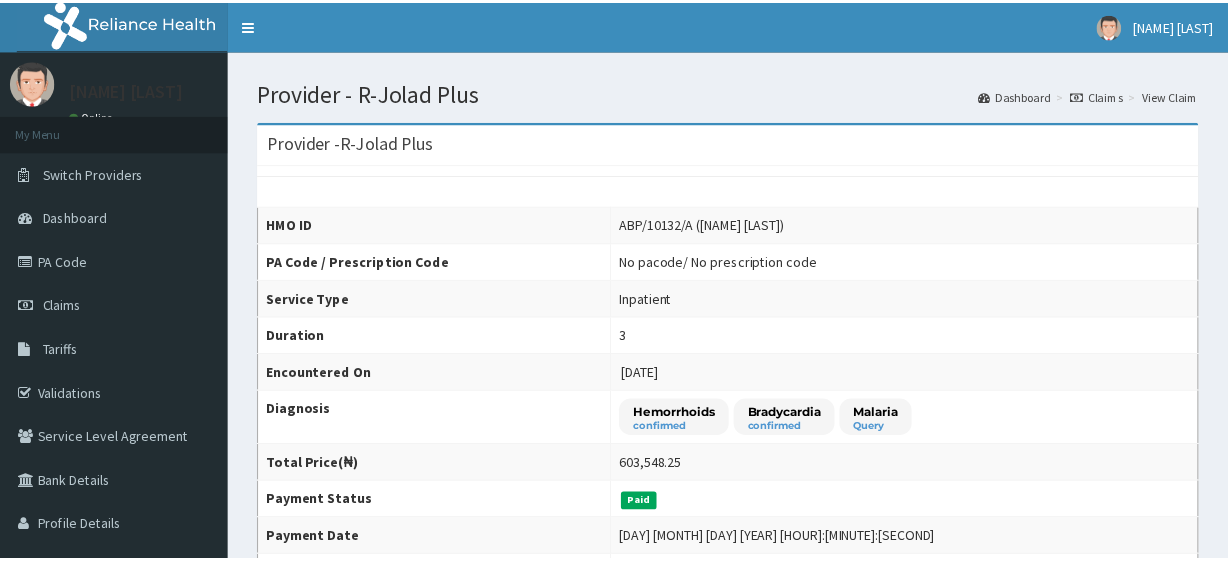 scroll, scrollTop: 0, scrollLeft: 0, axis: both 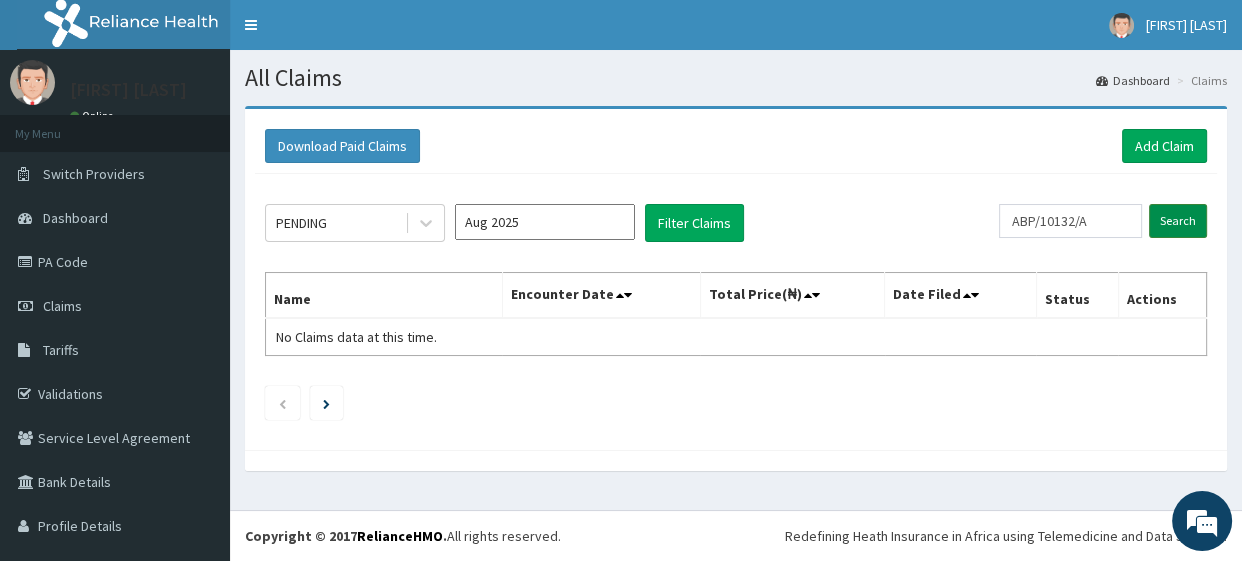 click on "Search" at bounding box center (1178, 221) 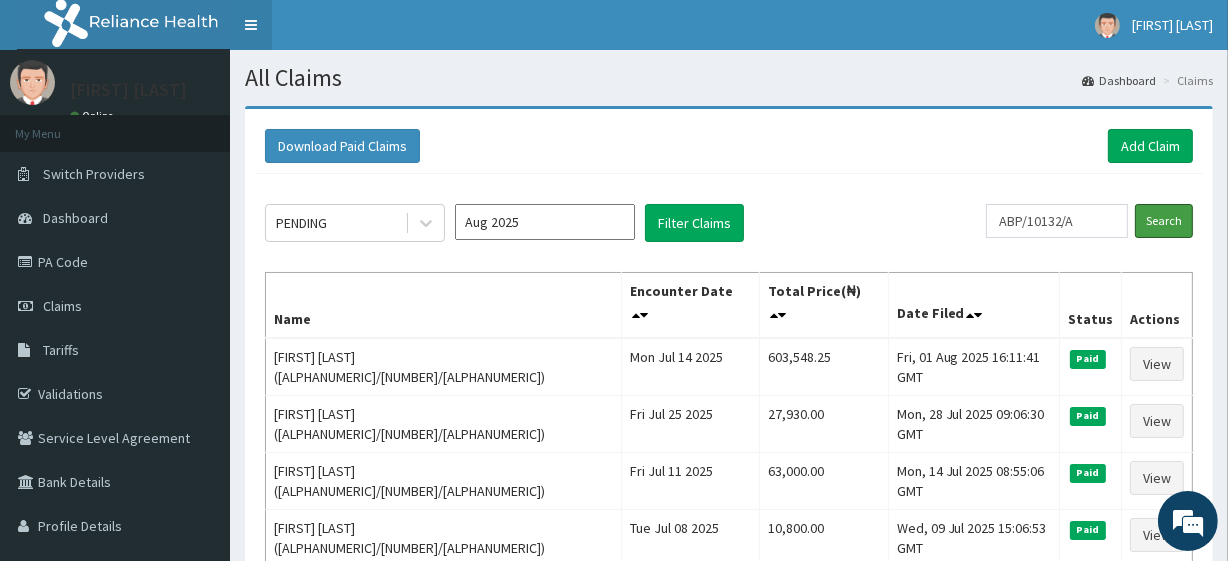 scroll, scrollTop: 0, scrollLeft: 0, axis: both 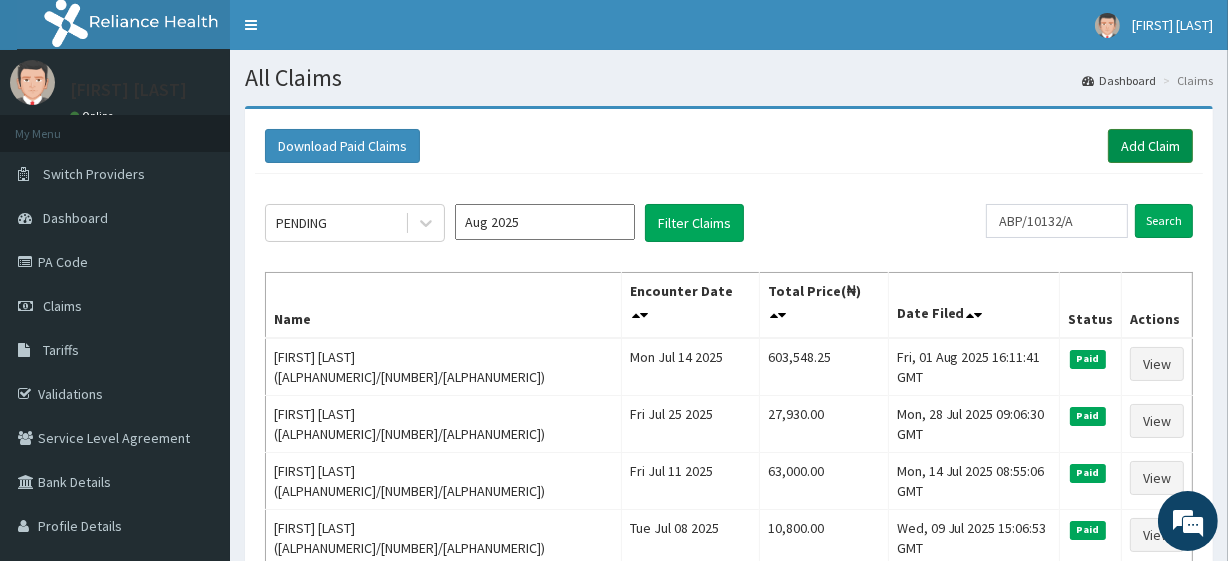 click on "Add Claim" at bounding box center [1150, 146] 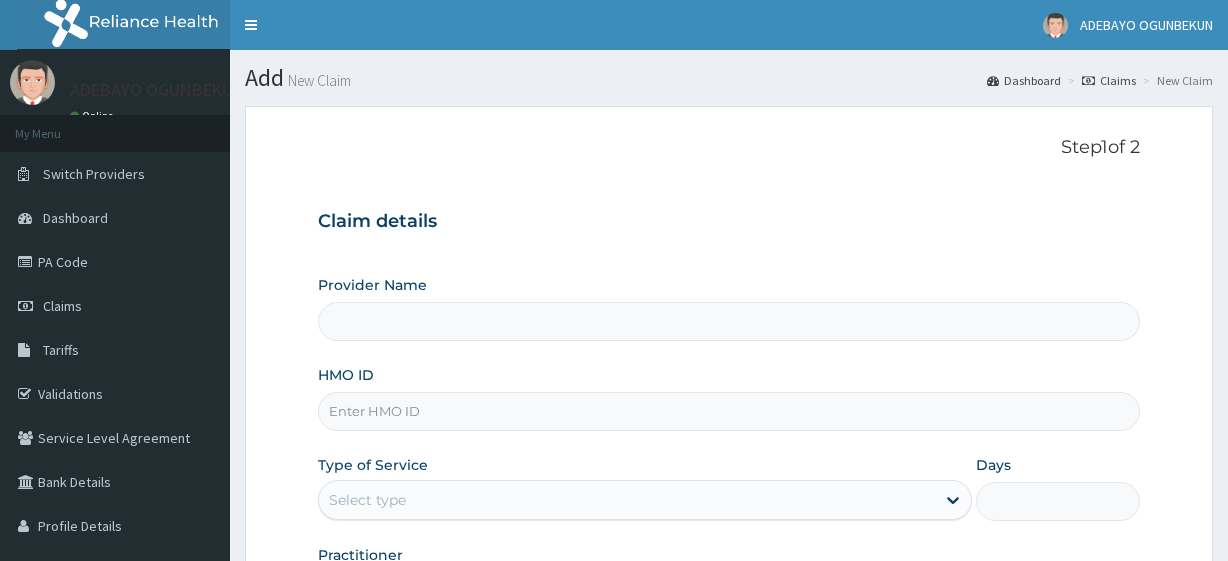 scroll, scrollTop: 0, scrollLeft: 0, axis: both 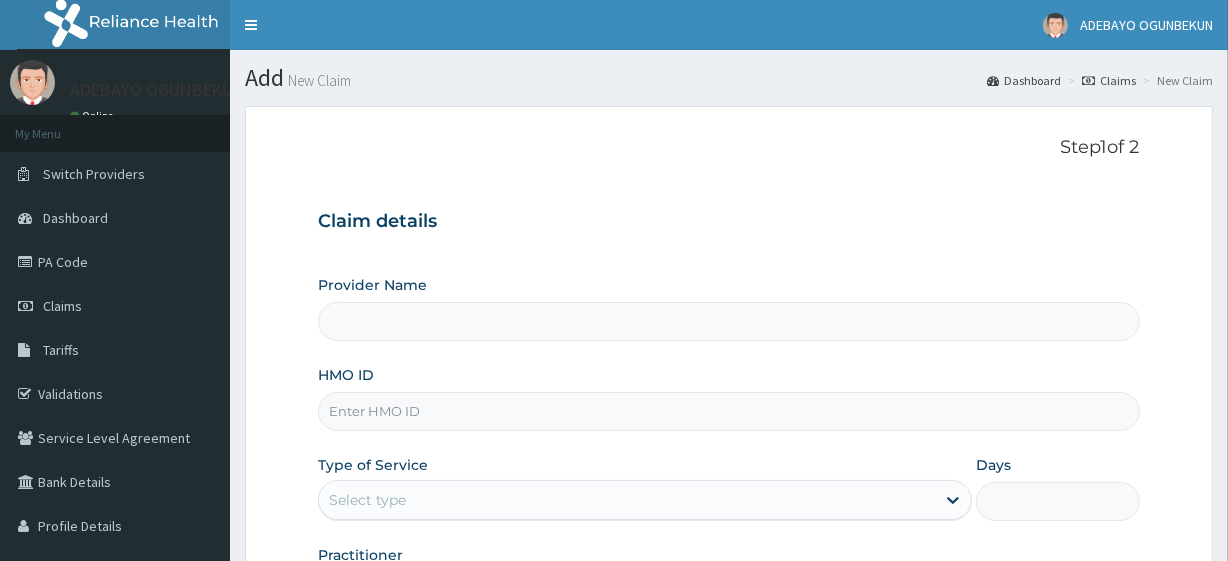 type on "R-Jolad Plus" 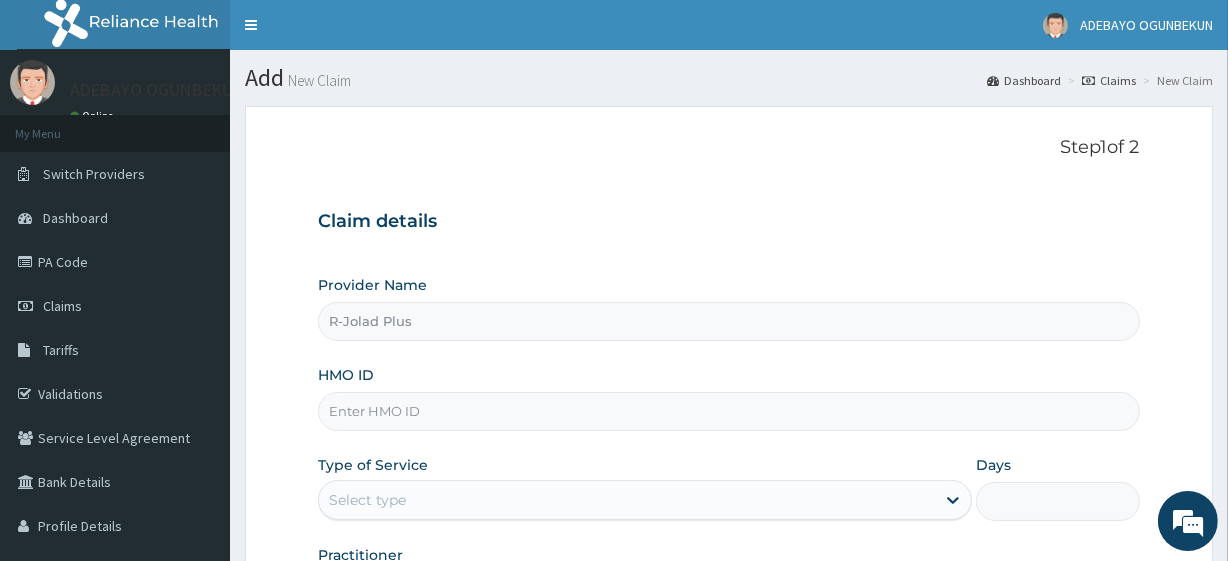 click on "HMO ID" at bounding box center (728, 411) 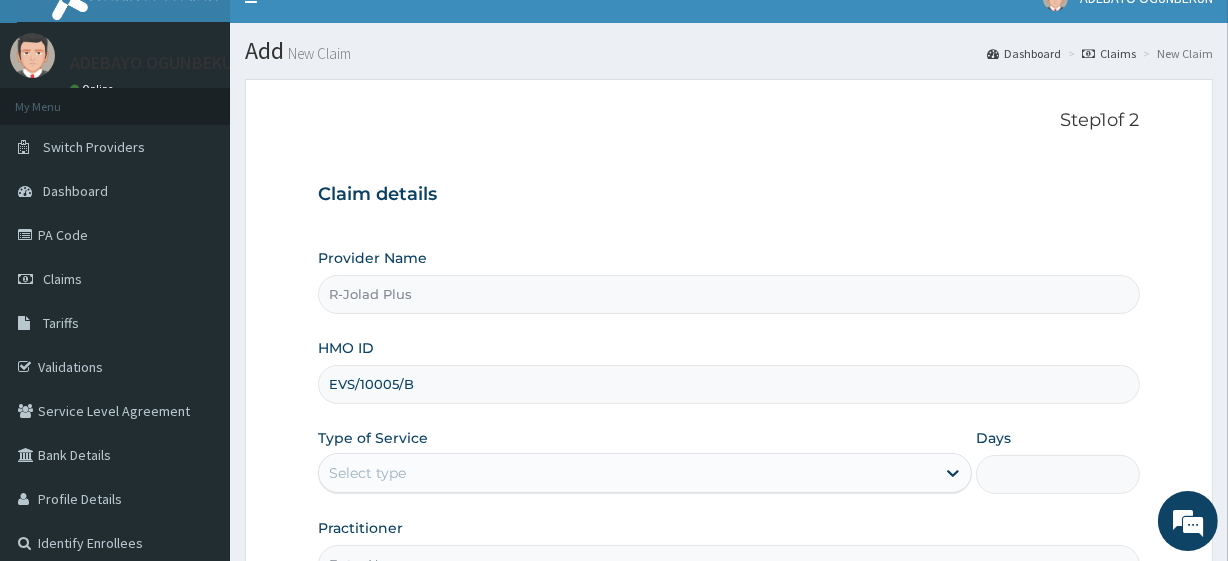 scroll, scrollTop: 259, scrollLeft: 0, axis: vertical 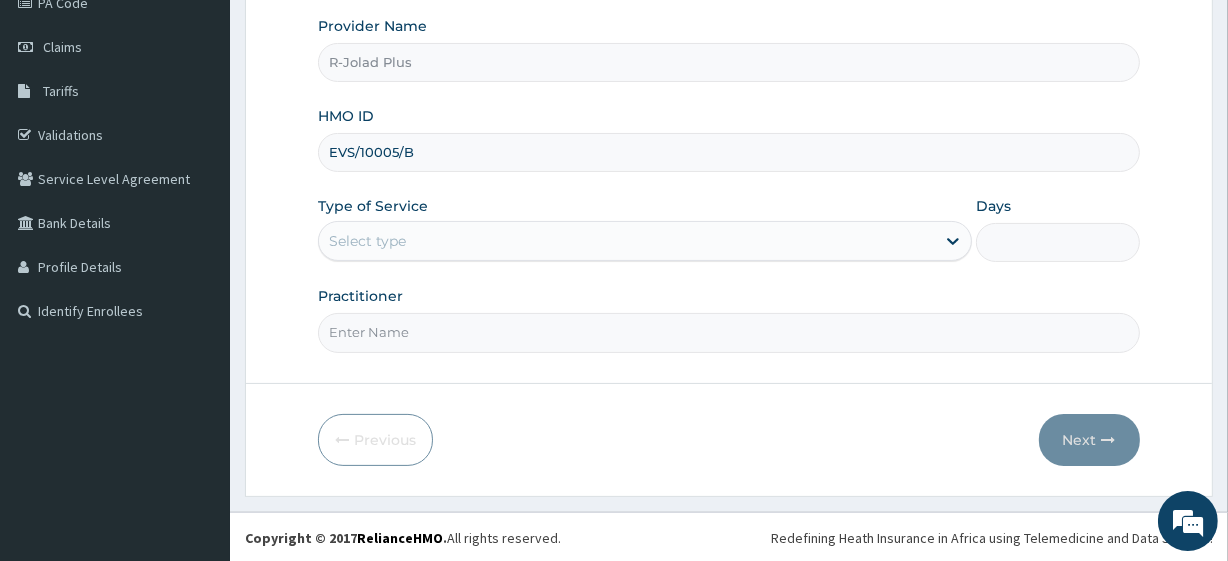 type on "EVS/10005/B" 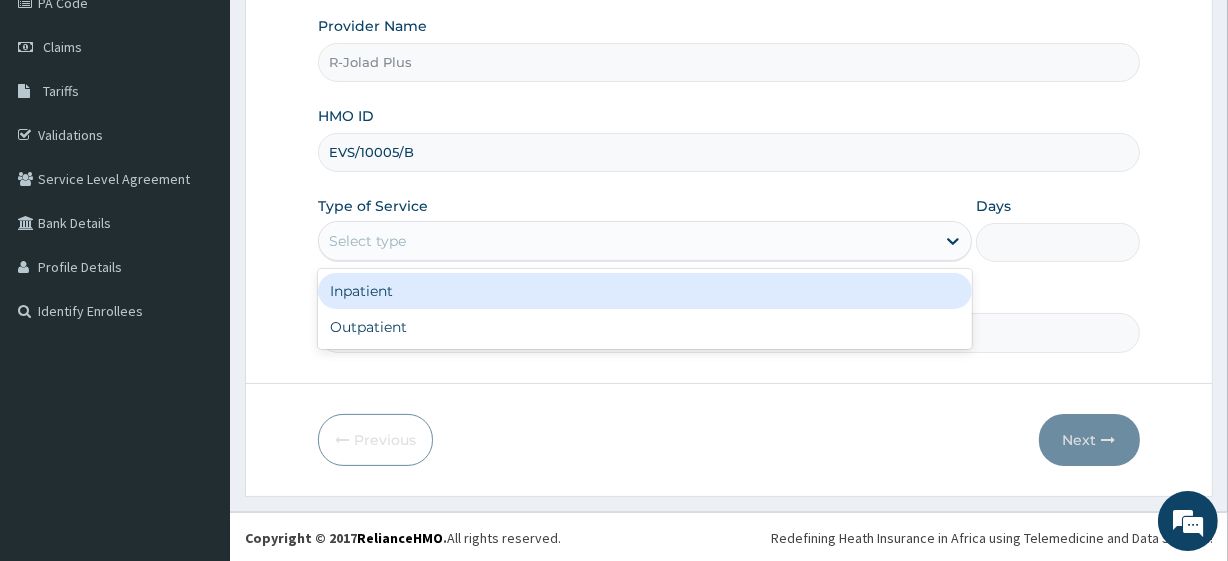 click on "Select type" at bounding box center (627, 241) 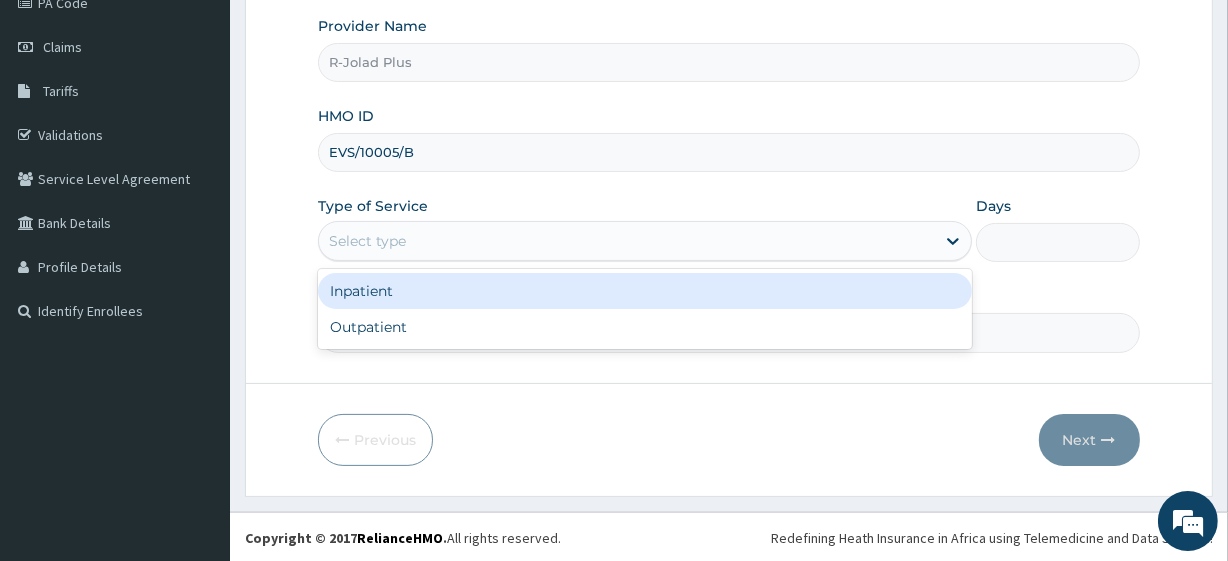click on "Inpatient" at bounding box center (645, 291) 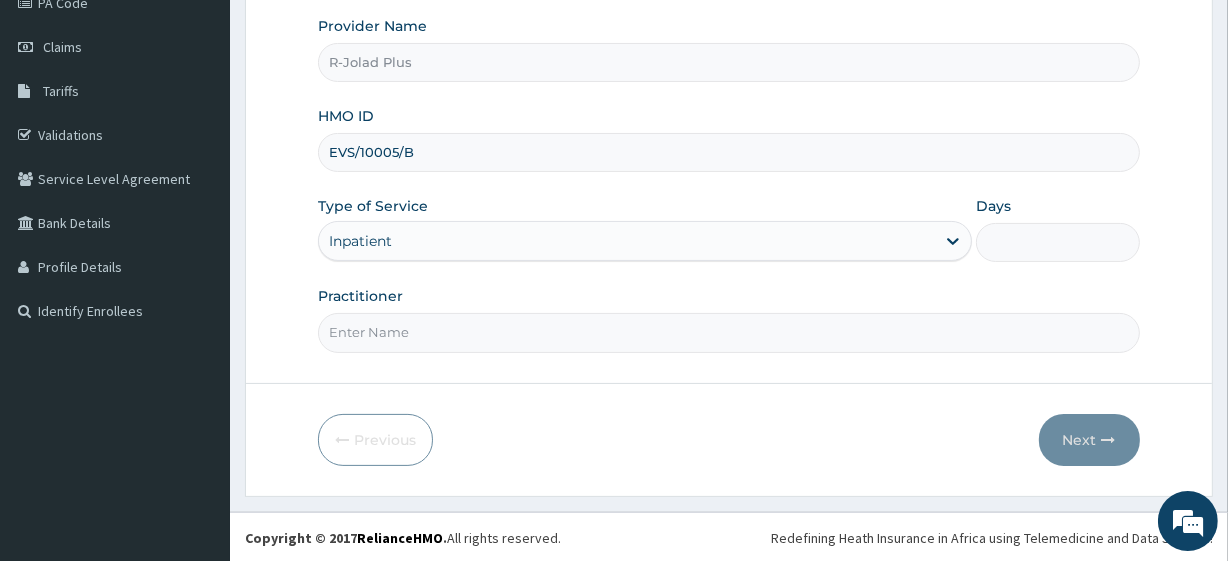 click on "Days" at bounding box center [1057, 242] 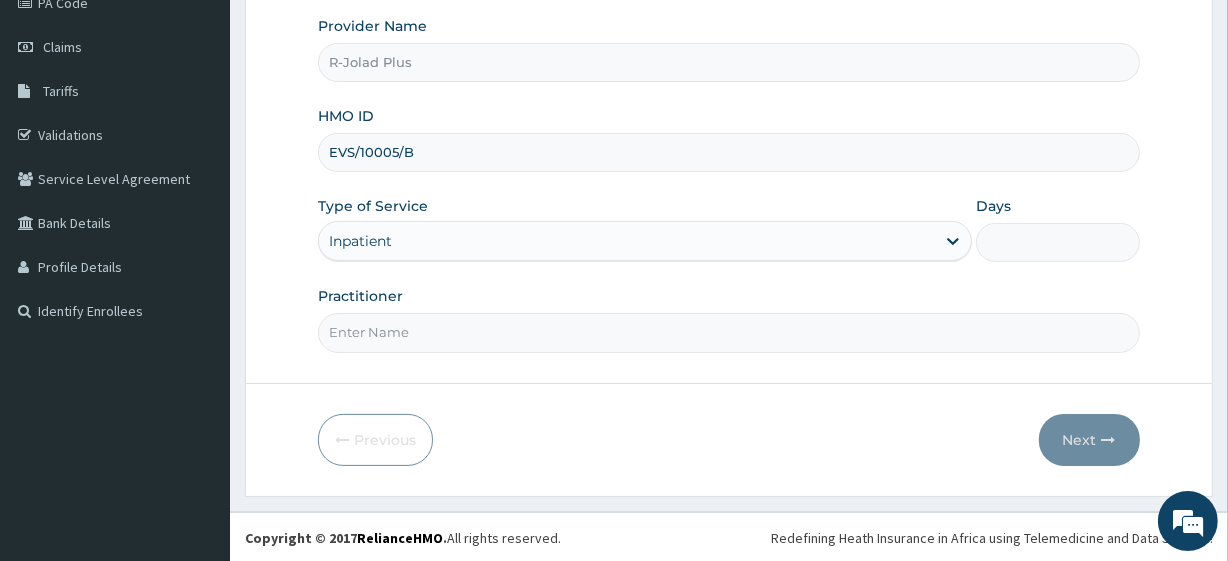 scroll, scrollTop: 0, scrollLeft: 0, axis: both 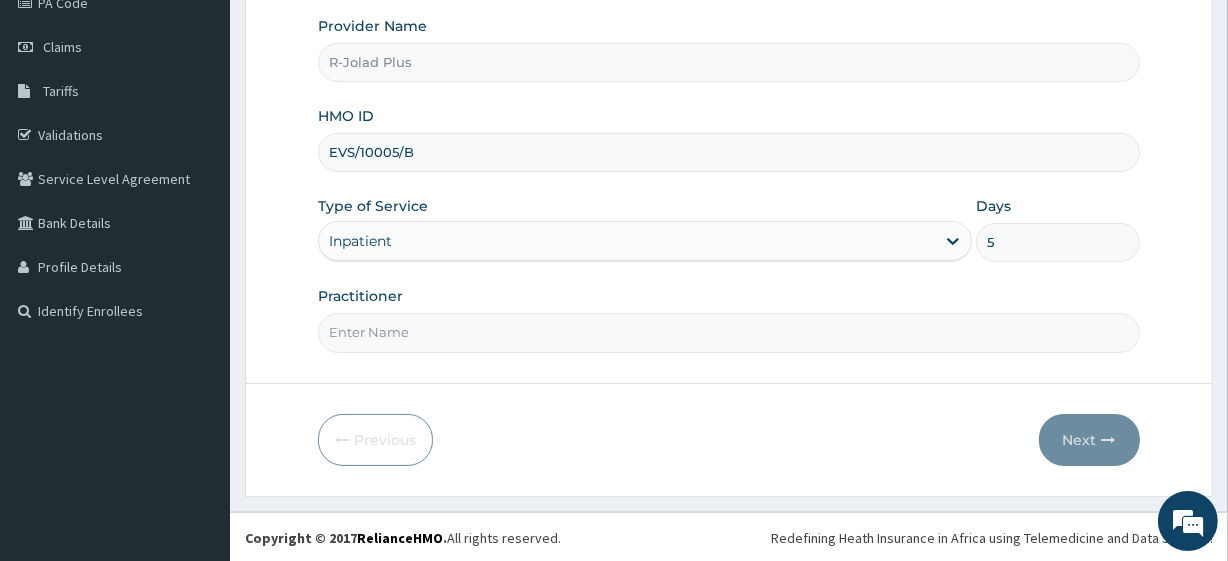 type on "5" 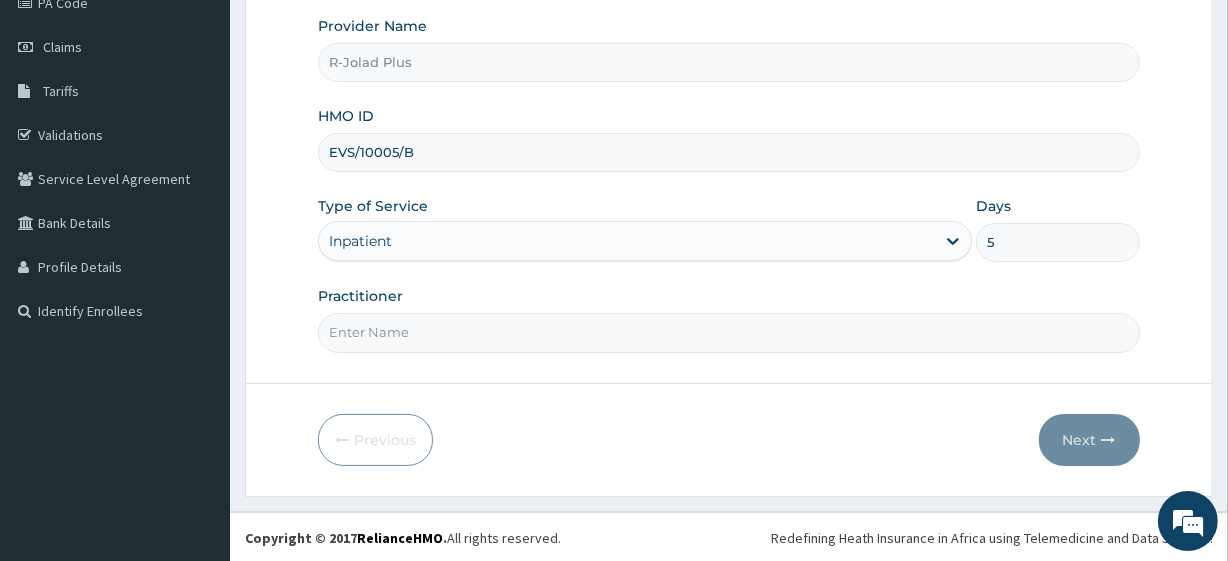 type on "DR ONOYAKE TEGA" 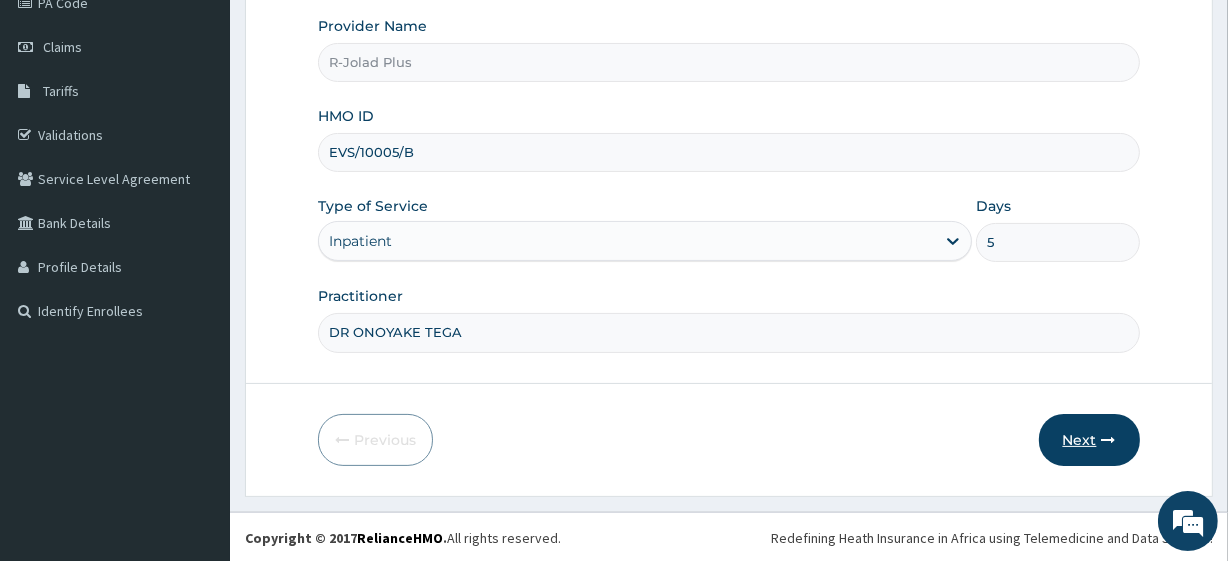 click on "Next" at bounding box center (1089, 440) 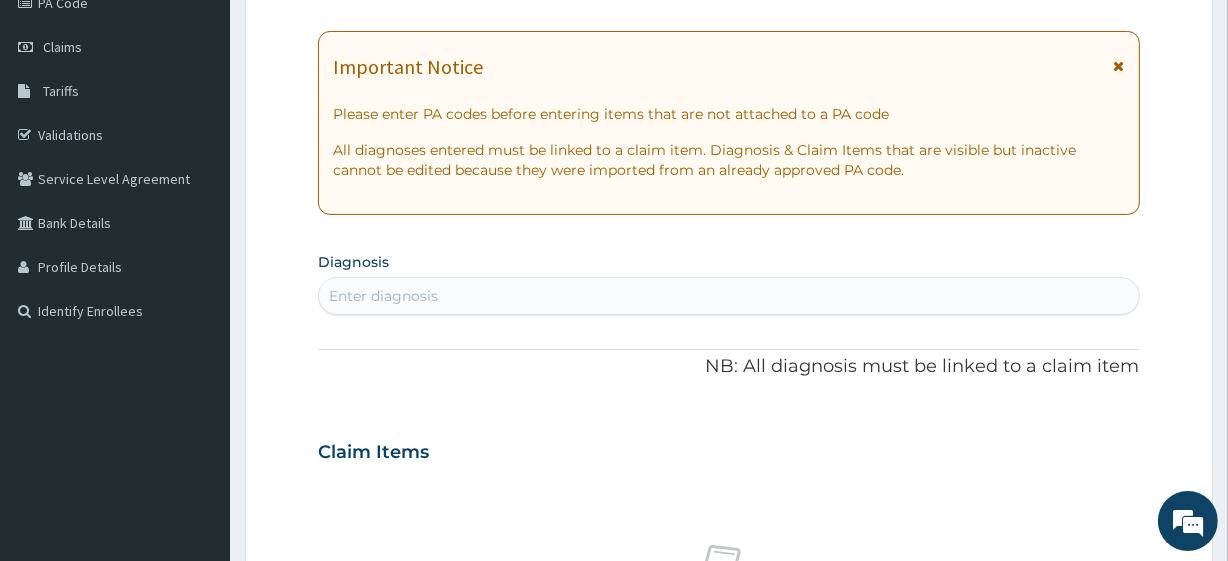 scroll, scrollTop: 0, scrollLeft: 0, axis: both 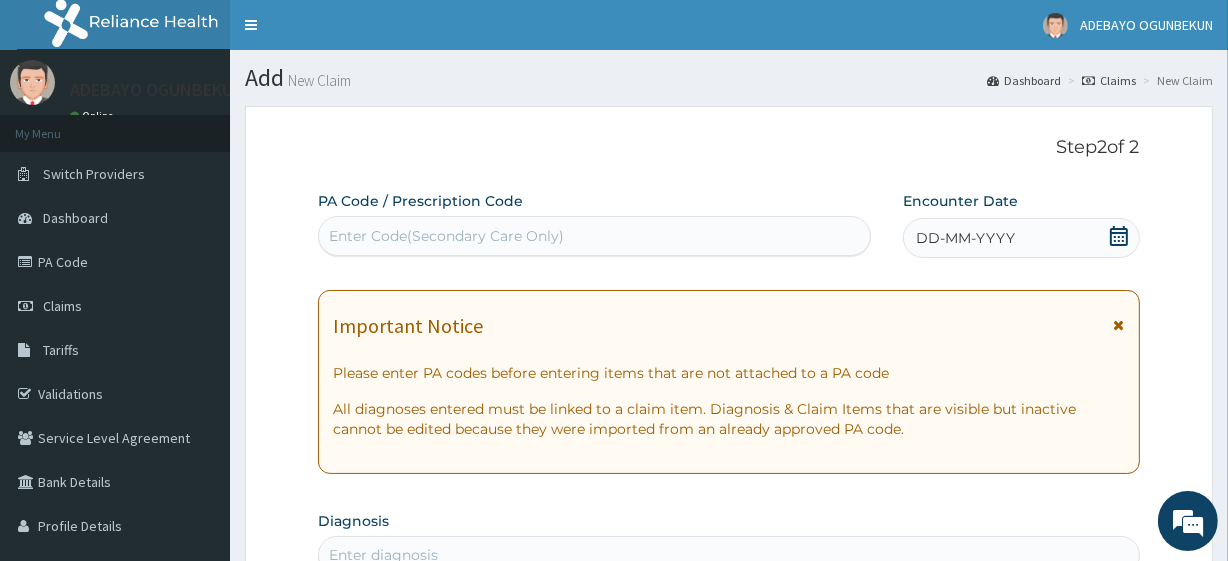 click on "Enter Code(Secondary Care Only)" at bounding box center (446, 236) 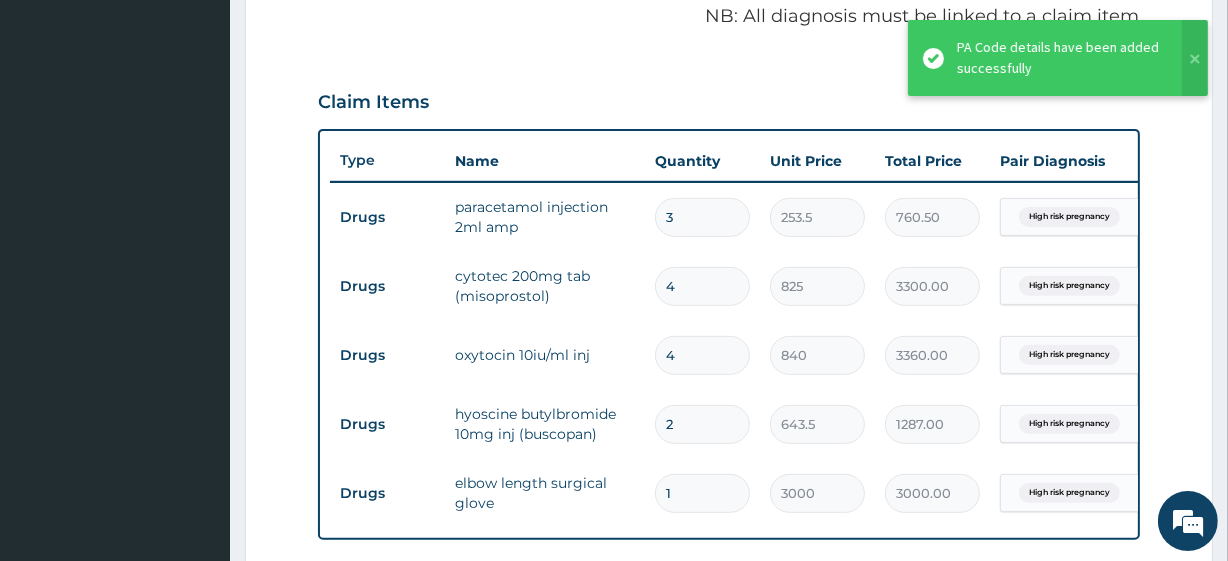 scroll, scrollTop: 614, scrollLeft: 0, axis: vertical 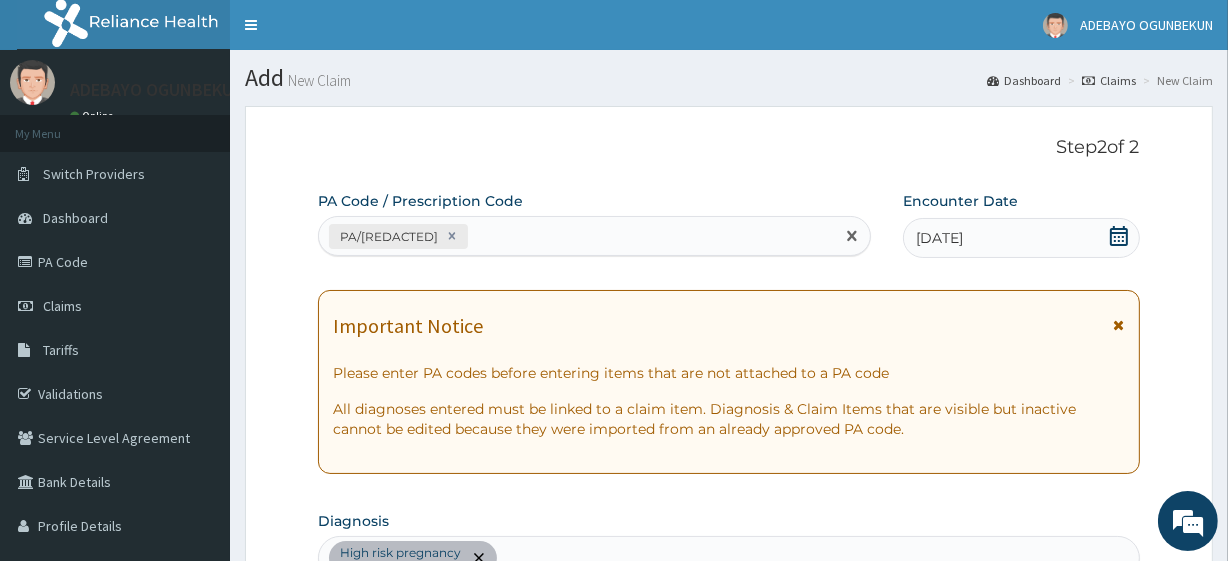 click on "PA/0E0839" at bounding box center [576, 236] 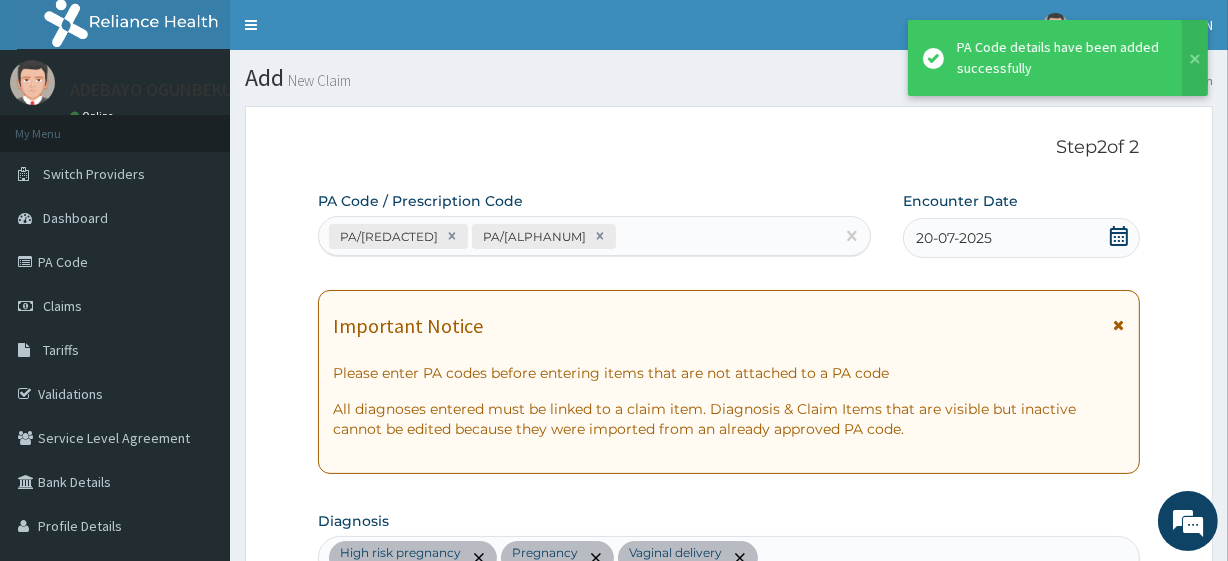 scroll, scrollTop: 967, scrollLeft: 0, axis: vertical 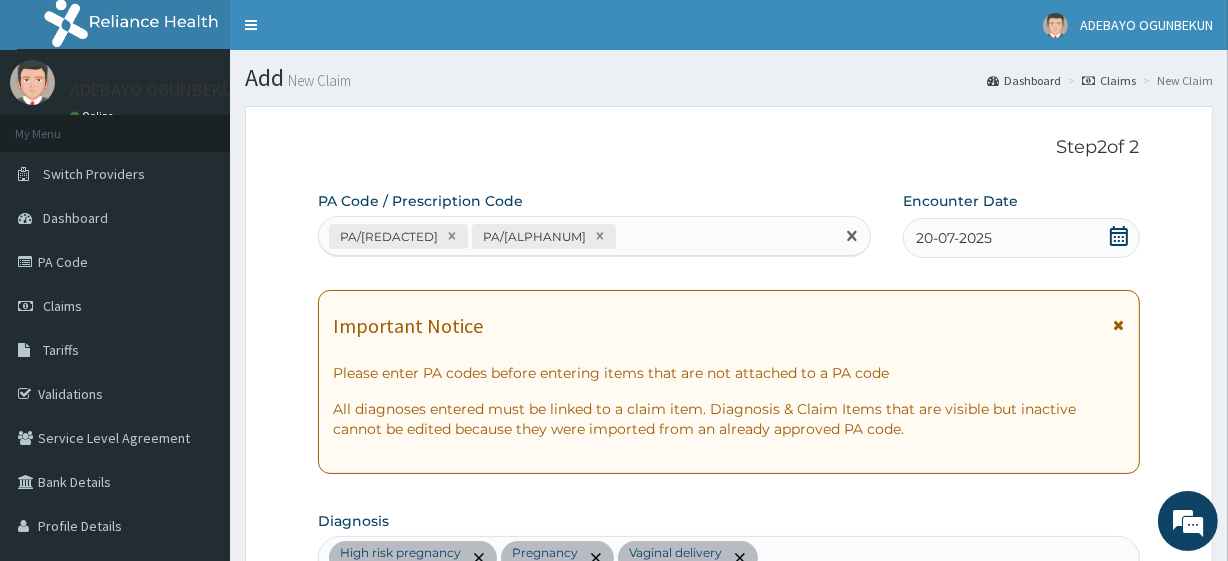 click on "PA/0E0839 PA/53110D" at bounding box center (576, 236) 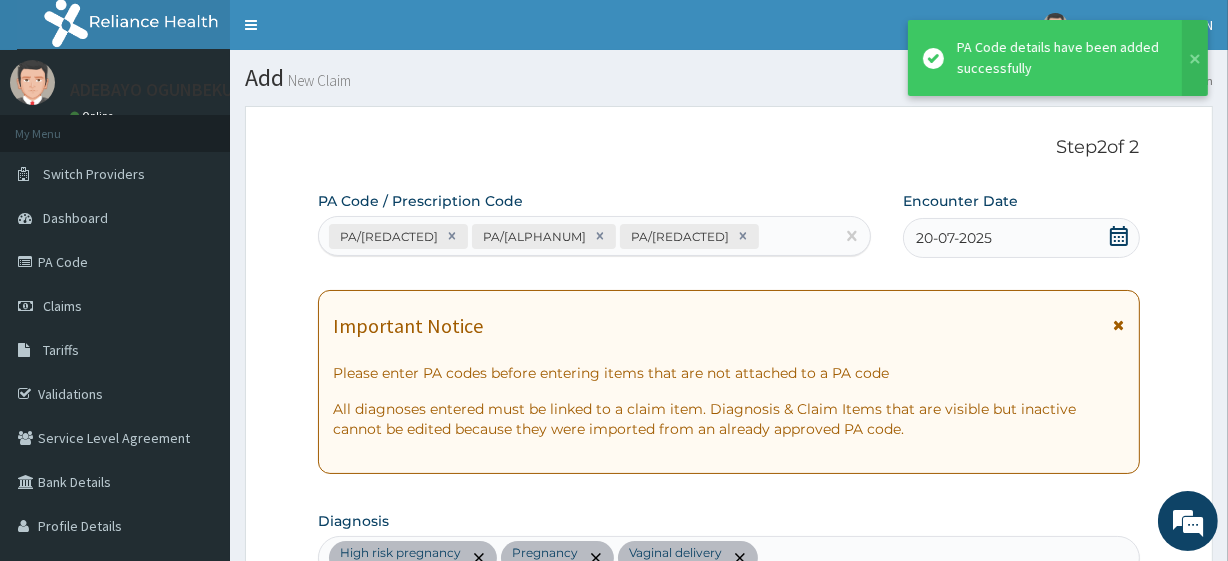 scroll, scrollTop: 1183, scrollLeft: 0, axis: vertical 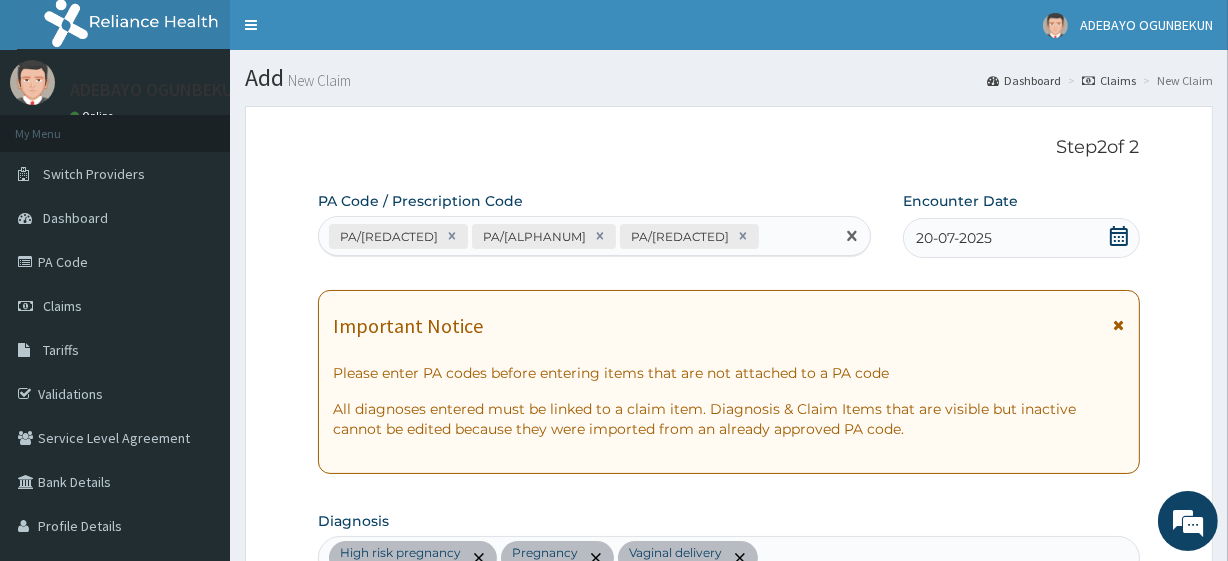 click on "PA/0E0839 PA/53110D PA/639F54" at bounding box center [576, 236] 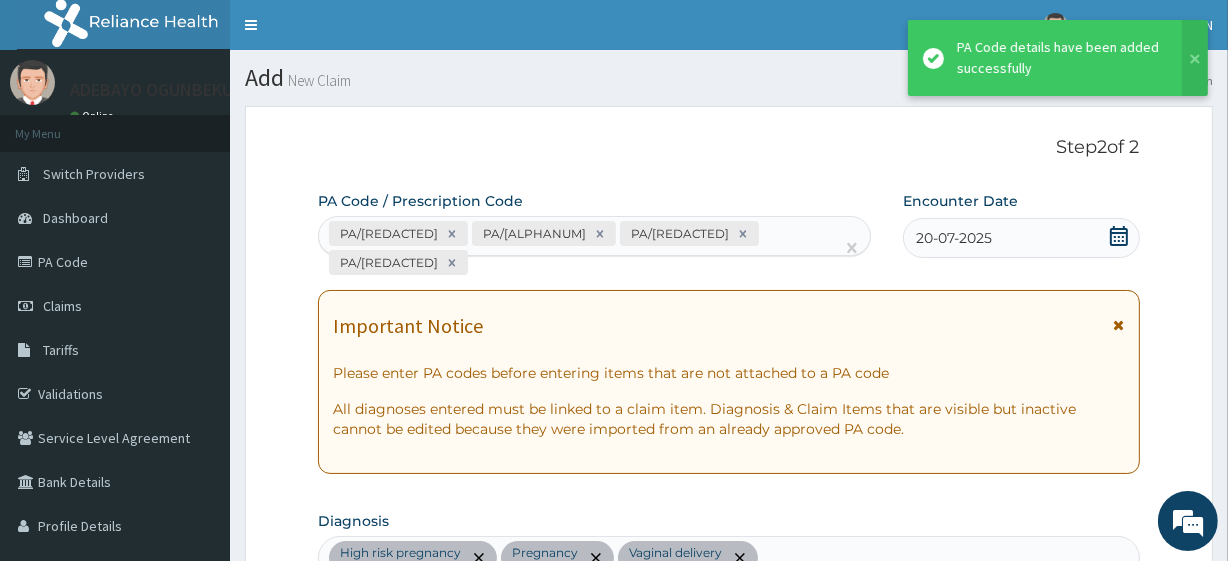 scroll, scrollTop: 1253, scrollLeft: 0, axis: vertical 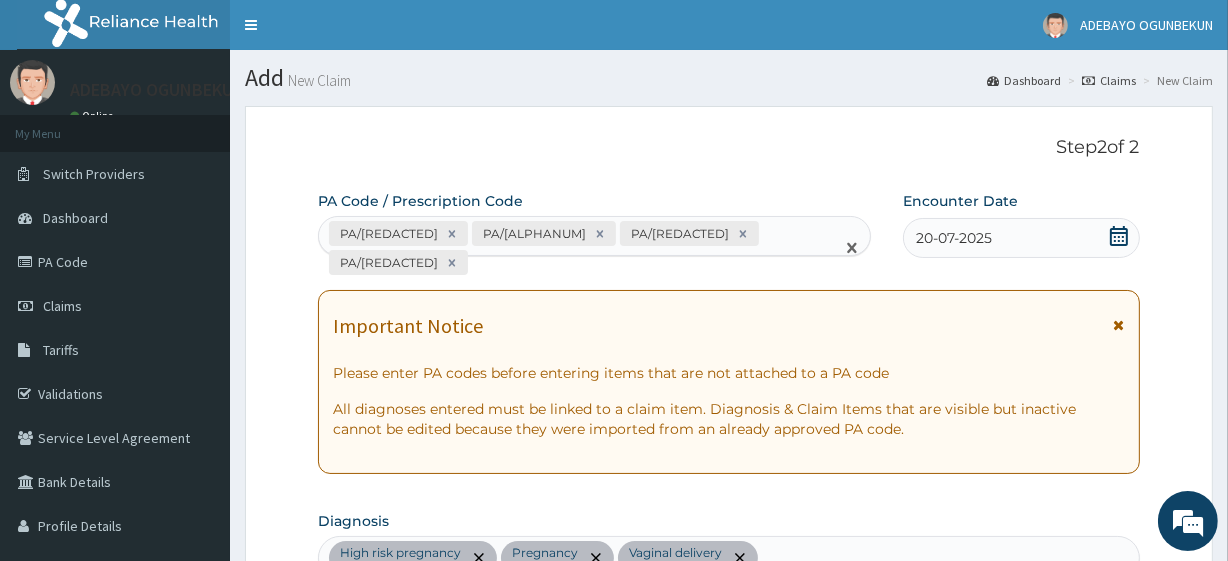 click on "PA/0E0839 PA/53110D PA/639F54 PA/6B24C2" at bounding box center (576, 248) 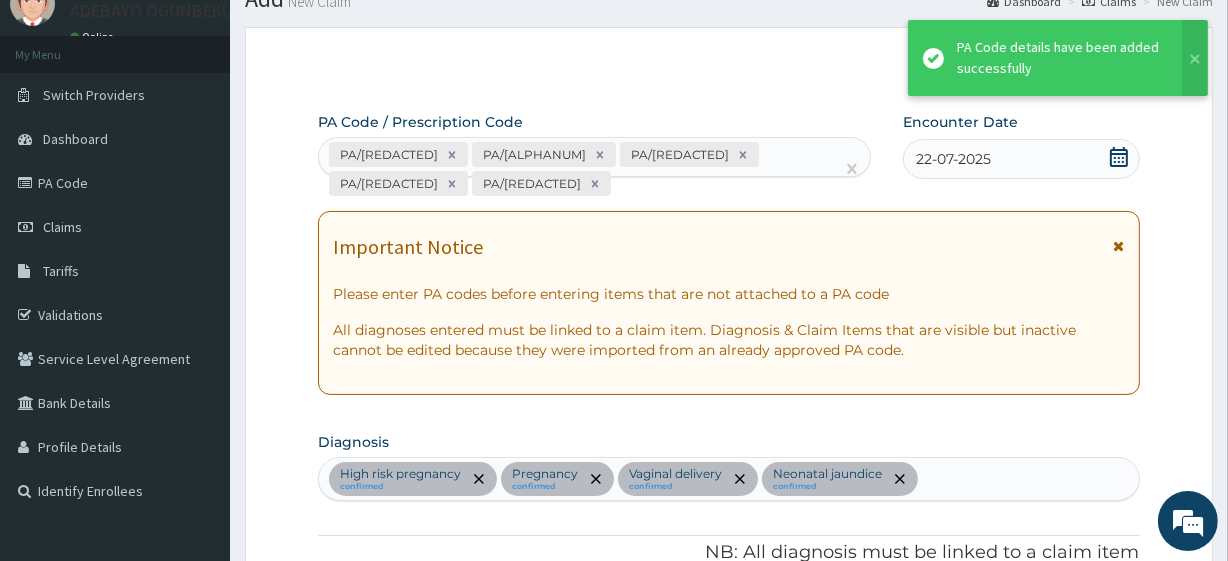 scroll, scrollTop: 0, scrollLeft: 0, axis: both 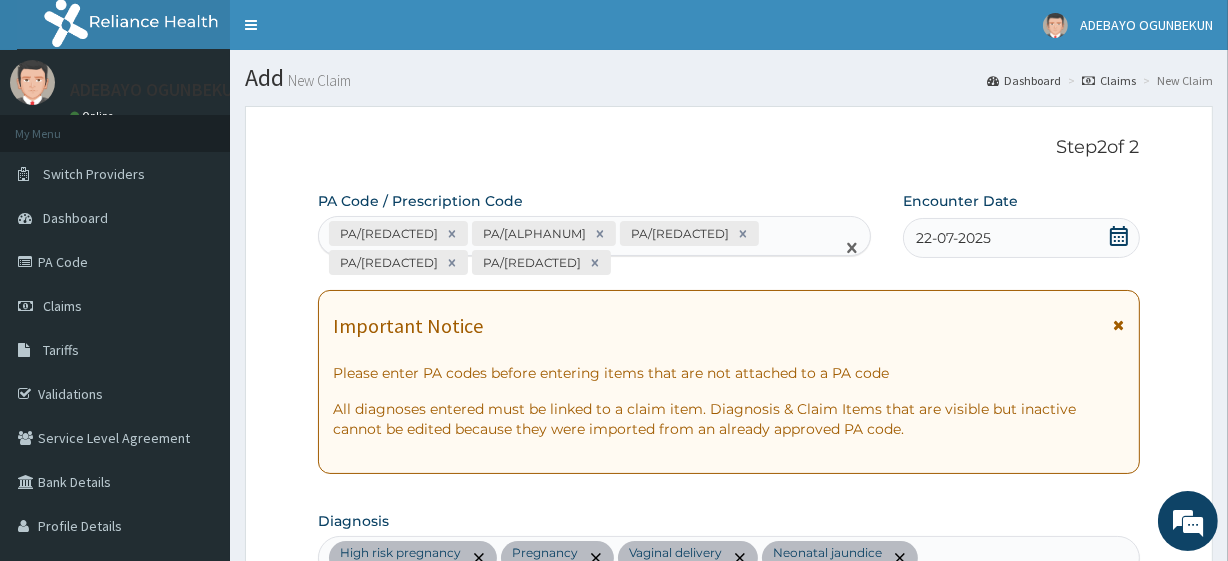 click on "PA/0E0839 PA/53110D PA/639F54 PA/6B24C2 PA/417570" at bounding box center (576, 248) 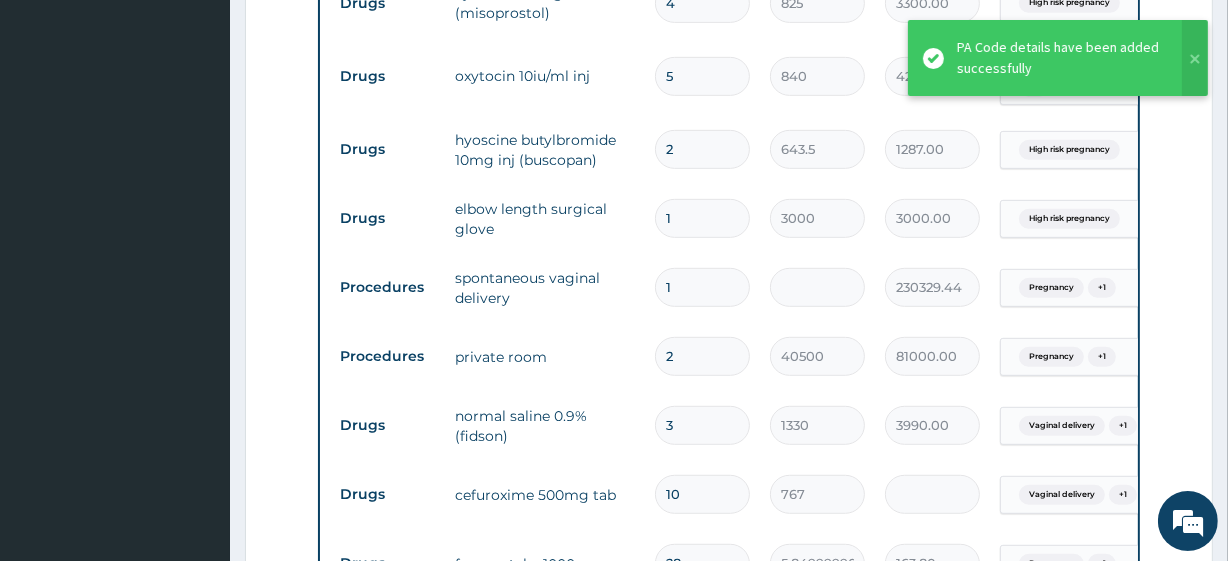 scroll, scrollTop: 897, scrollLeft: 0, axis: vertical 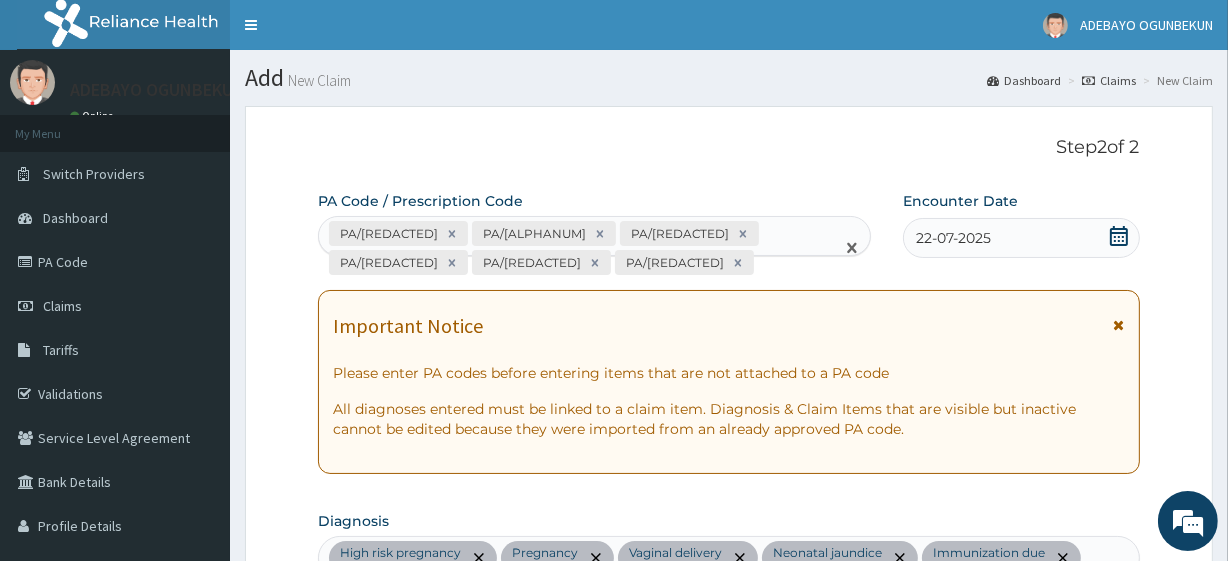 click on "PA/0E0839 PA/53110D PA/639F54 PA/6B24C2 PA/417570 PA/C6D963" at bounding box center (576, 248) 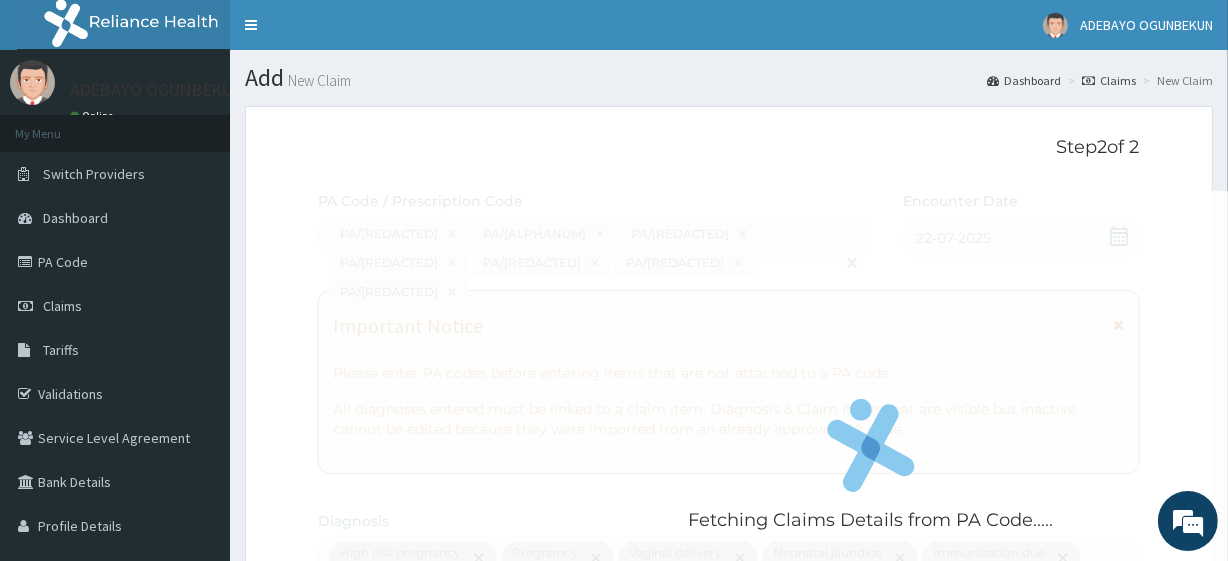 scroll, scrollTop: 1461, scrollLeft: 0, axis: vertical 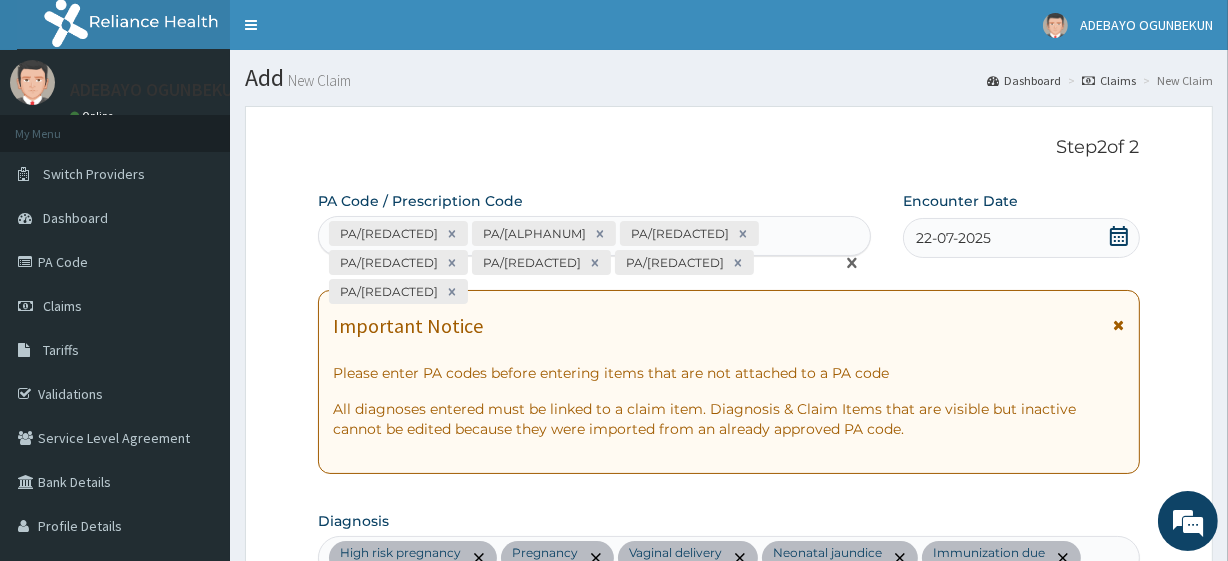 click on "PA/0E0839 PA/53110D PA/639F54 PA/6B24C2 PA/417570 PA/C6D963 PA/4E38AC" at bounding box center [576, 262] 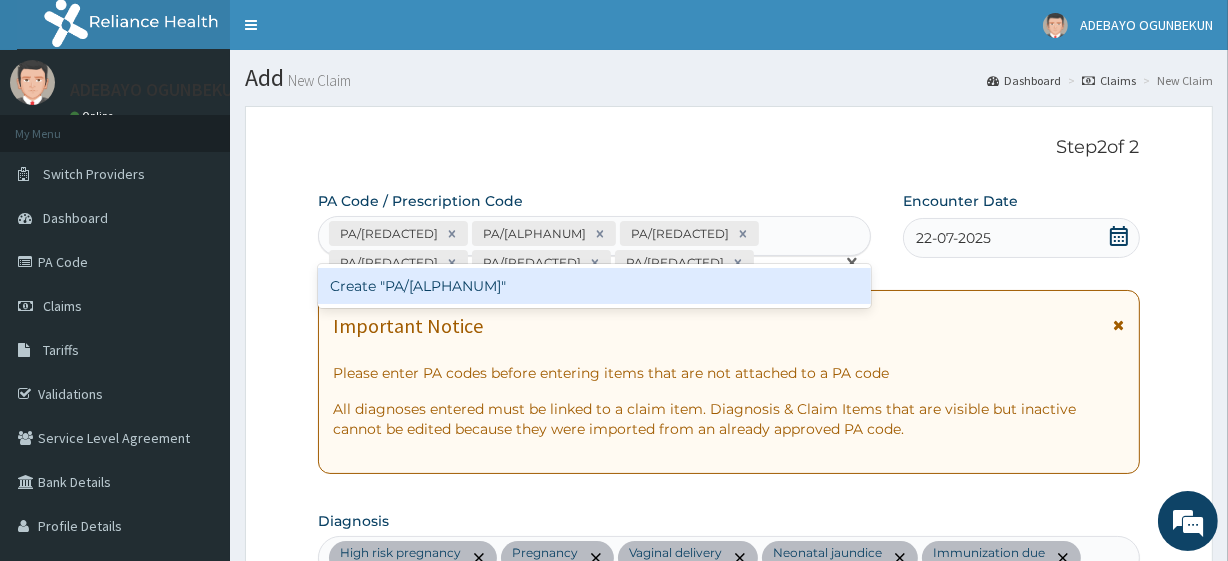 type 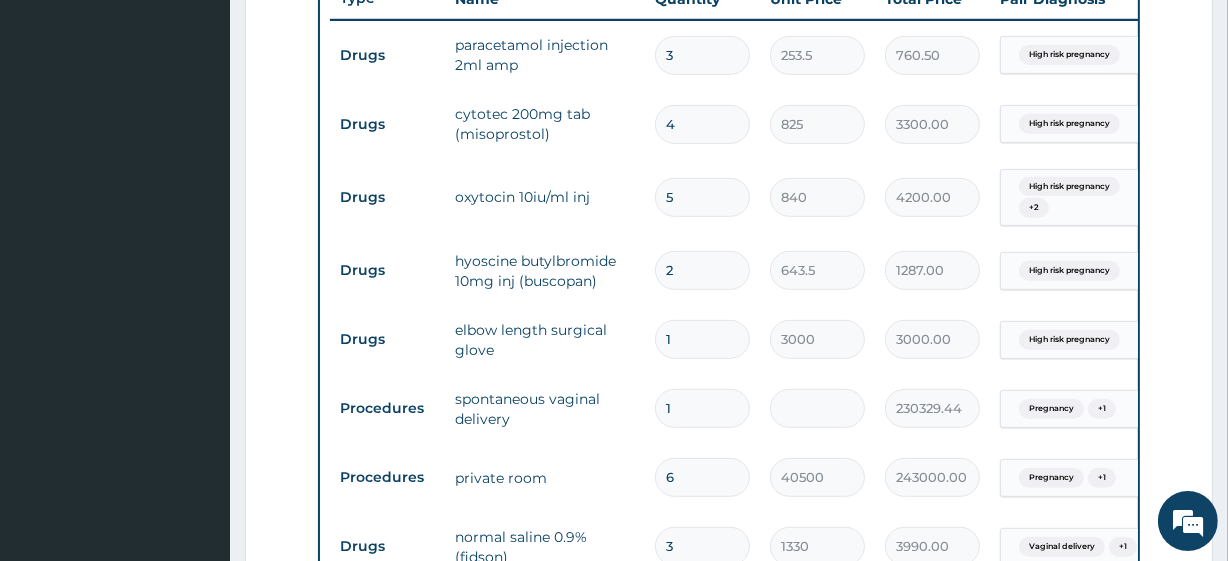 scroll, scrollTop: 779, scrollLeft: 0, axis: vertical 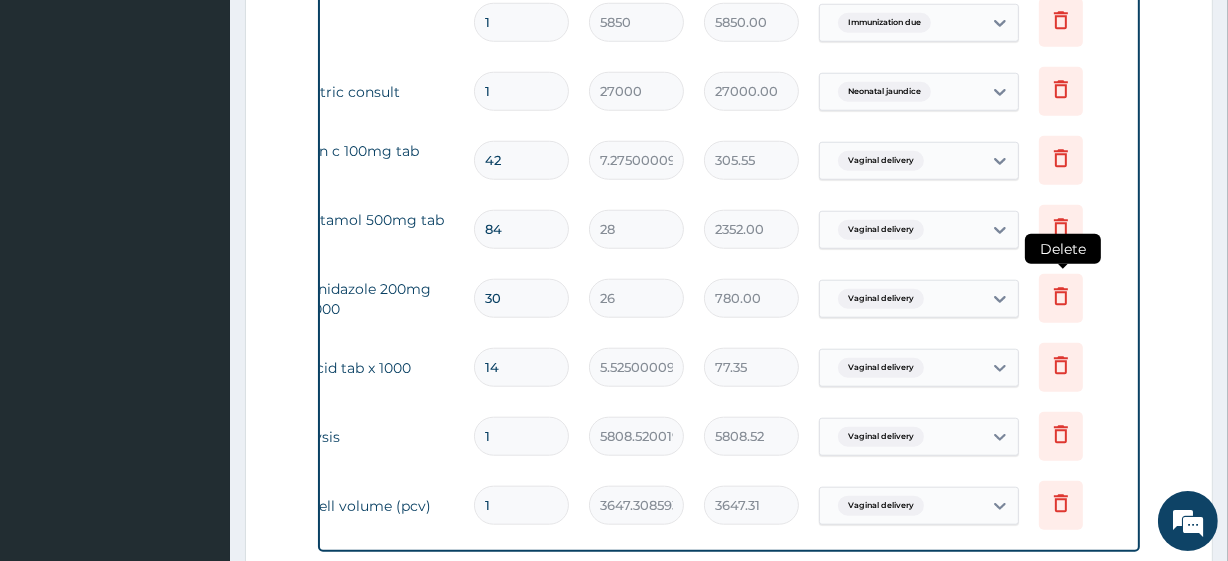 click at bounding box center (1061, 298) 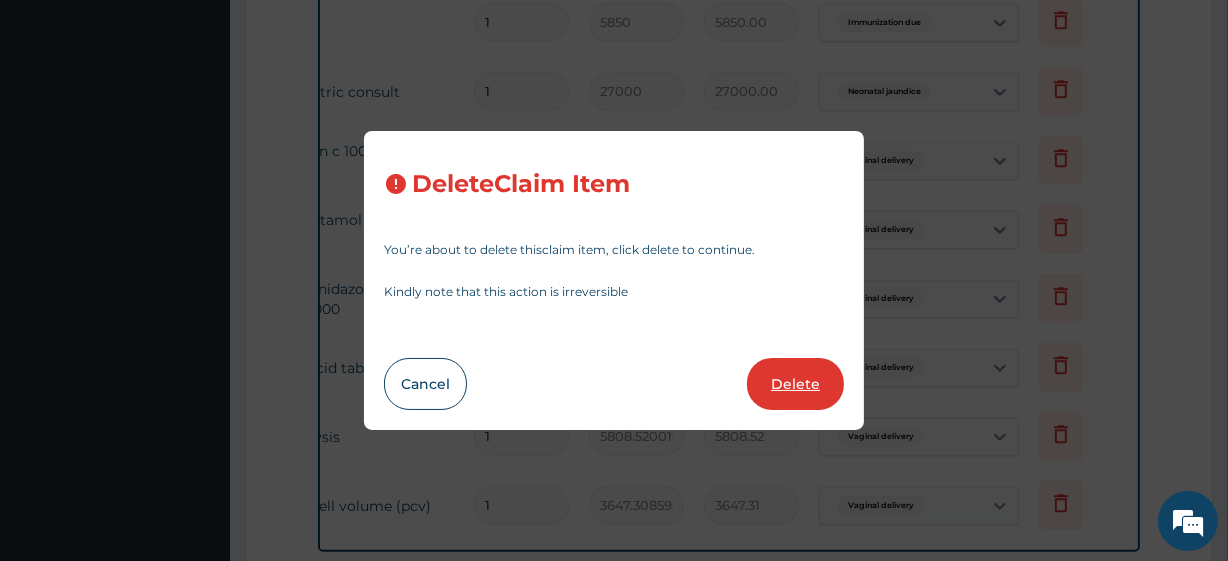click on "Delete" at bounding box center [795, 384] 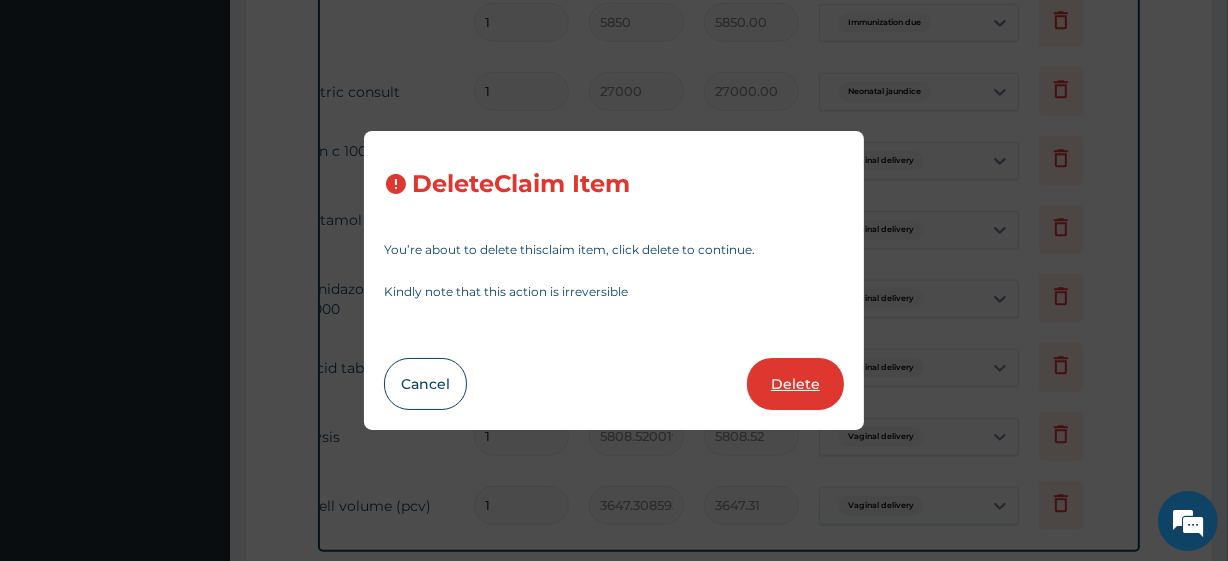 type on "77.35" 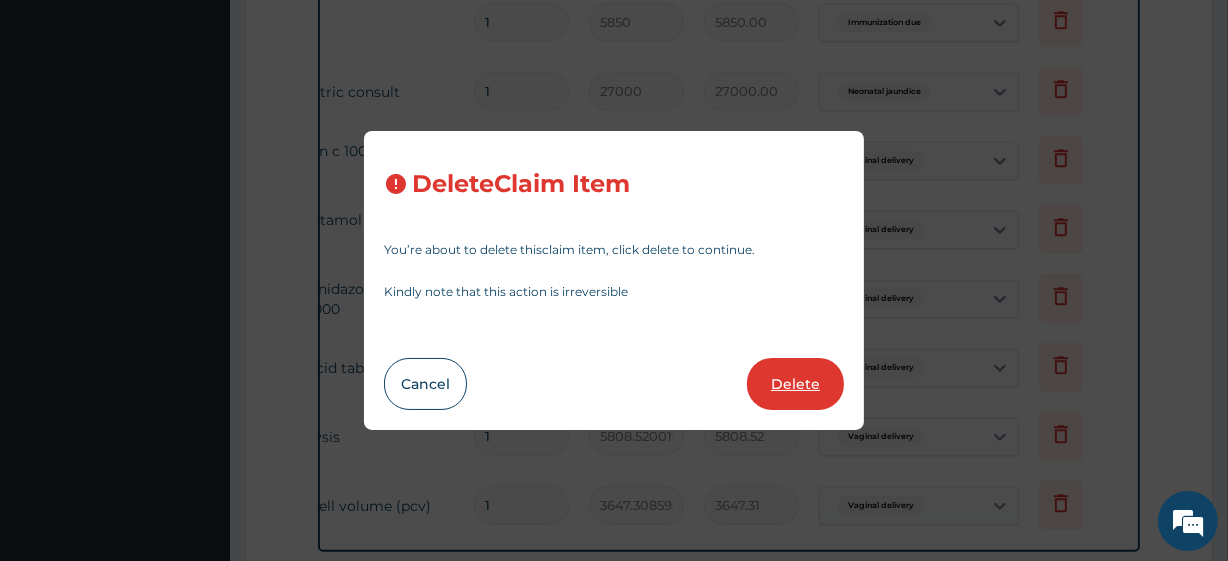 type on "1" 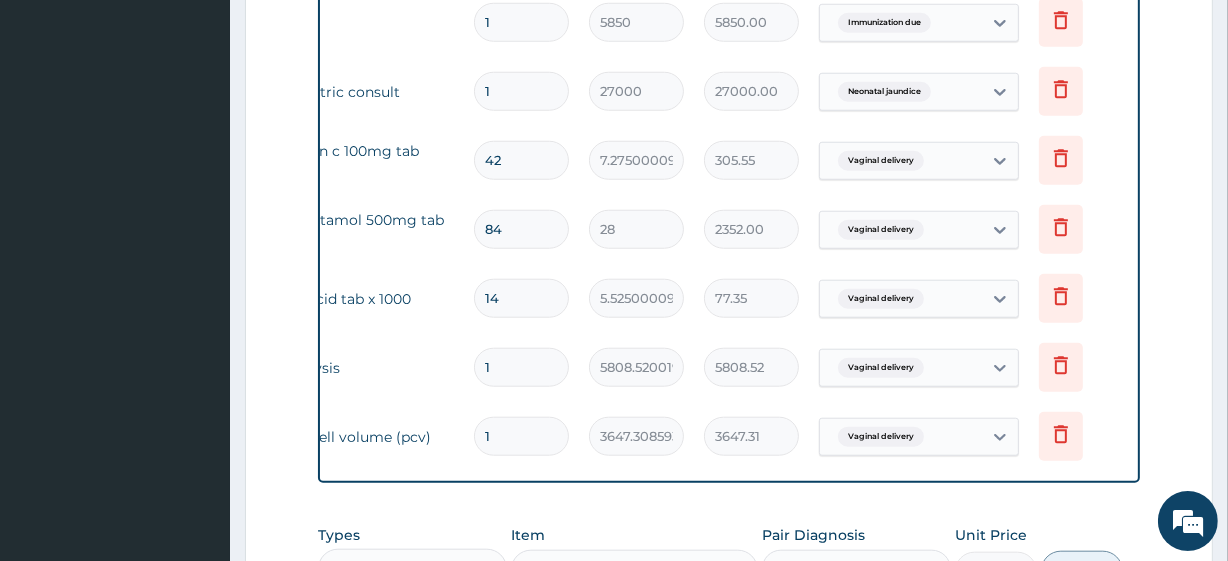 scroll, scrollTop: 0, scrollLeft: 0, axis: both 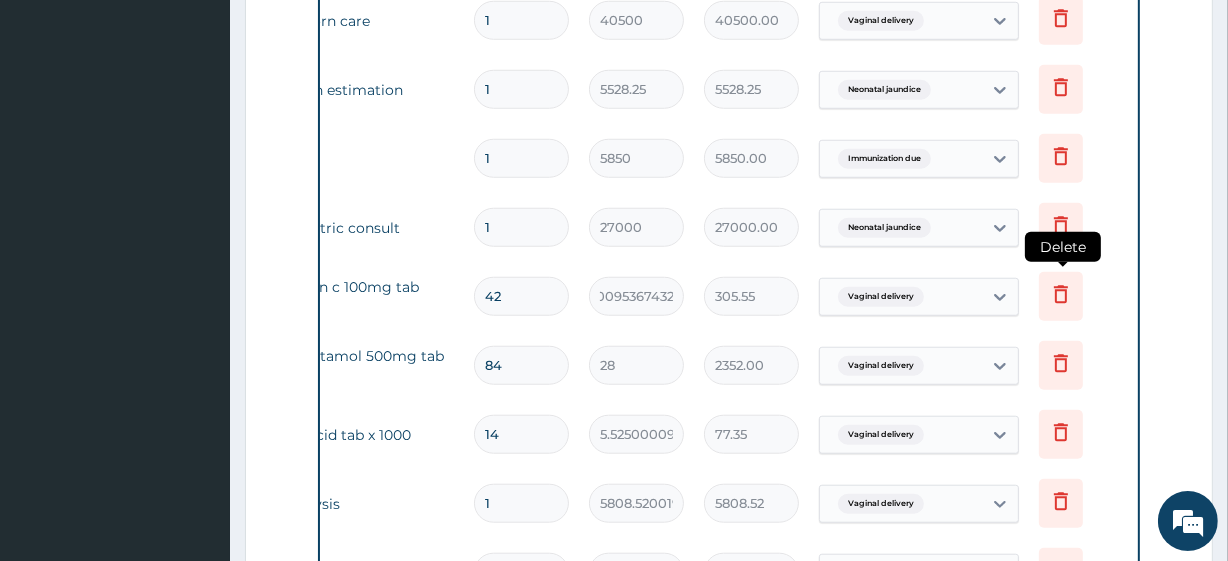 click at bounding box center [1061, 296] 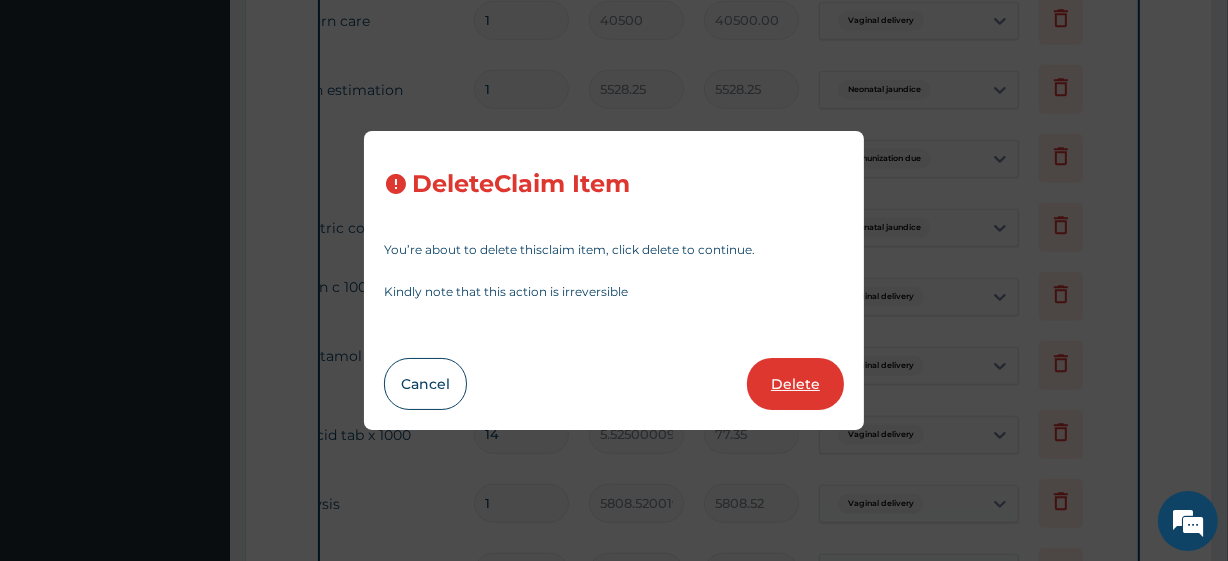 click on "Delete" at bounding box center (795, 384) 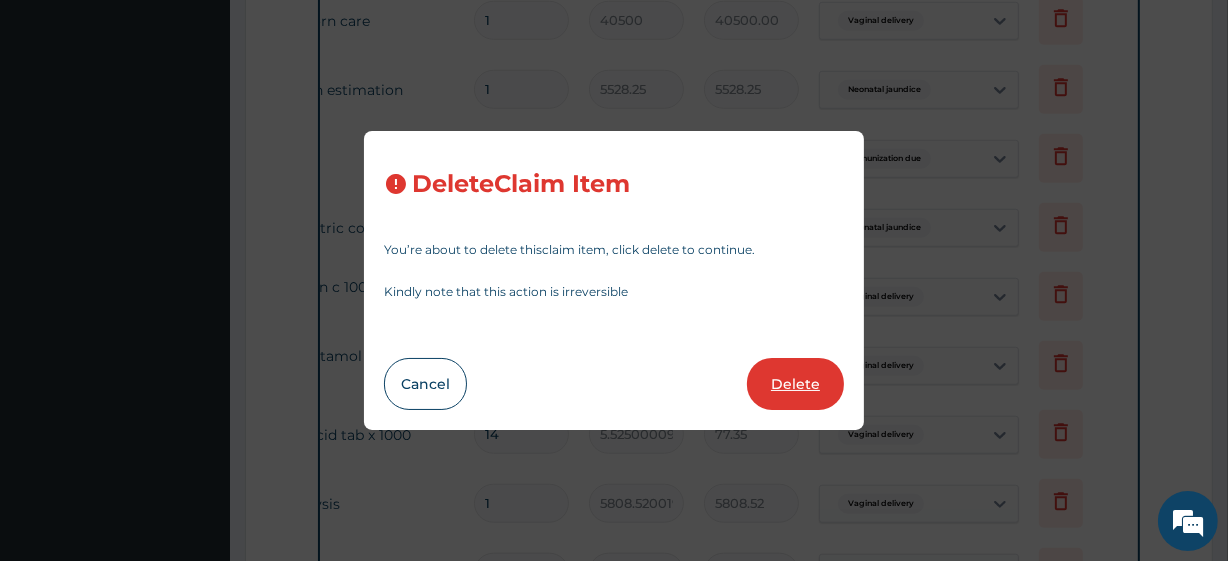 type on "14" 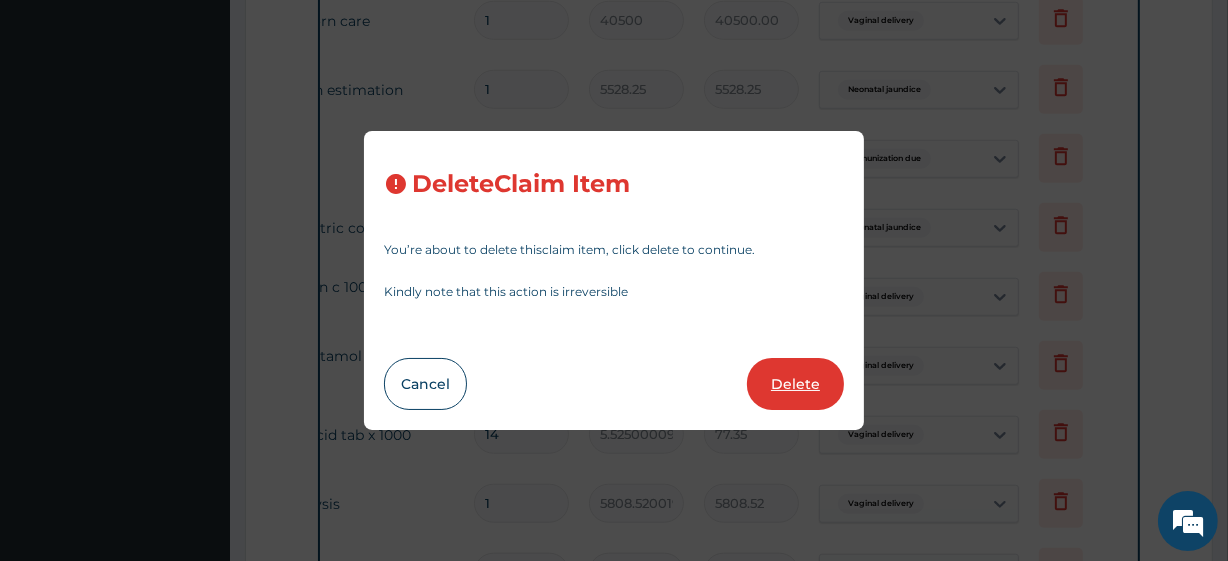 type on "5.525000095367432" 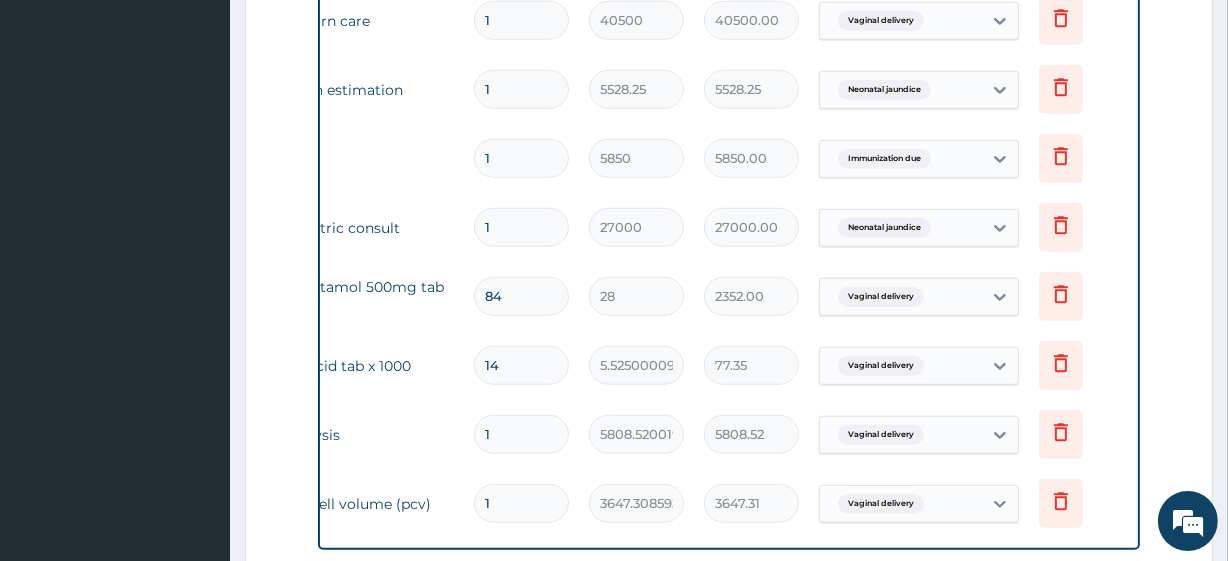 scroll, scrollTop: 0, scrollLeft: 0, axis: both 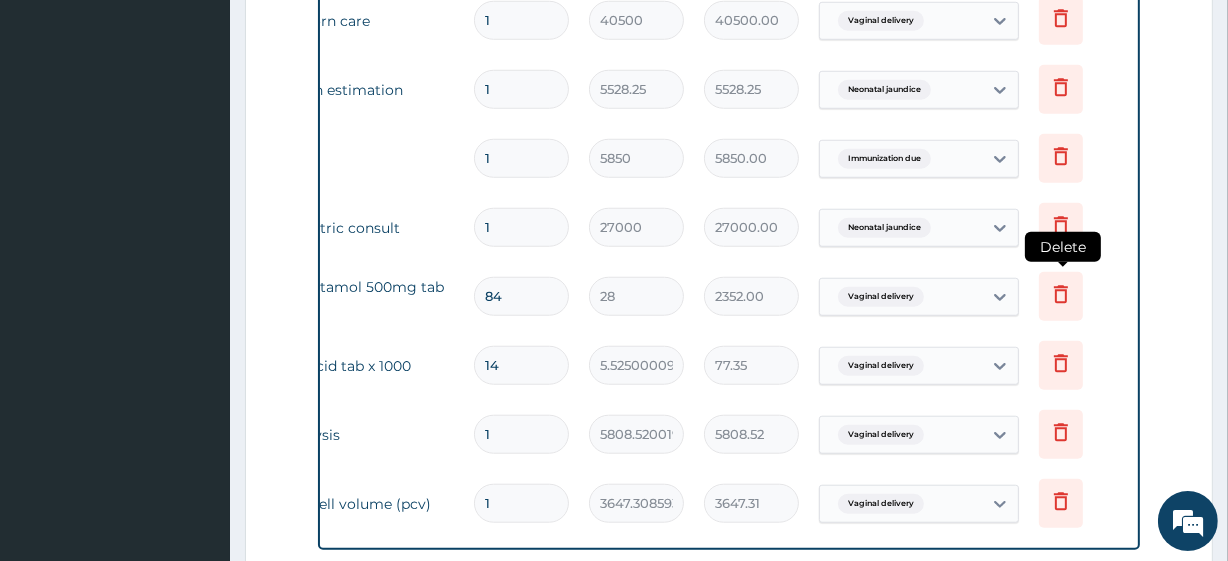 click at bounding box center [1061, 296] 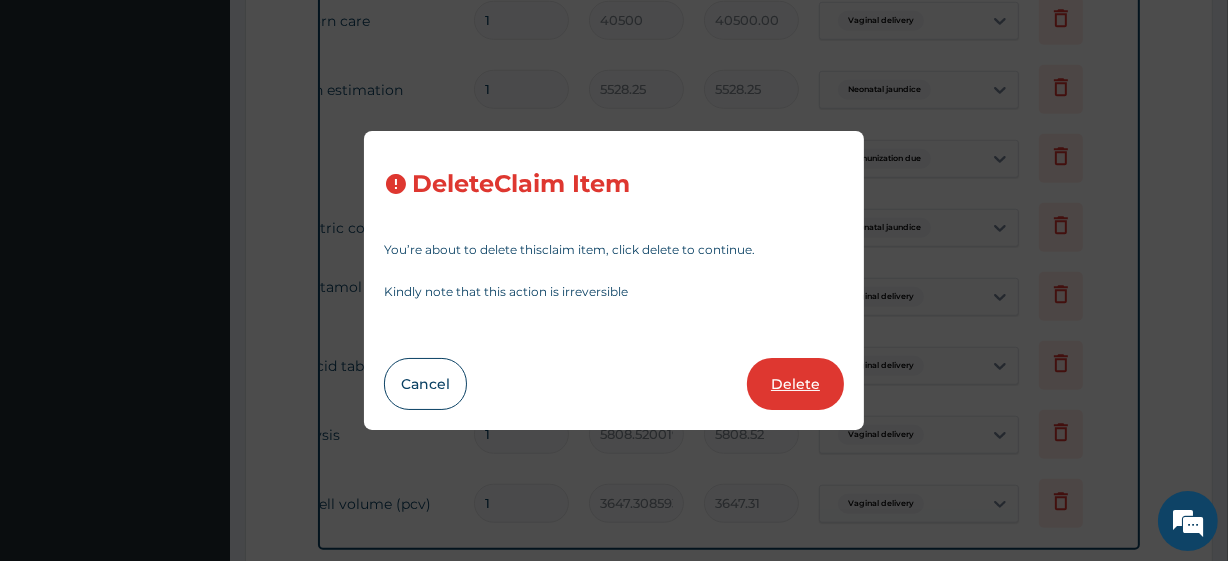 click on "Delete" at bounding box center [795, 384] 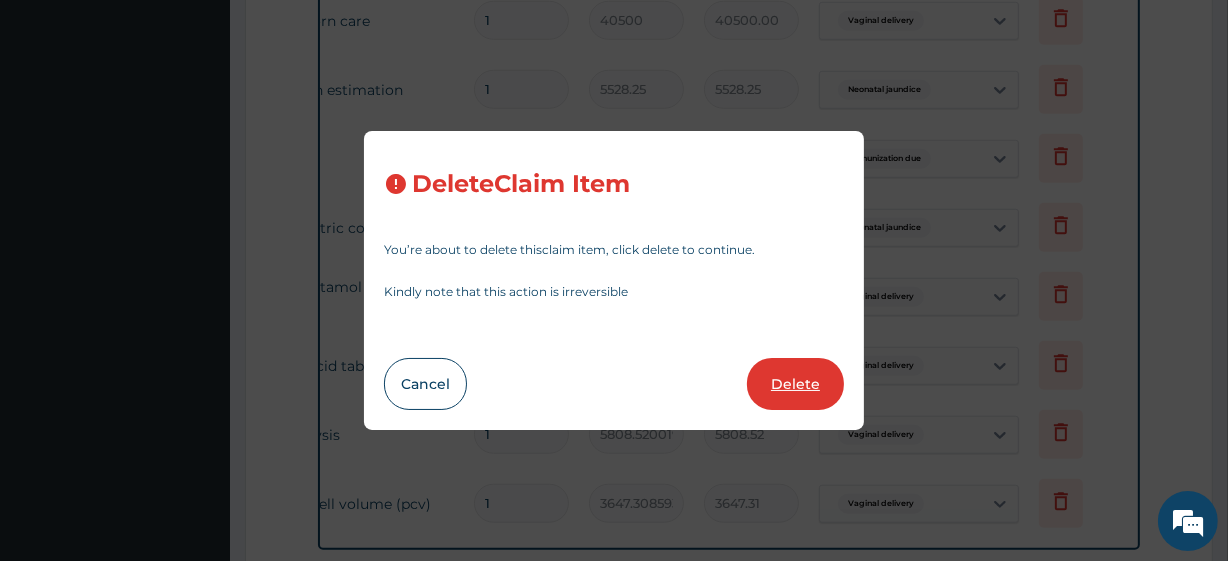 type on "3647.31" 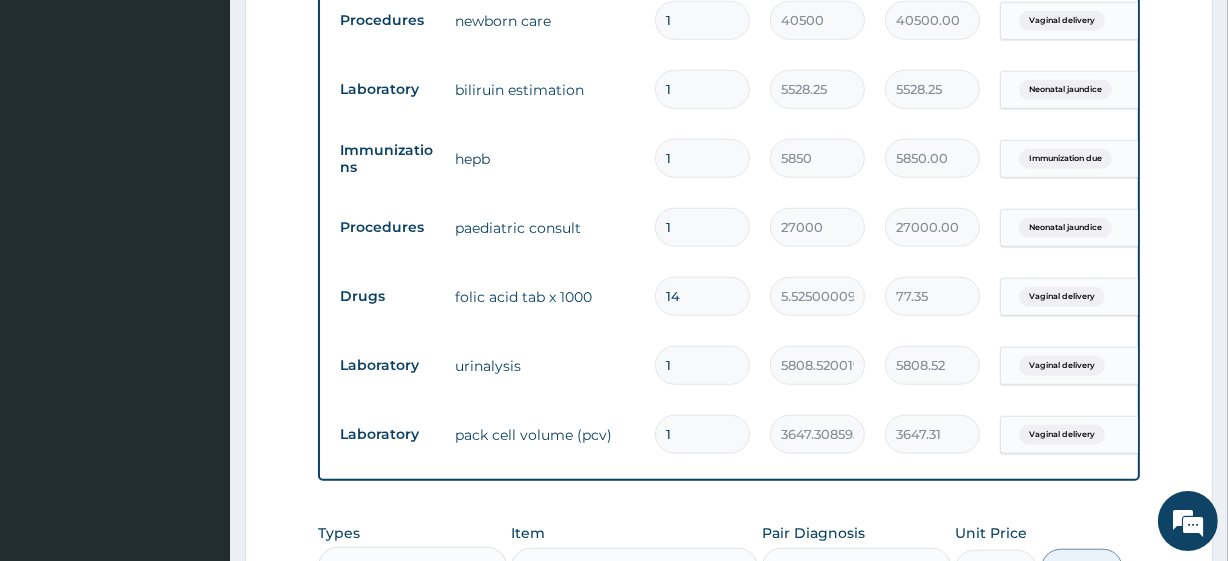 scroll, scrollTop: 0, scrollLeft: 181, axis: horizontal 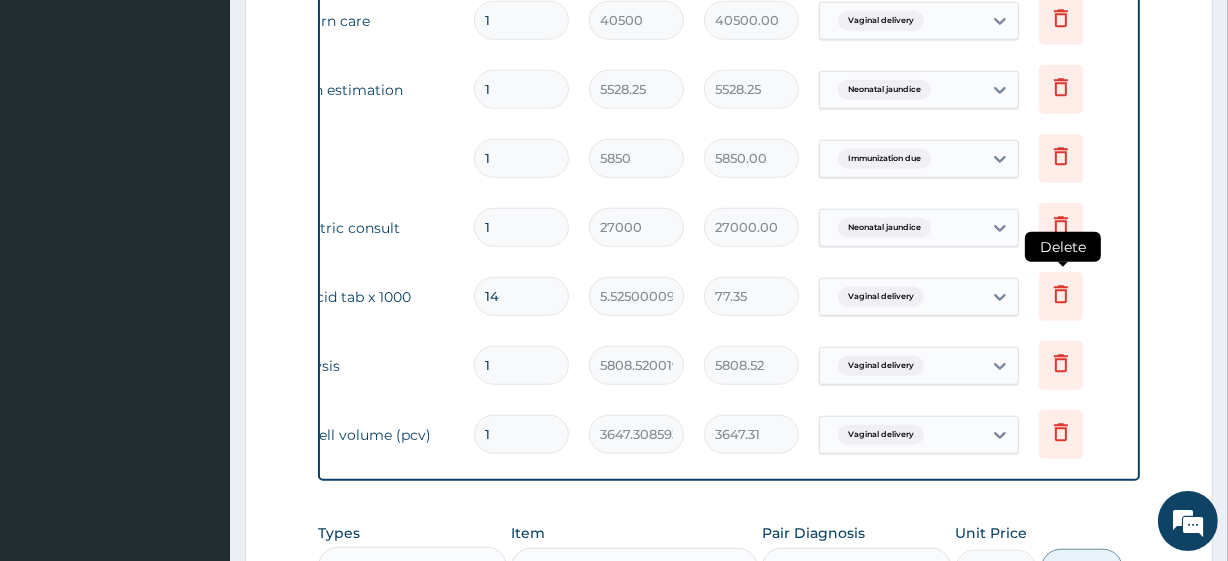 click at bounding box center (1061, 296) 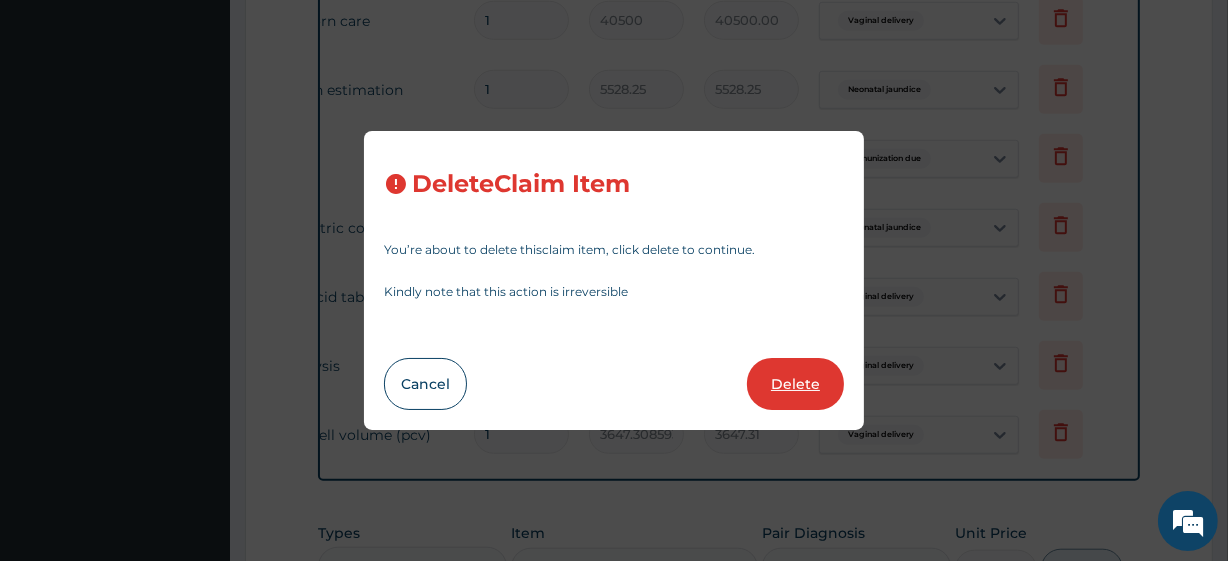 click on "Delete" at bounding box center [795, 384] 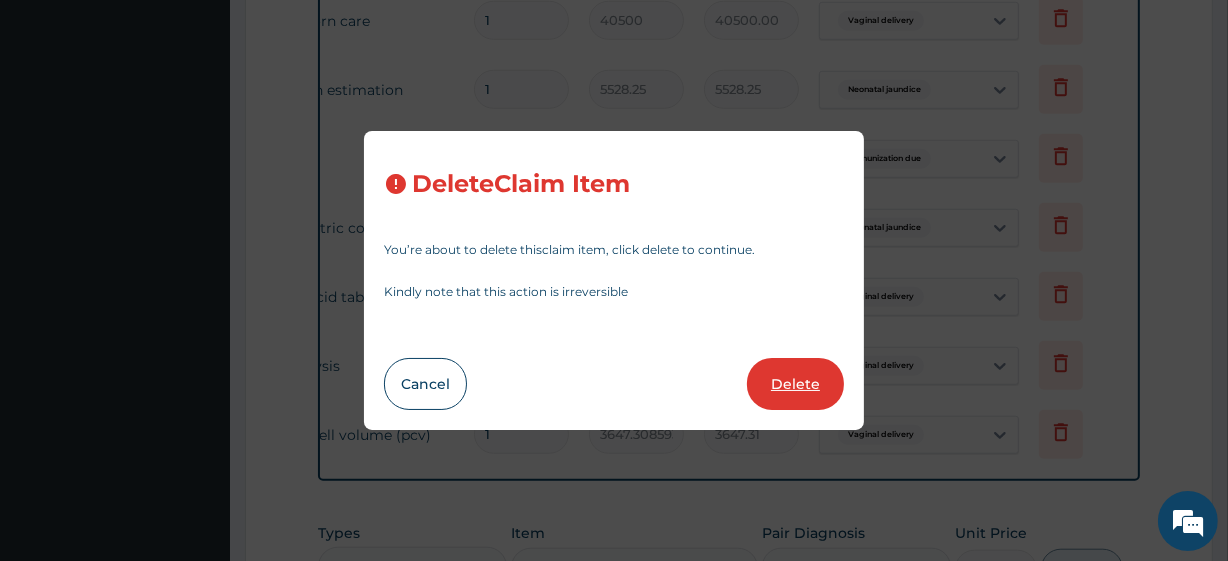 type on "5808.52" 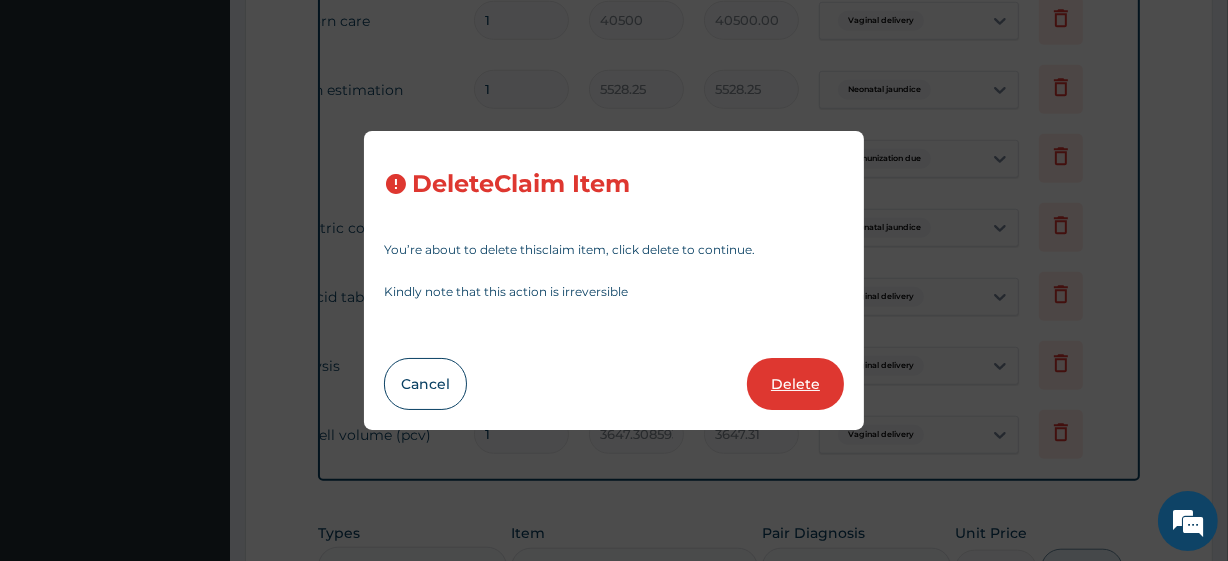 type on "3647.30859375" 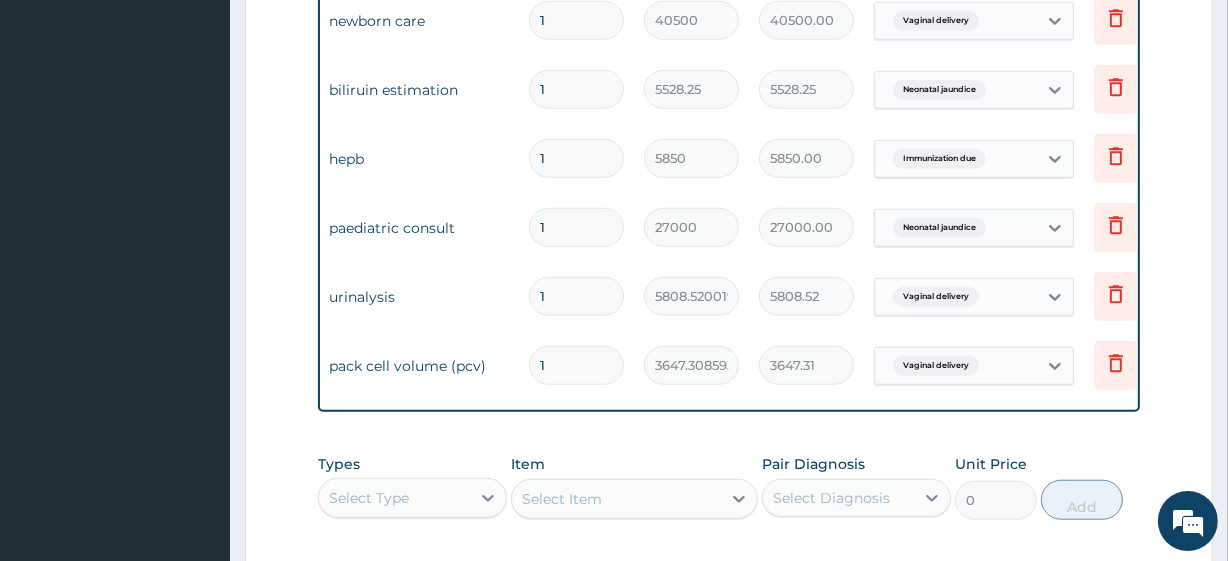scroll, scrollTop: 0, scrollLeft: 181, axis: horizontal 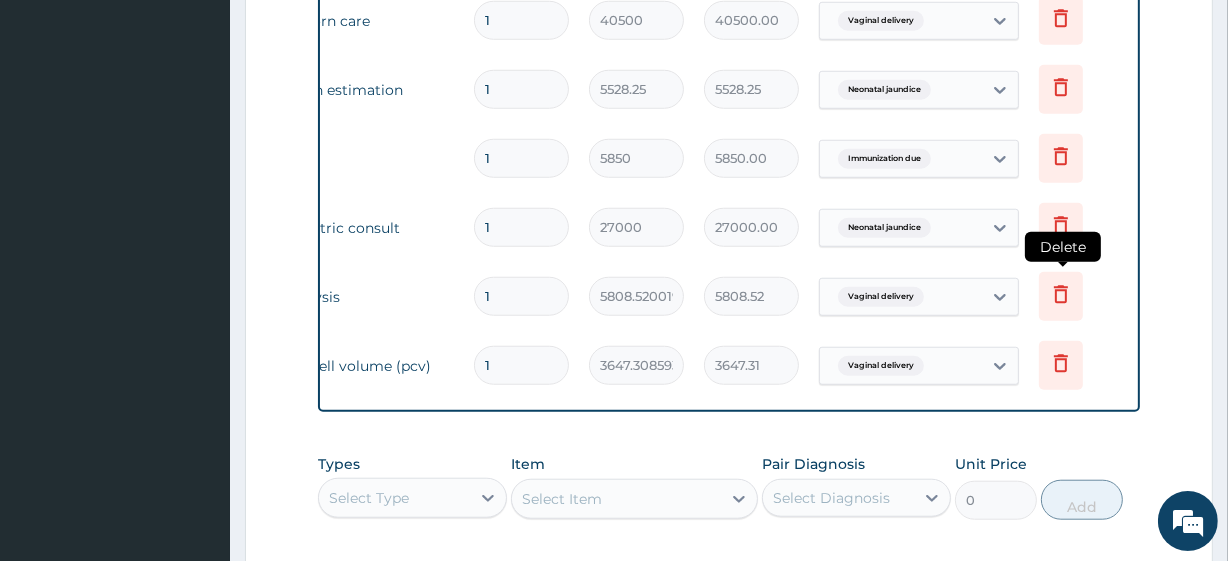 click 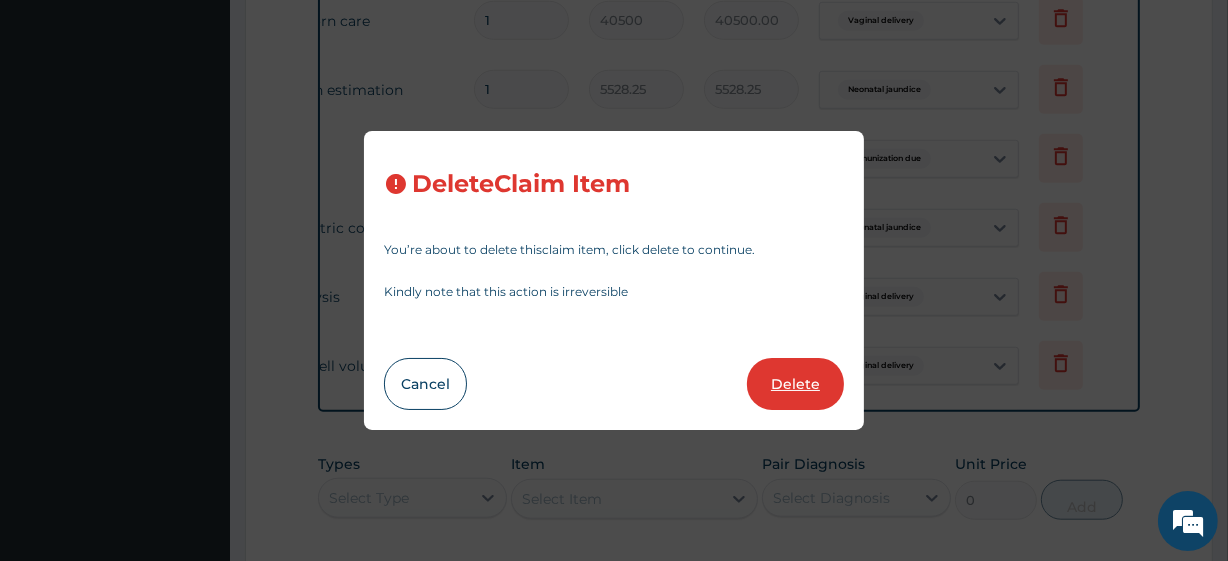 click on "Delete" at bounding box center (795, 384) 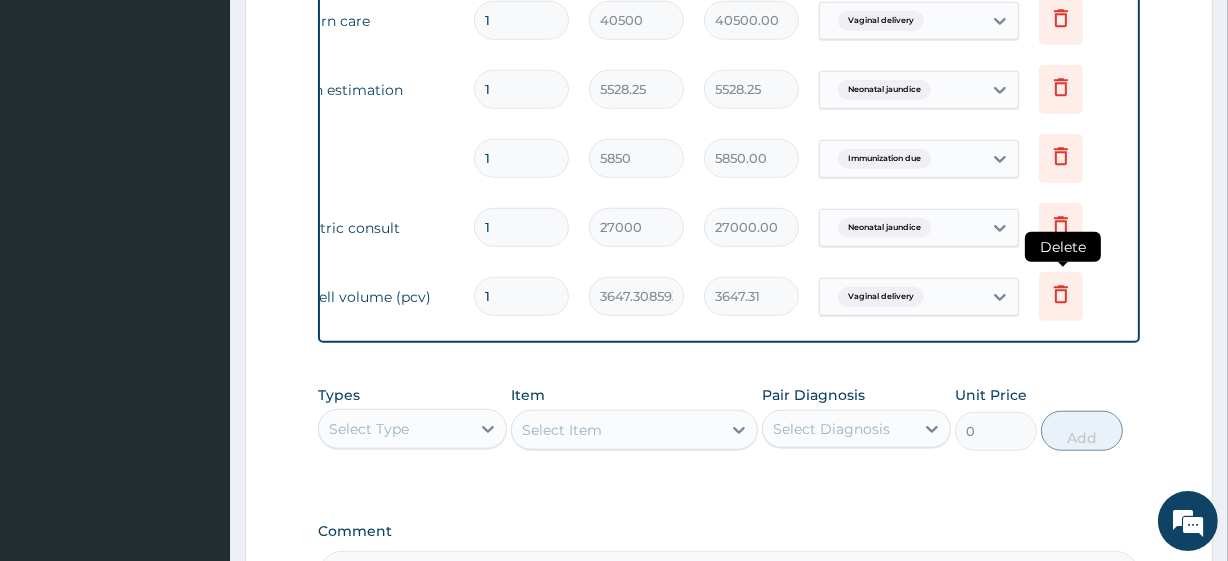 click at bounding box center [1061, 296] 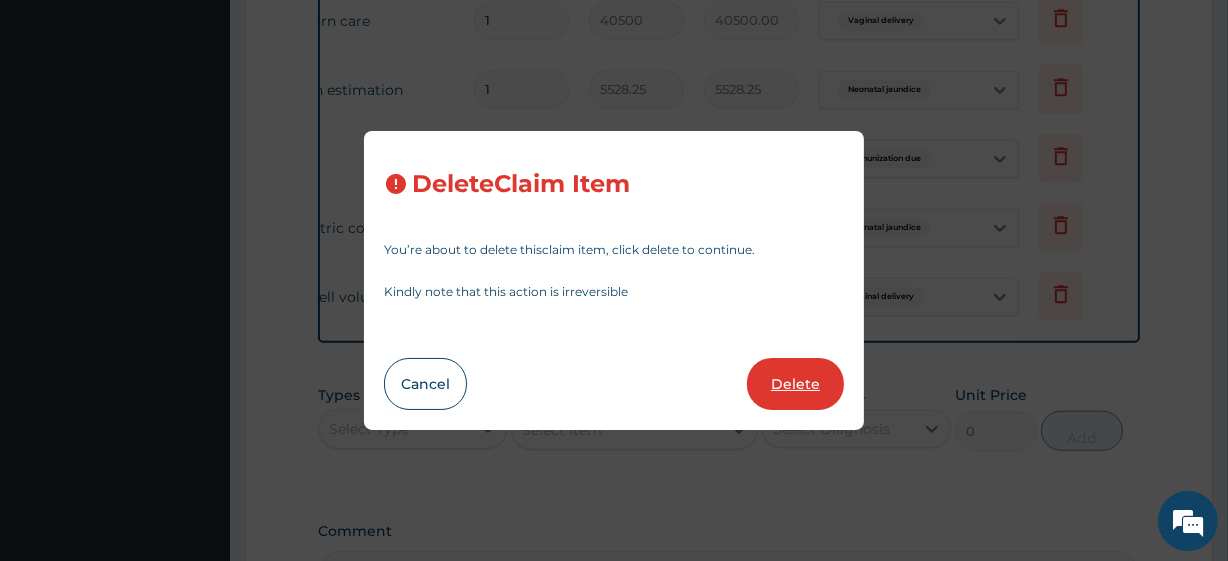 click on "Delete" at bounding box center [795, 384] 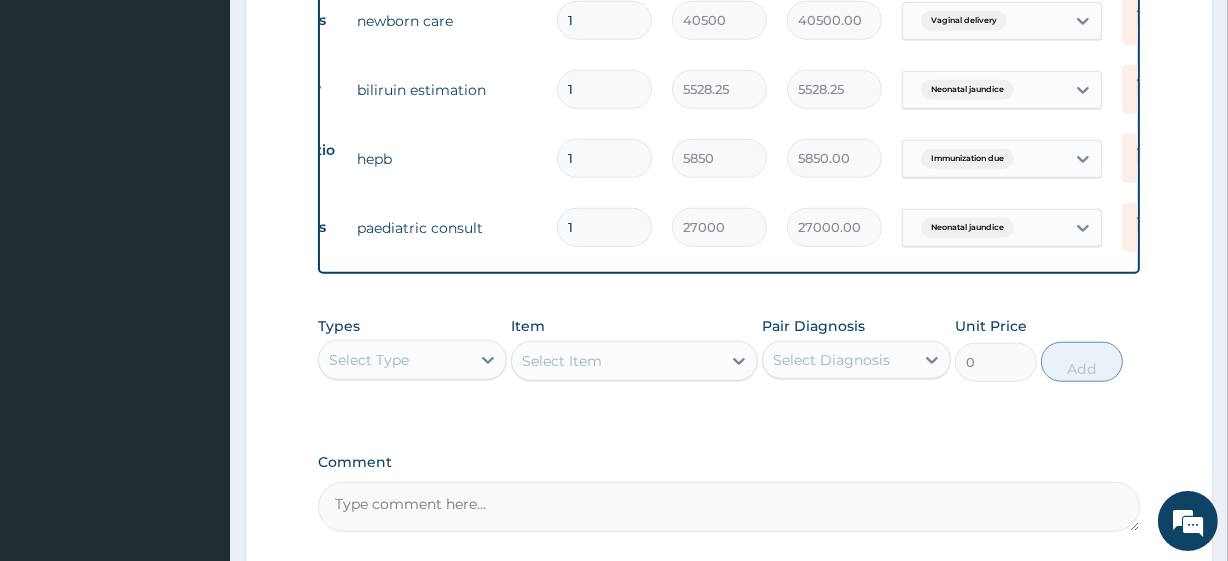 scroll, scrollTop: 0, scrollLeft: 96, axis: horizontal 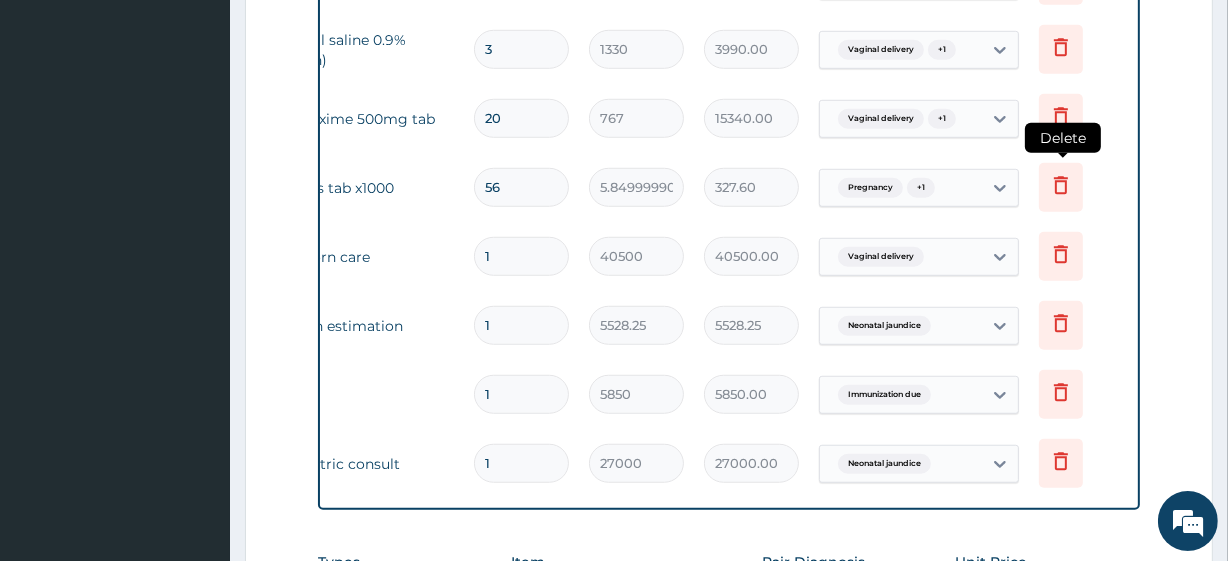 click at bounding box center [1061, 187] 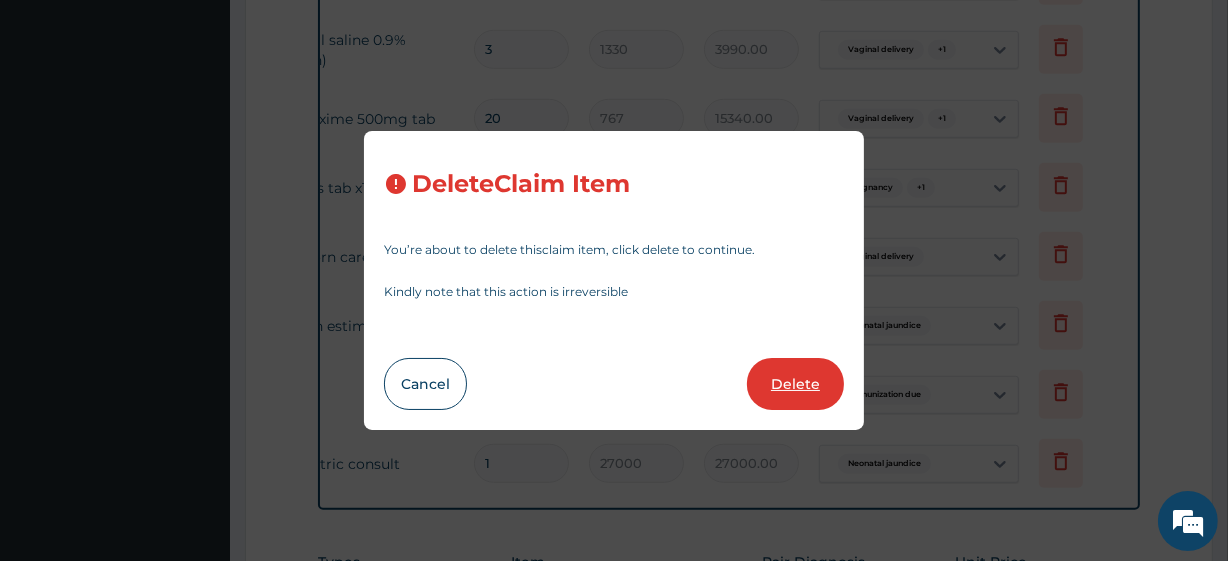 click on "Delete" at bounding box center [795, 384] 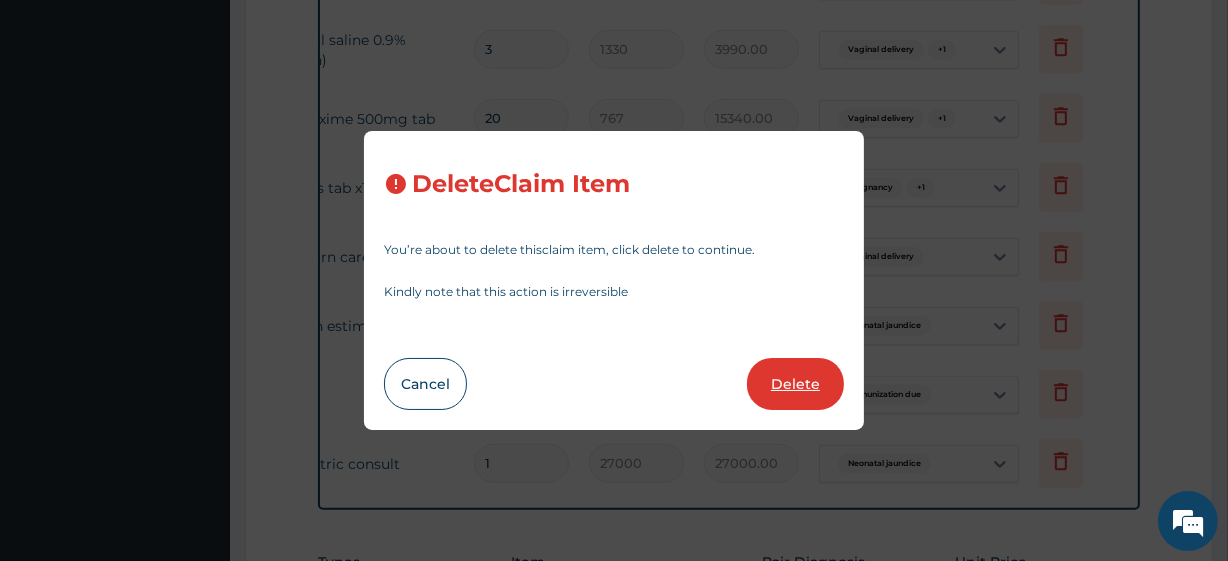 type on "1" 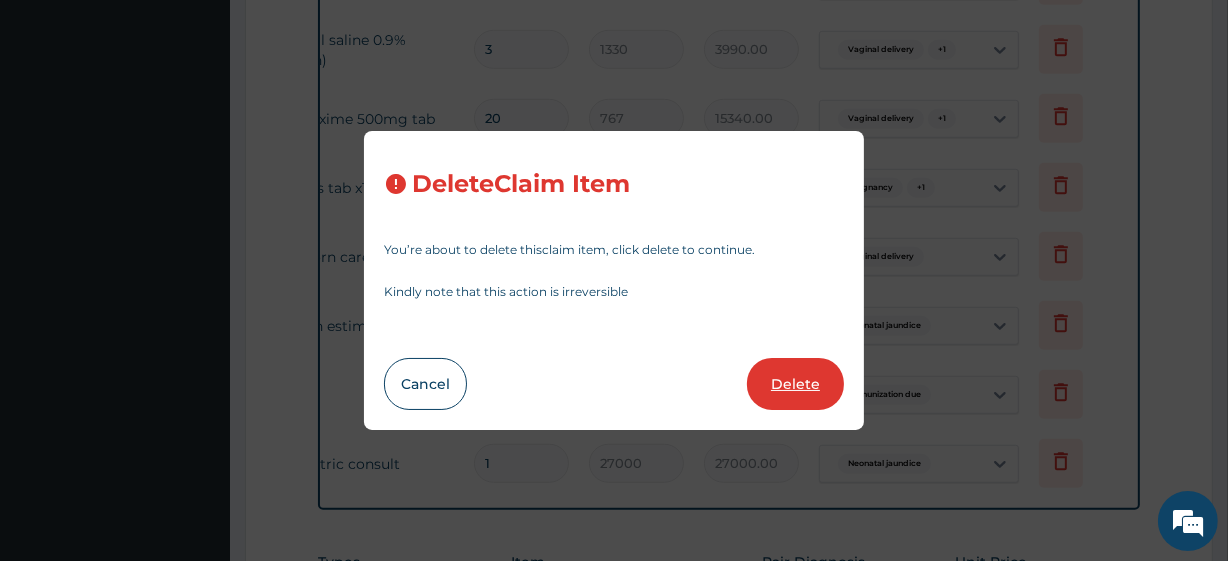 type on "40500.00" 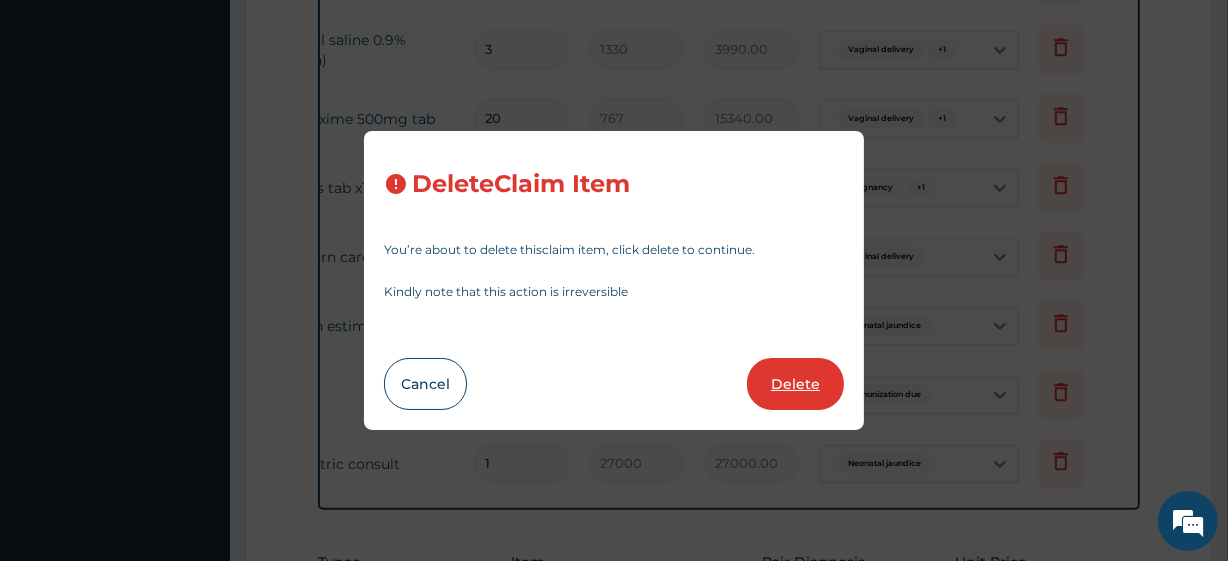 type on "5528.25" 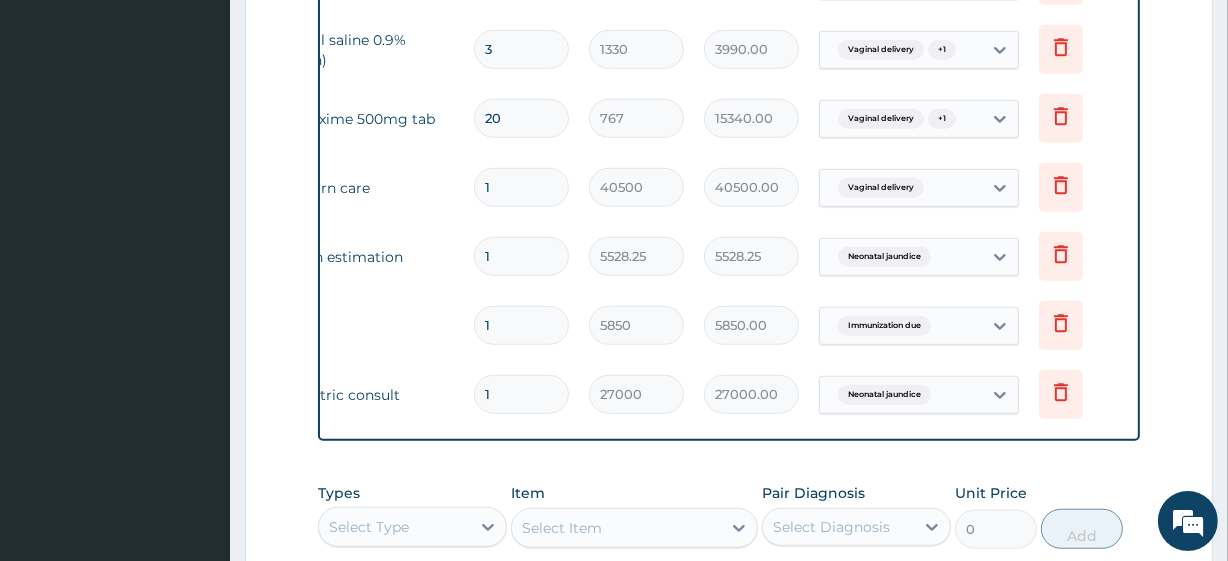 scroll, scrollTop: 0, scrollLeft: 0, axis: both 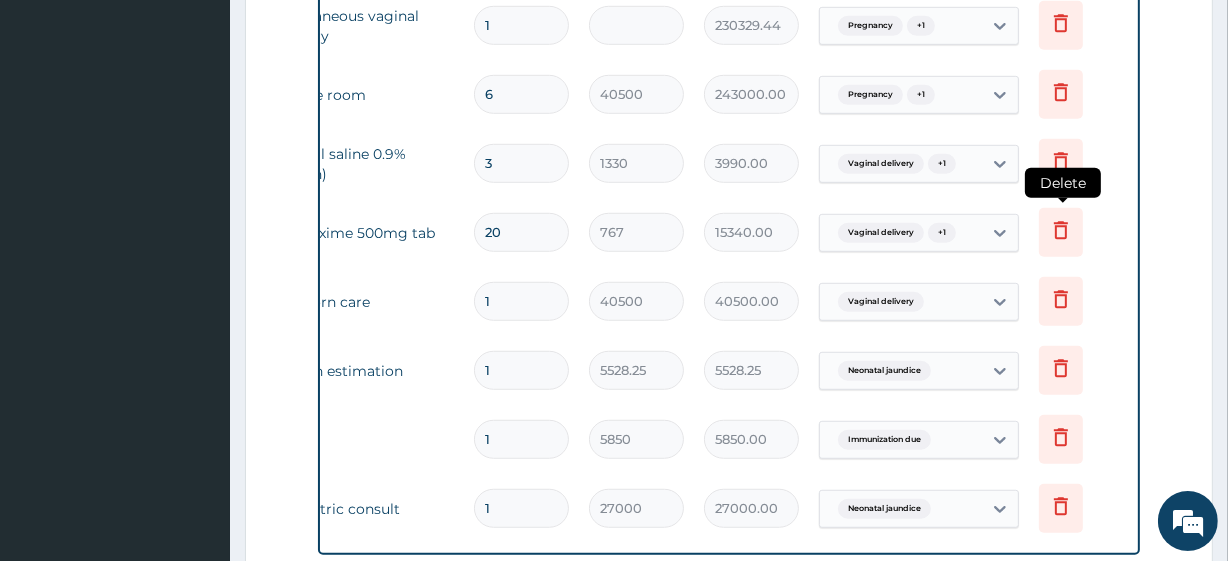 click 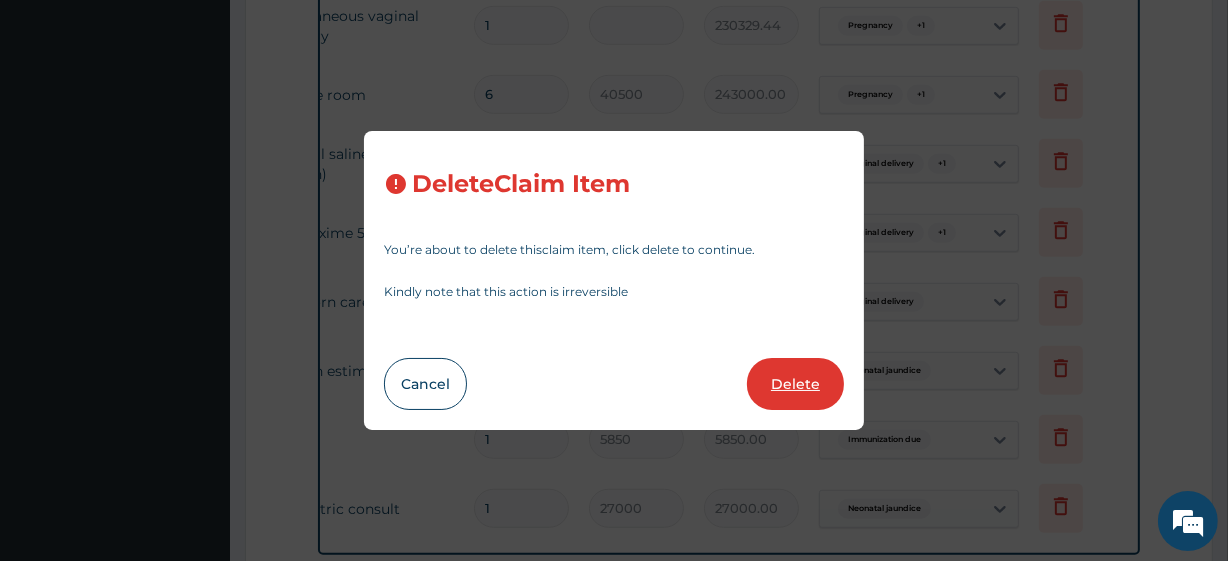 click on "Delete" at bounding box center [795, 384] 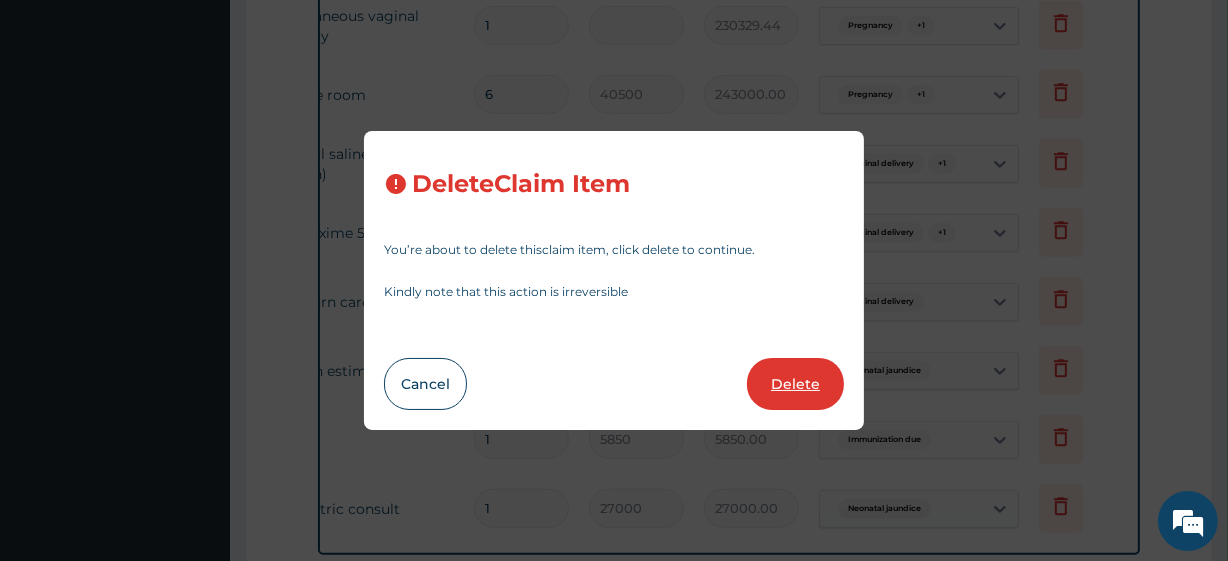 type on "27000.00" 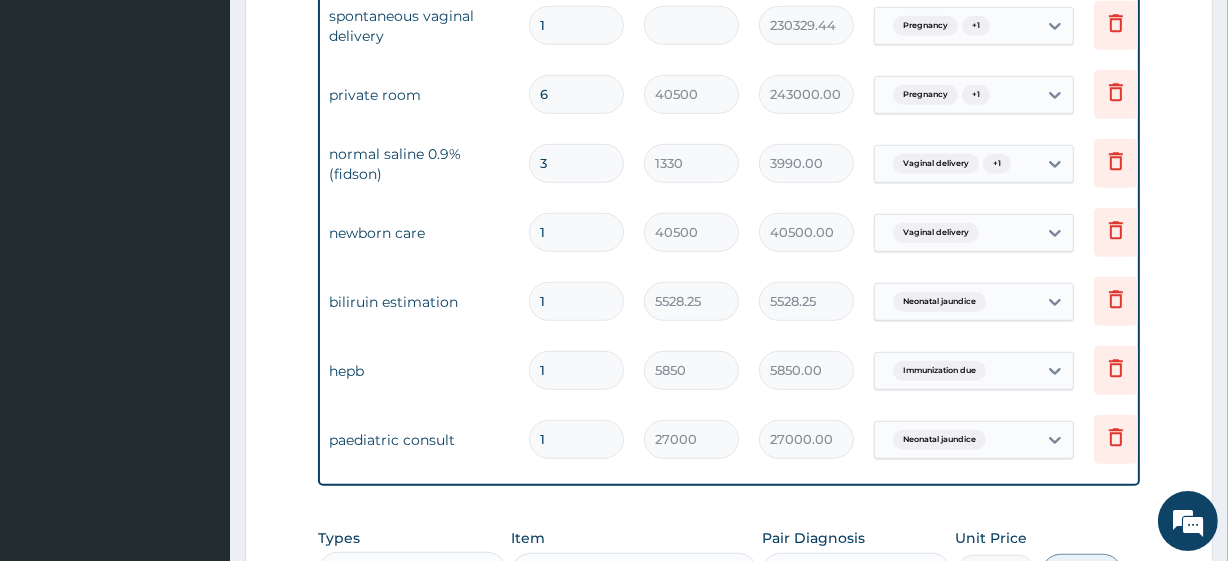 scroll, scrollTop: 0, scrollLeft: 181, axis: horizontal 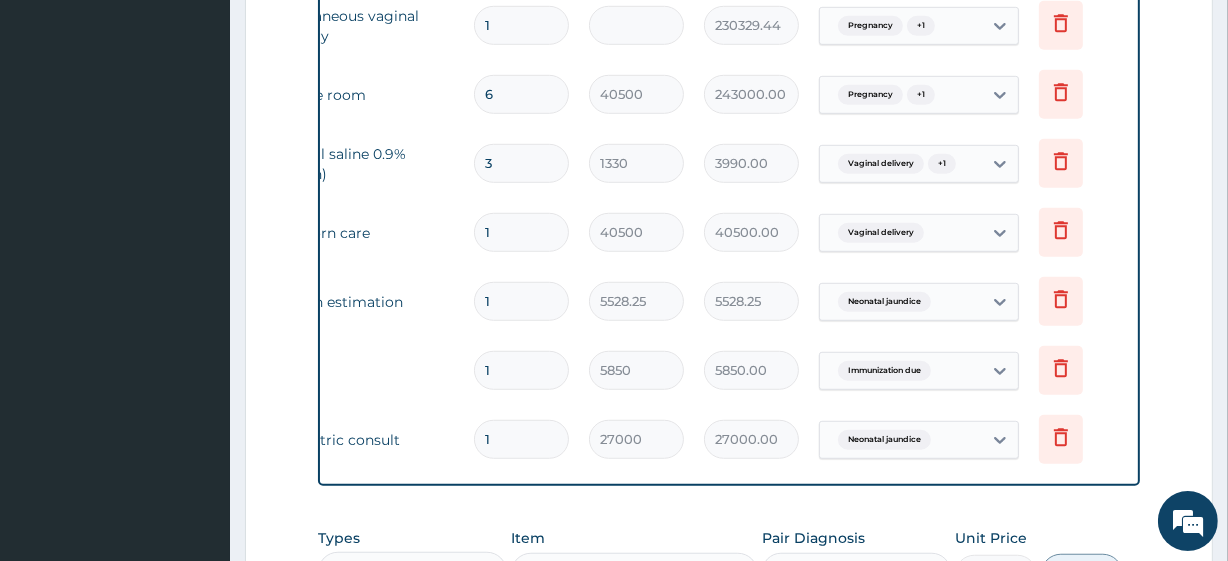 click on "Delete" at bounding box center [1079, 163] 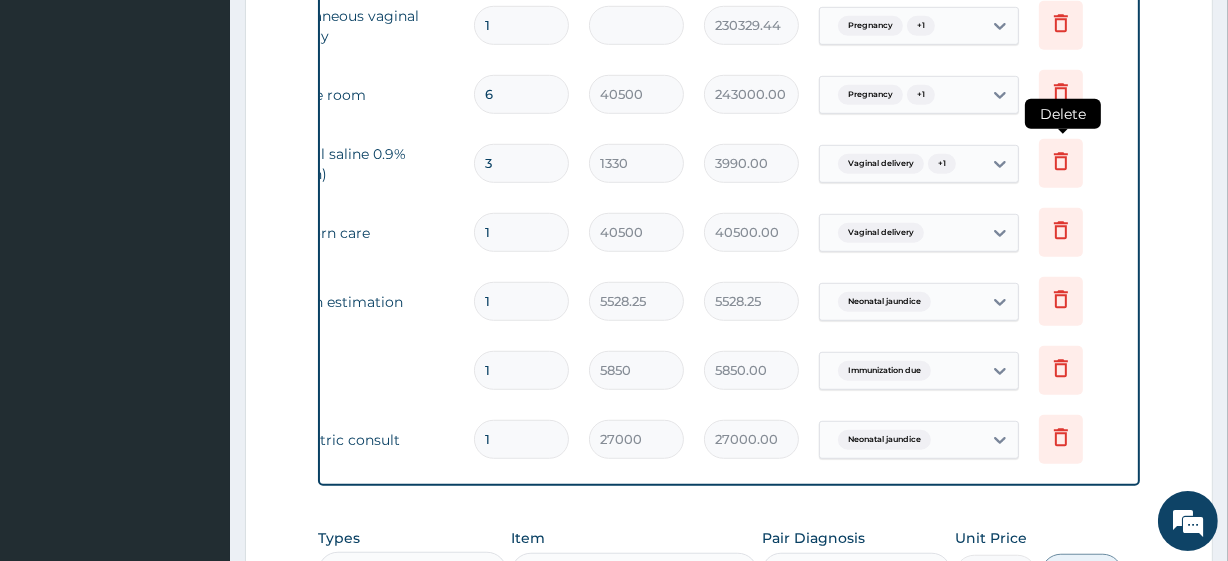 click at bounding box center (1061, 163) 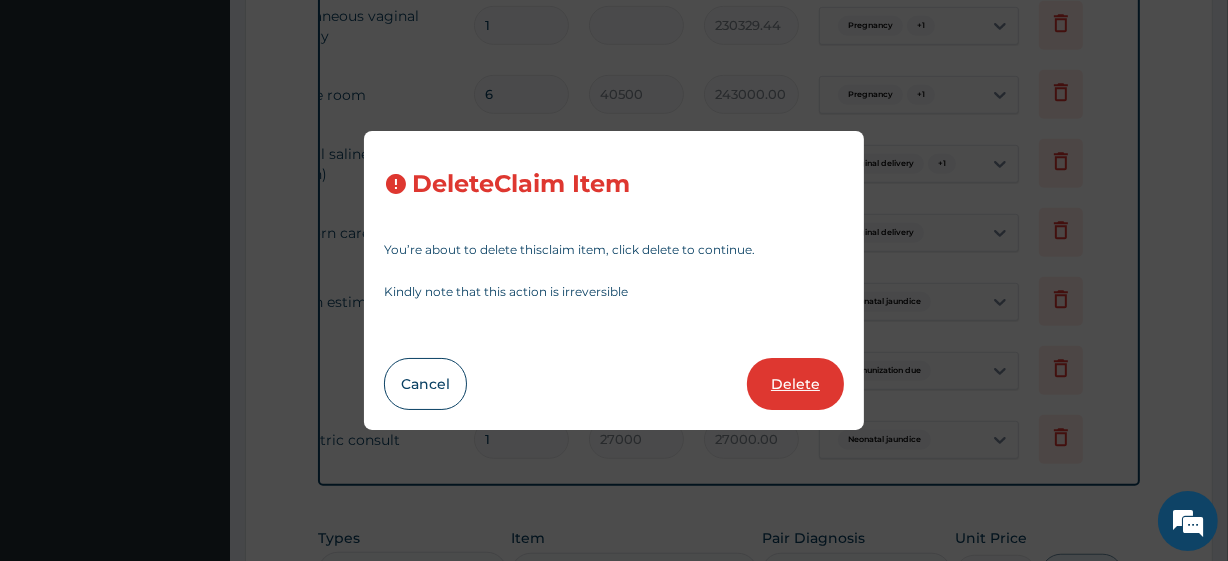 click on "Delete" at bounding box center [795, 384] 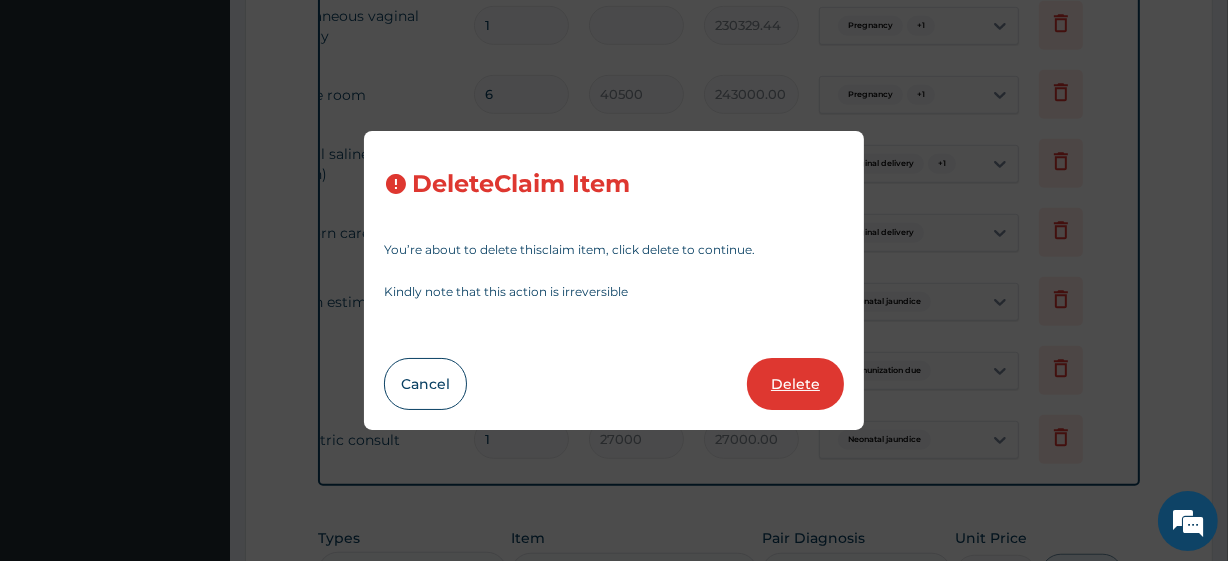 type on "1" 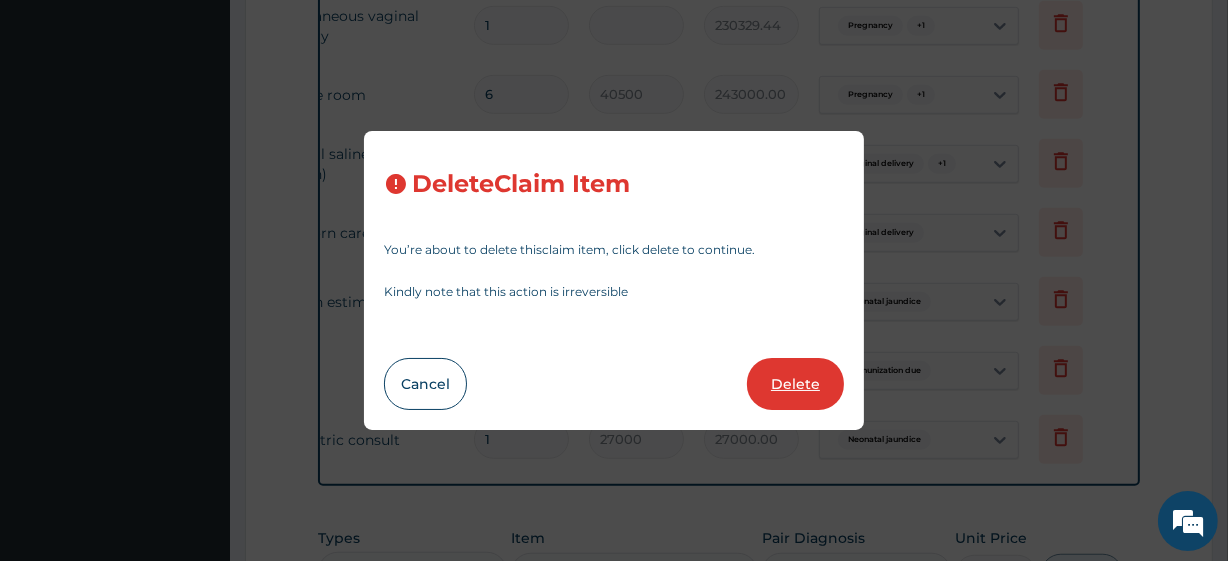 type on "40500" 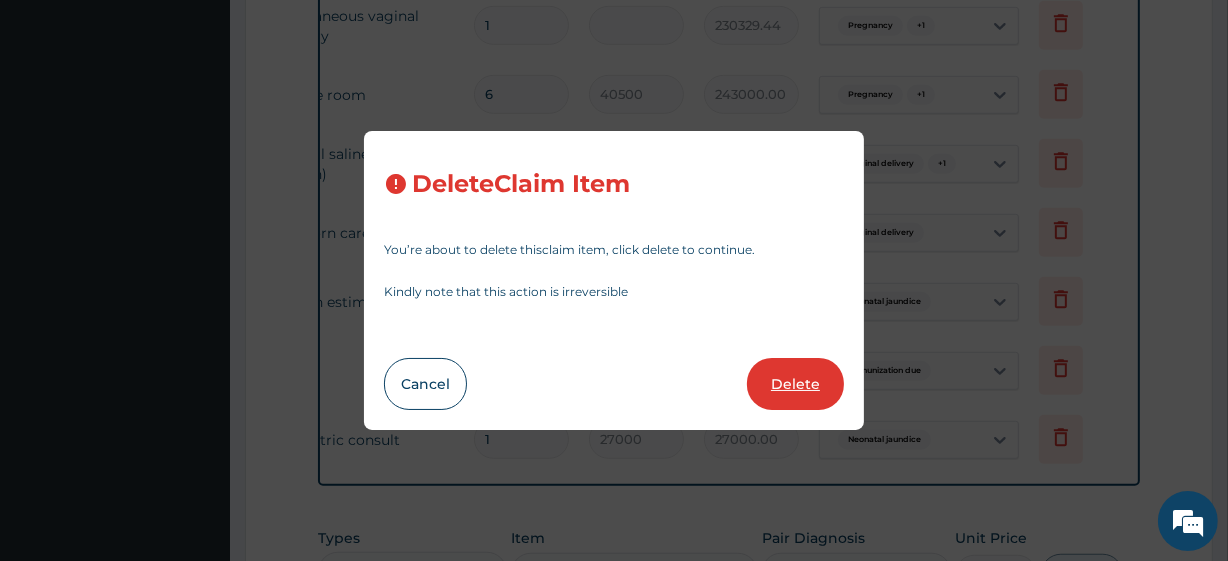 type on "5850" 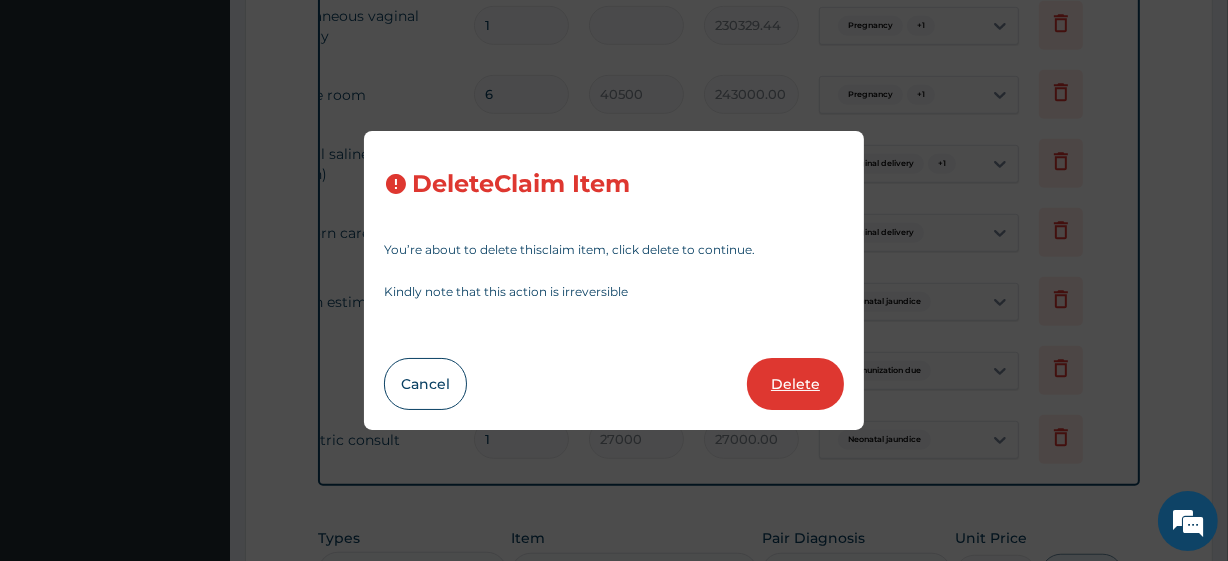 type on "5850.00" 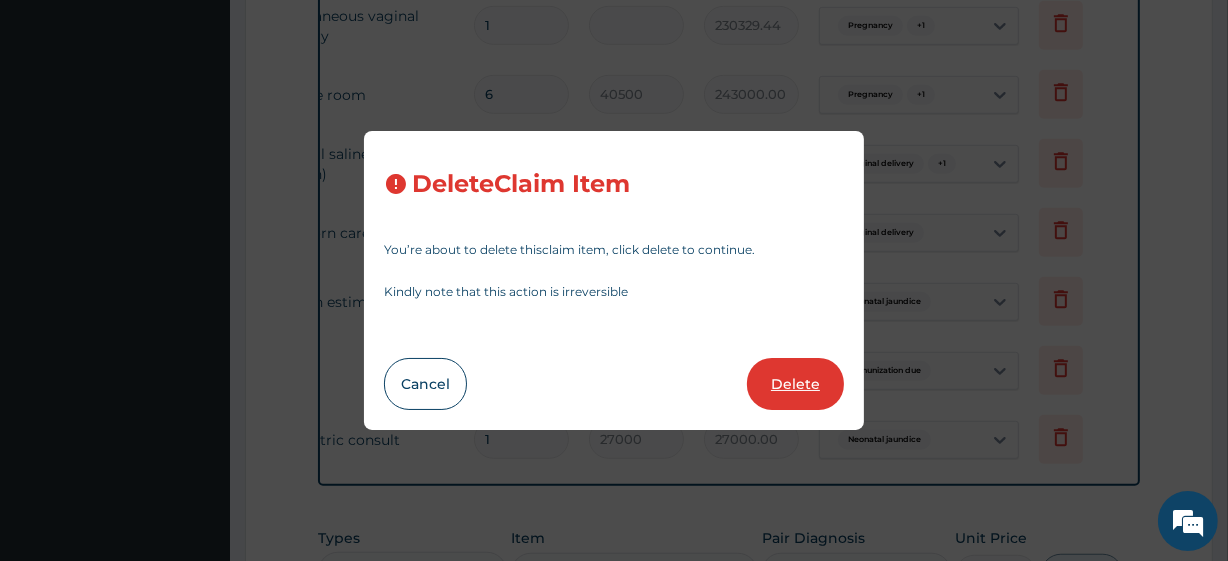 type on "27000.00" 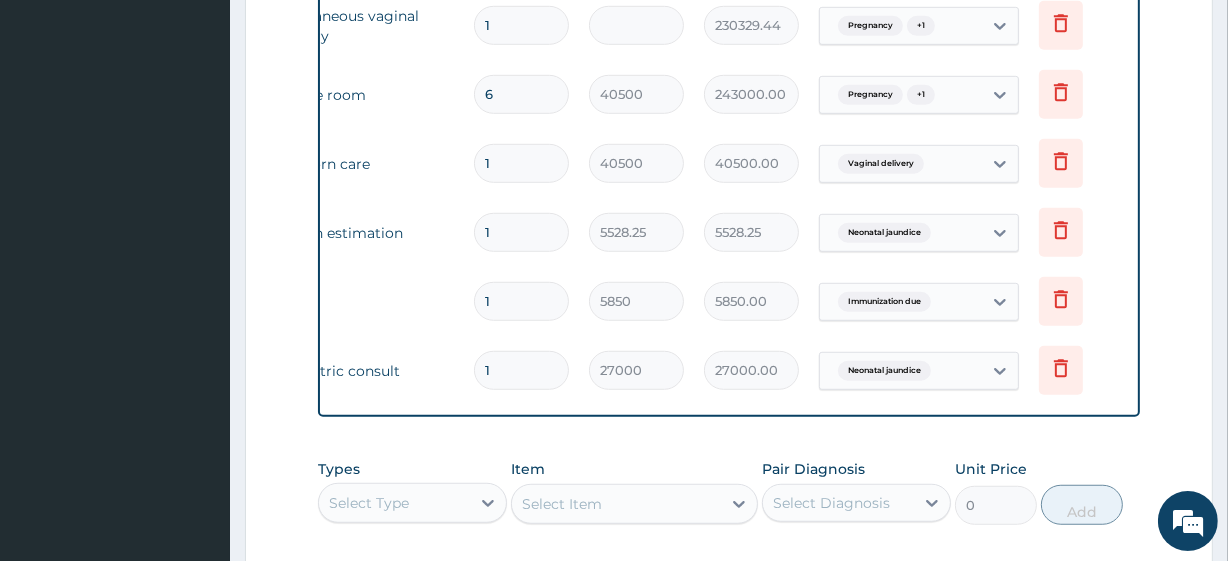 scroll, scrollTop: 0, scrollLeft: 0, axis: both 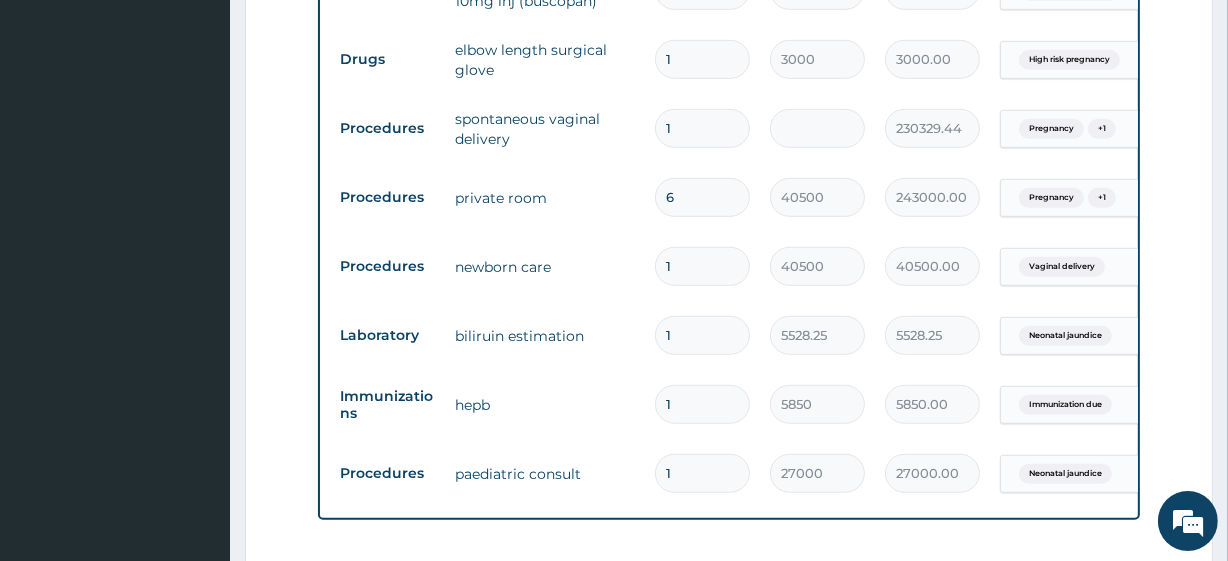 click on "6" at bounding box center (702, 197) 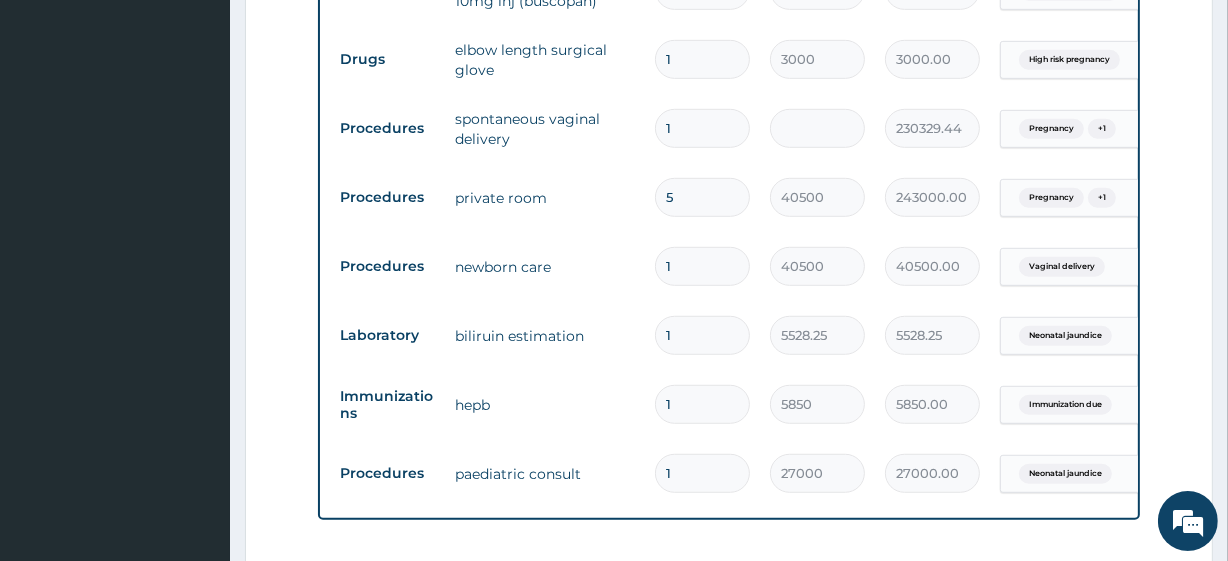 type on "202500.00" 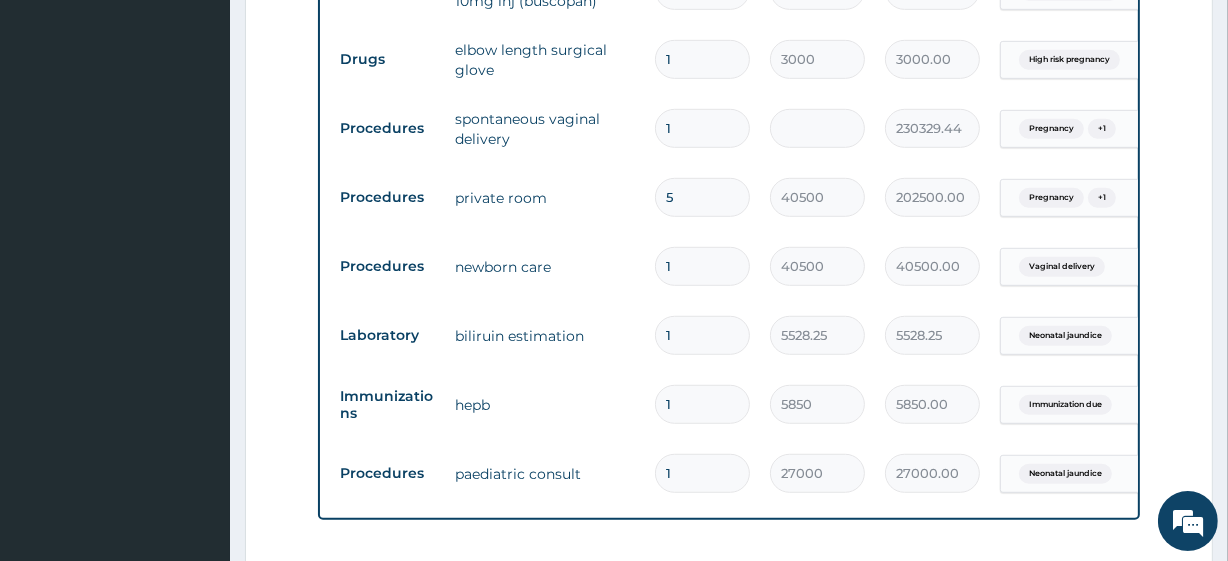 type on "4" 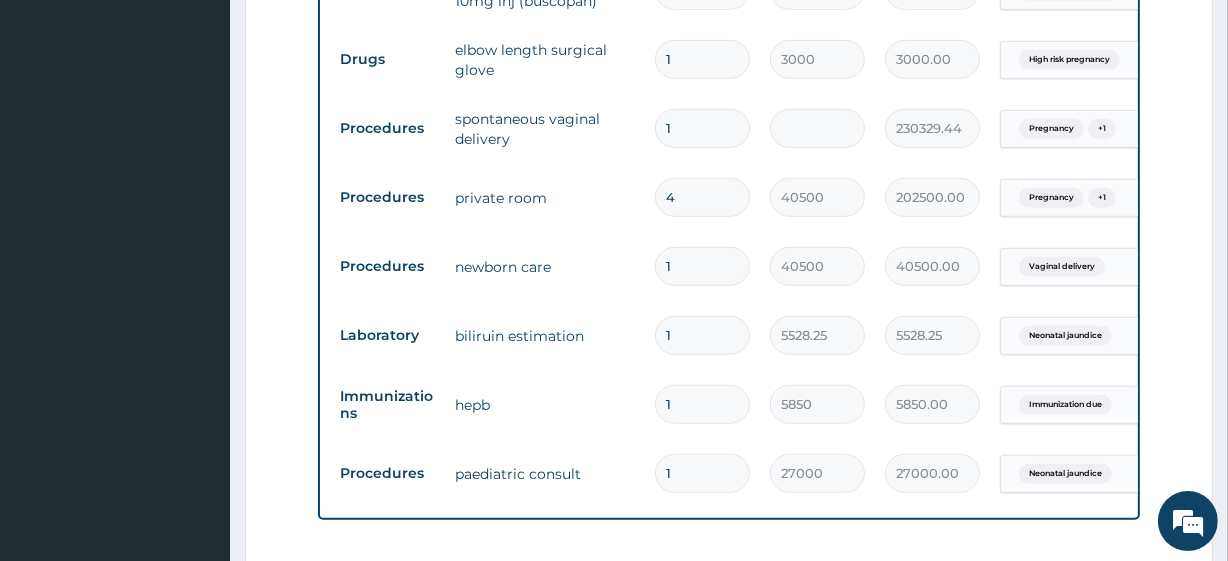type on "162000.00" 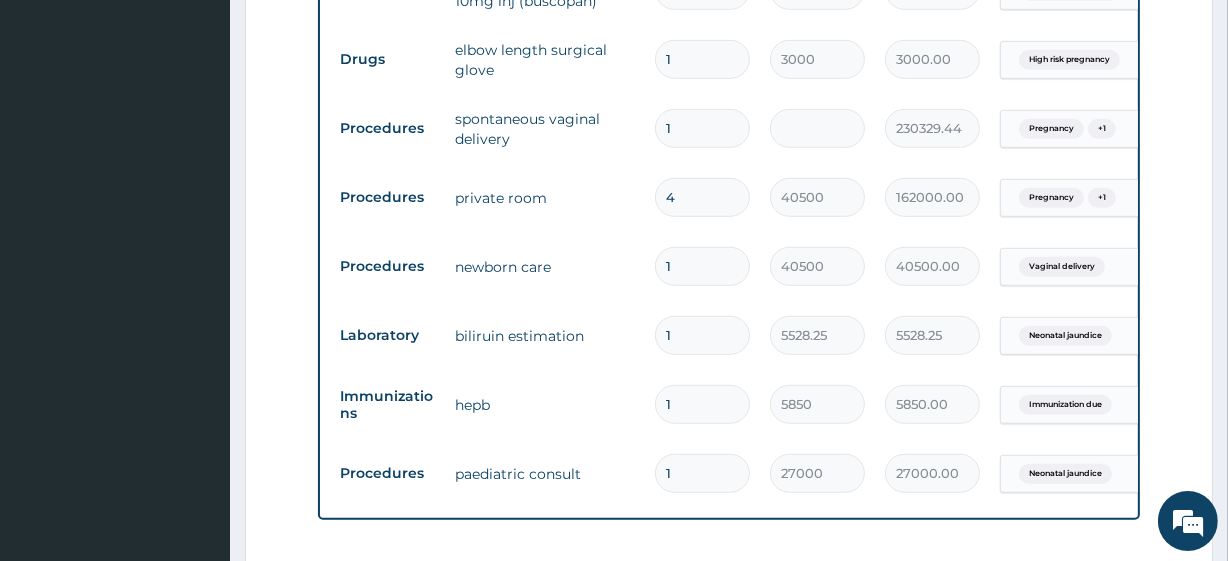 type on "3" 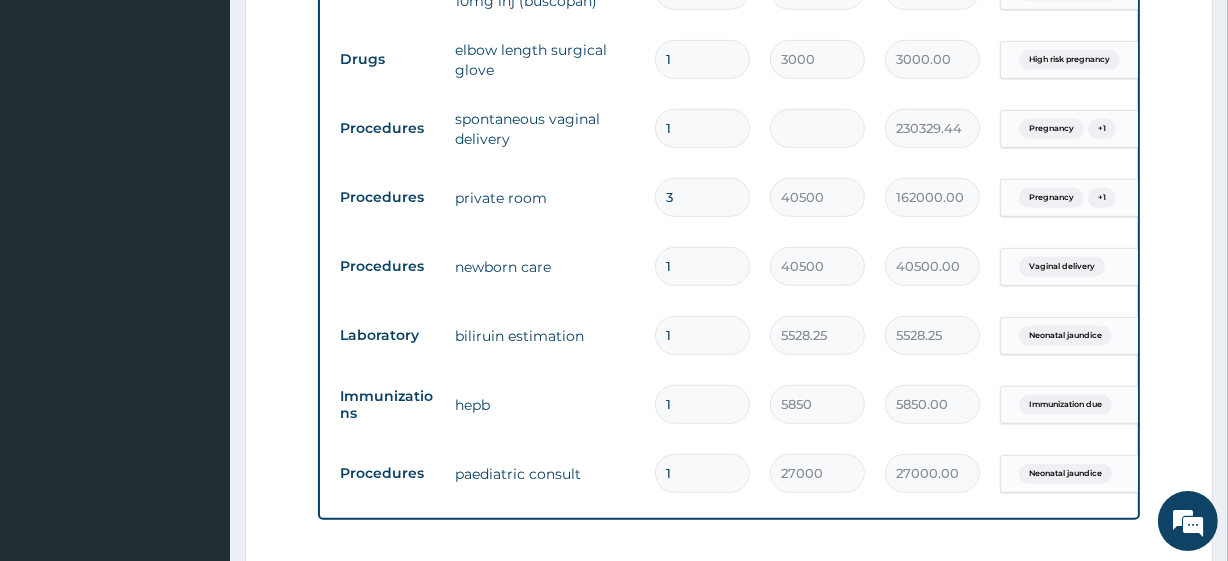 type on "121500.00" 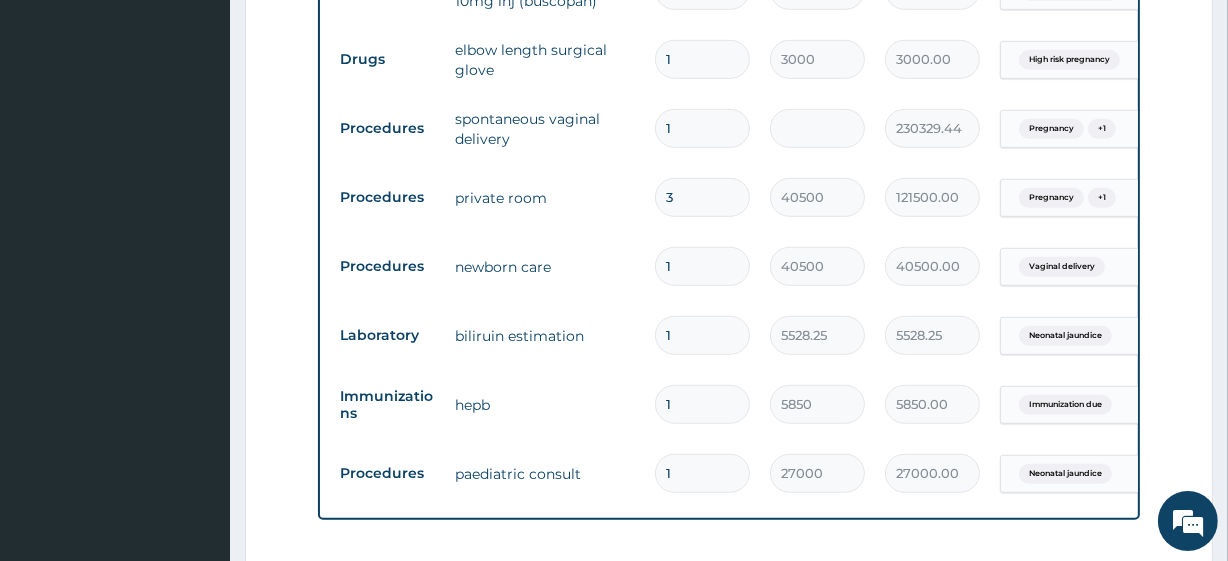 type on "2" 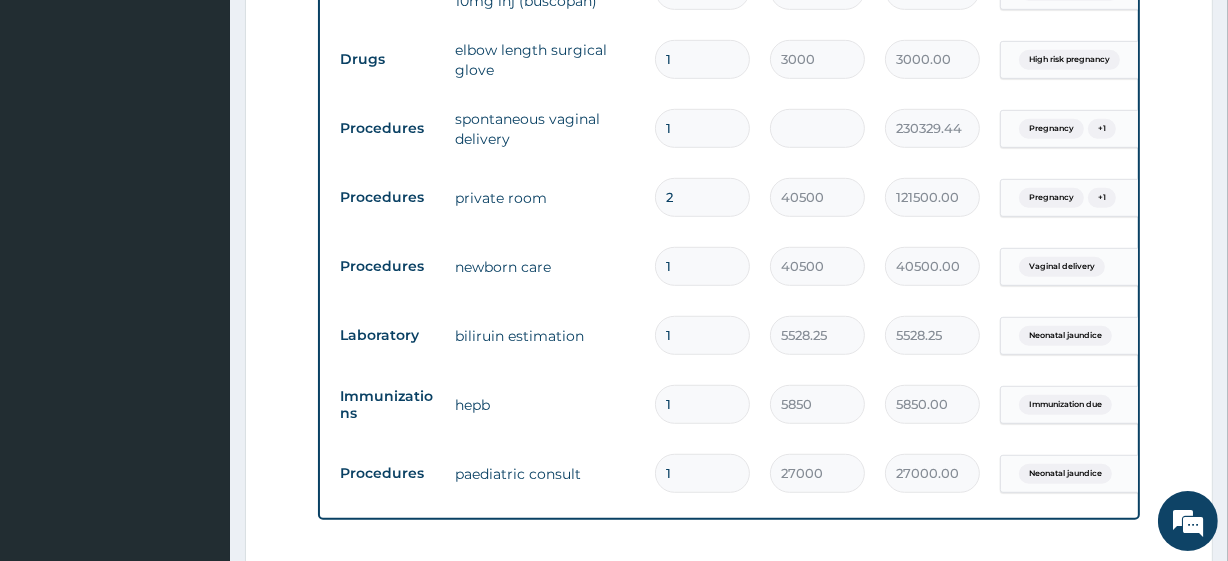 type on "81000.00" 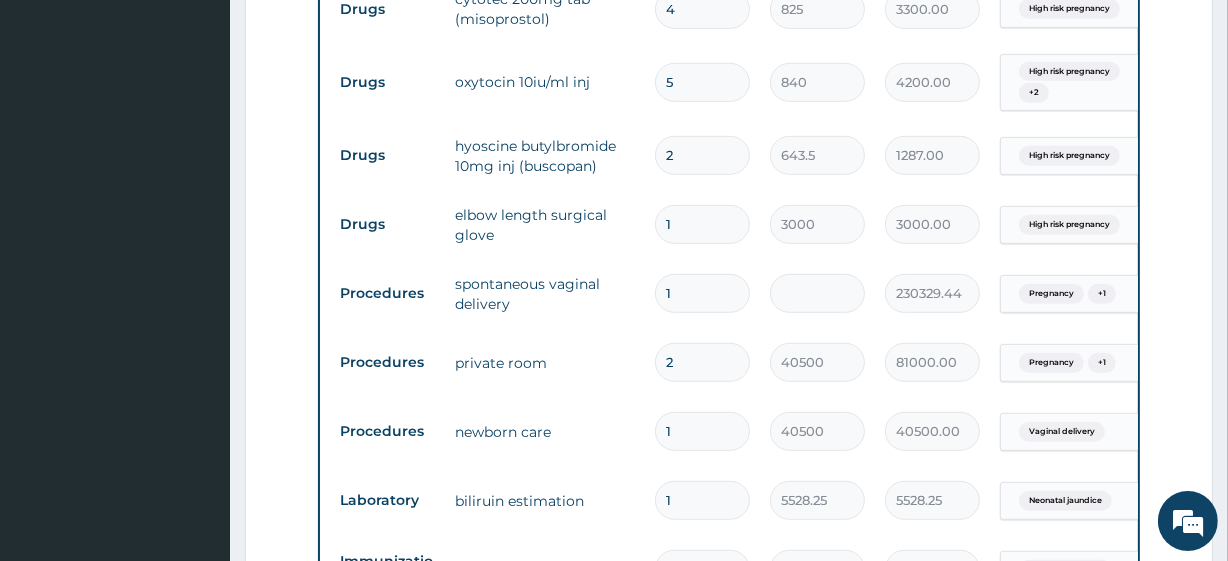scroll, scrollTop: 891, scrollLeft: 0, axis: vertical 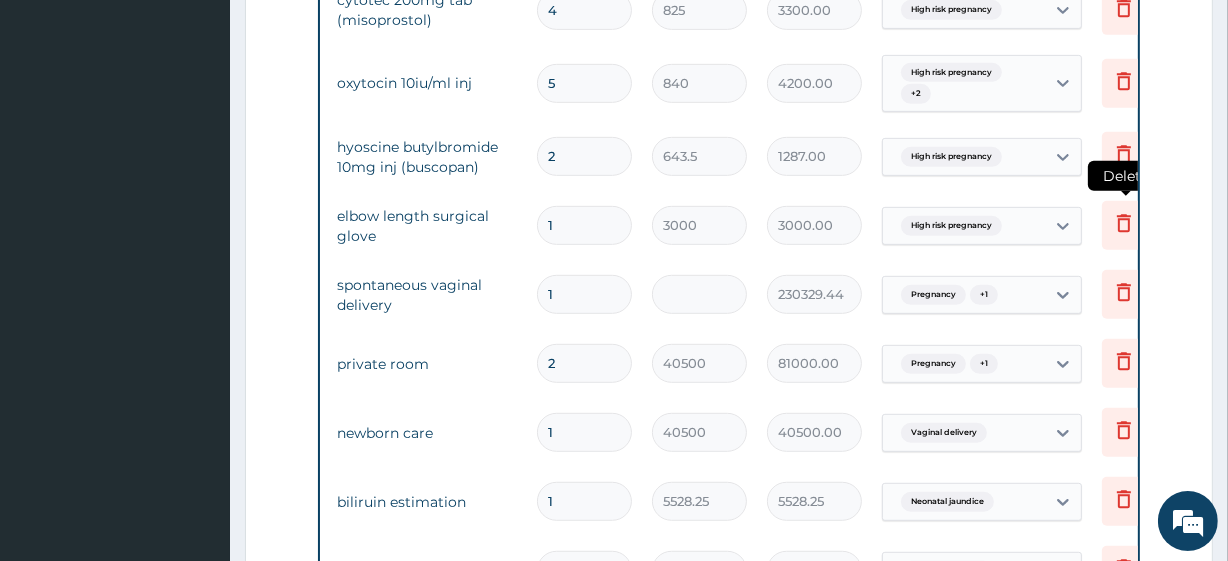click 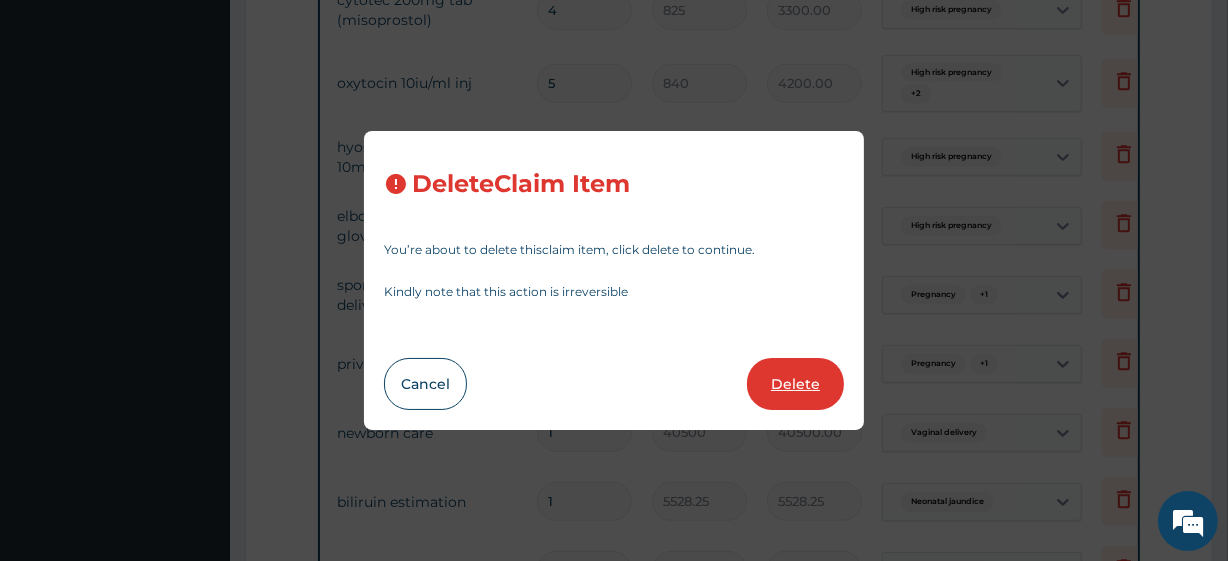 click on "Delete" at bounding box center (795, 384) 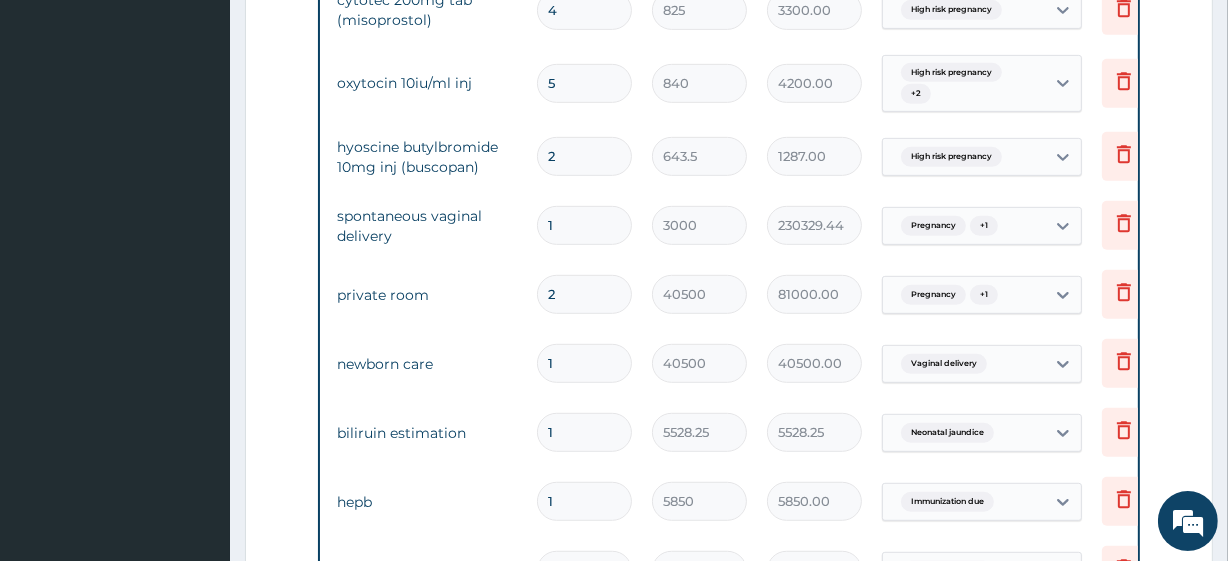 scroll, scrollTop: 0, scrollLeft: 0, axis: both 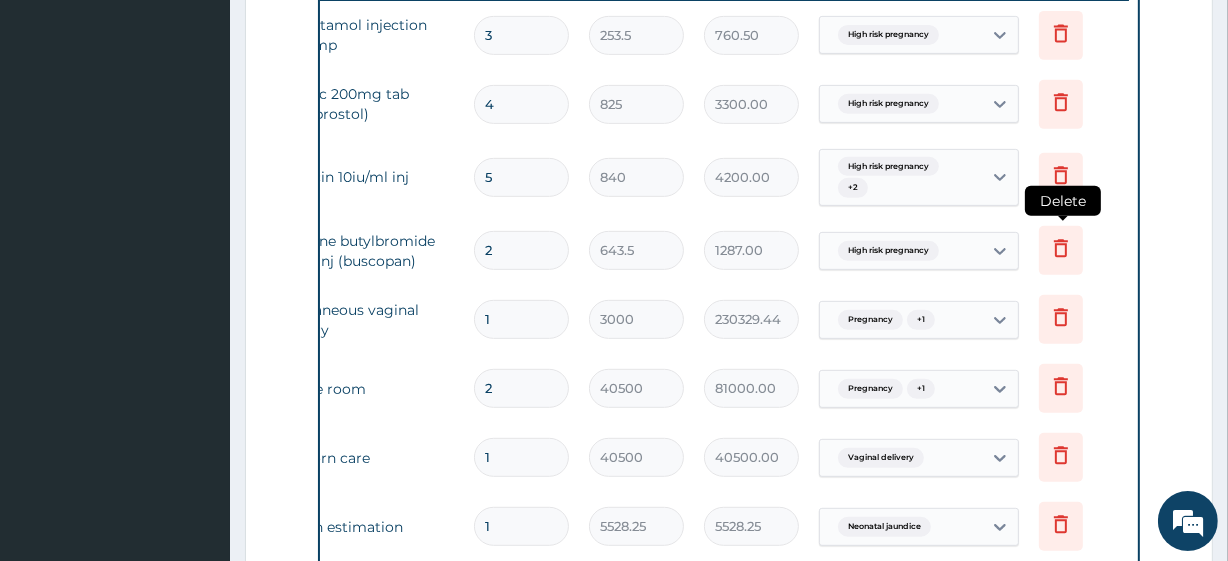 click at bounding box center (1061, 250) 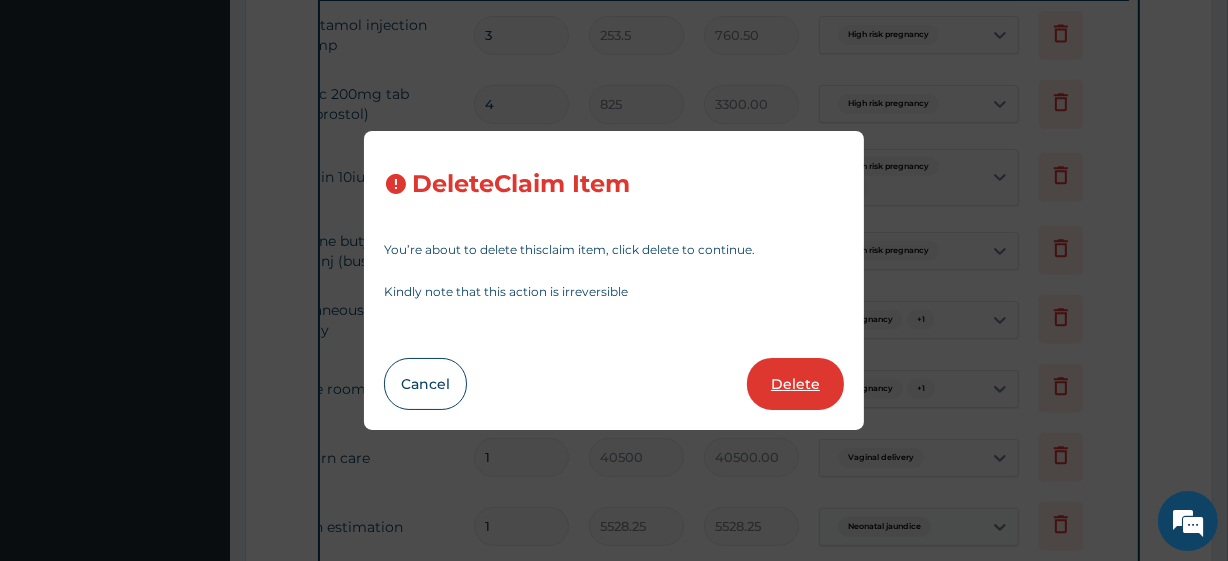 click on "Delete" at bounding box center (795, 384) 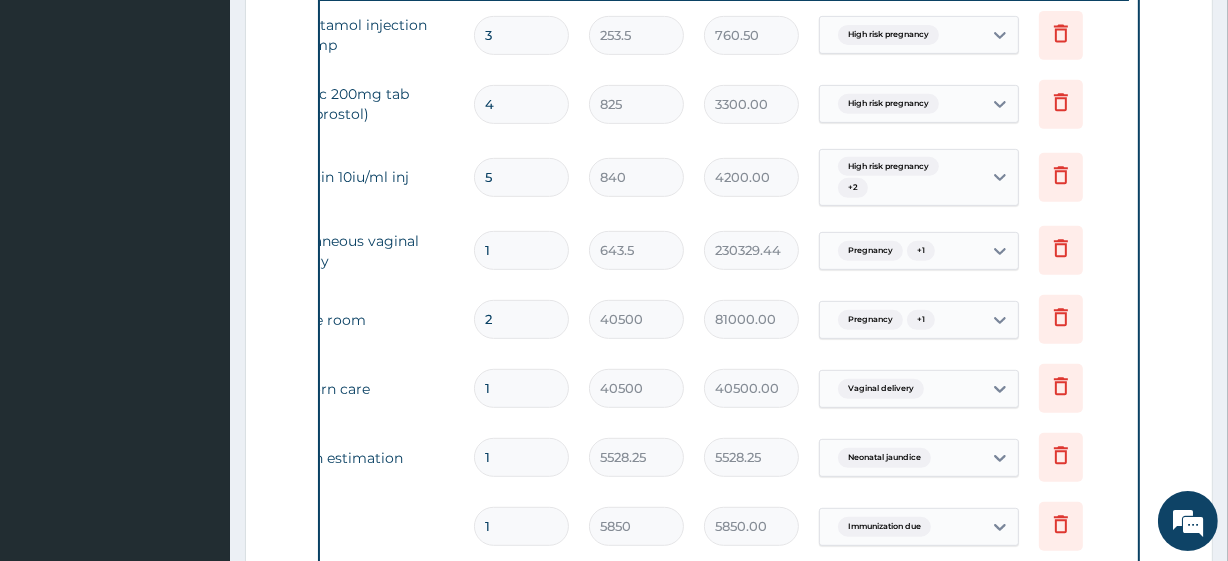 scroll, scrollTop: 0, scrollLeft: 0, axis: both 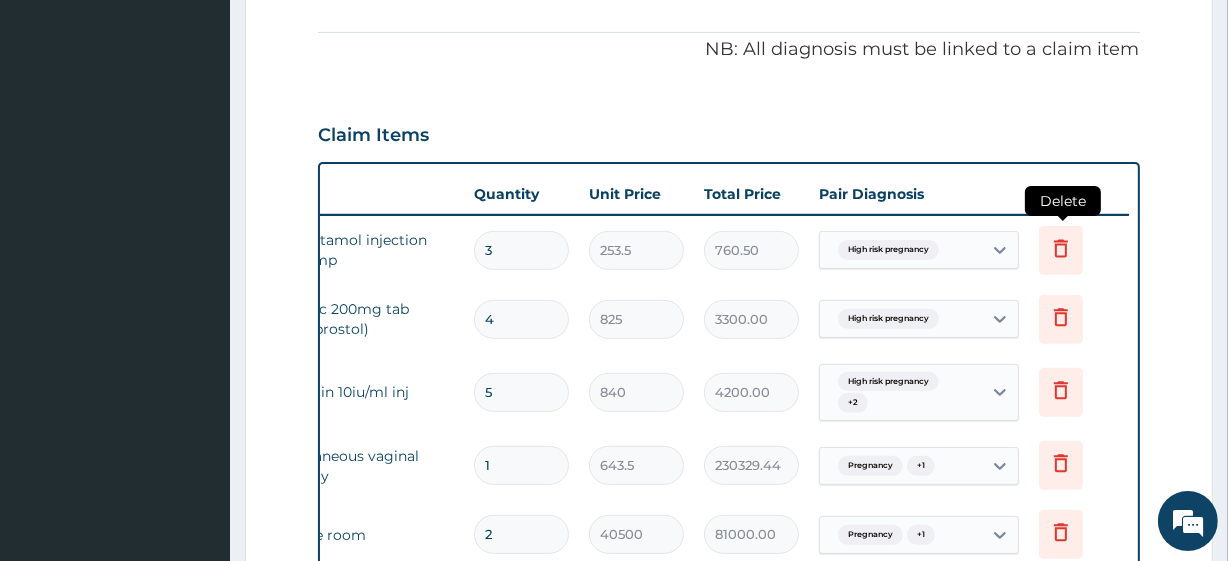 click 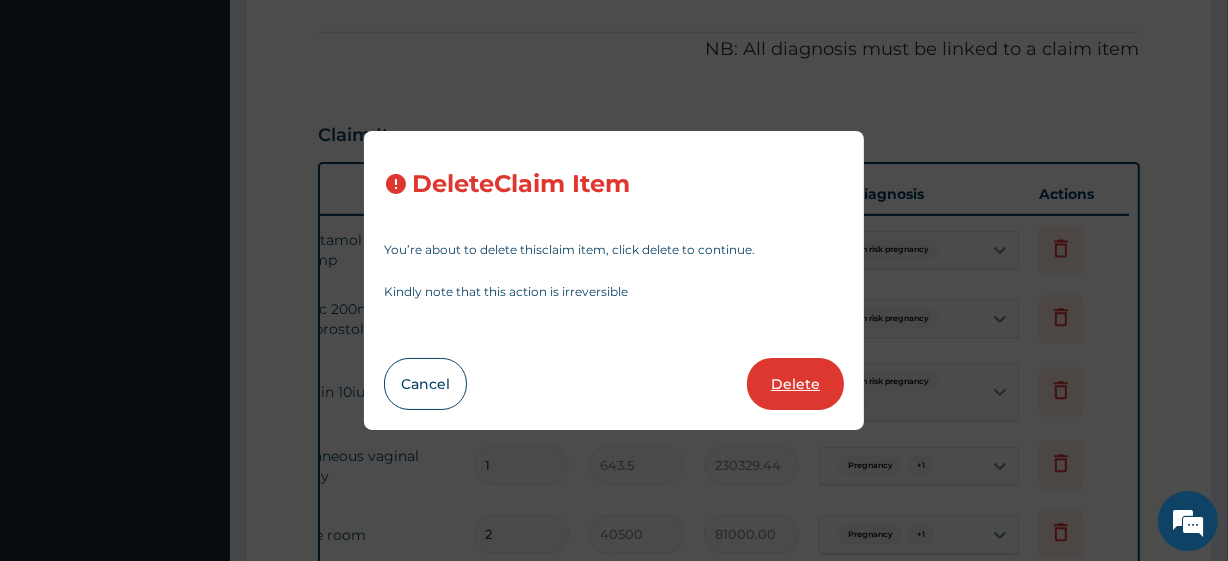 click on "Delete" at bounding box center [795, 384] 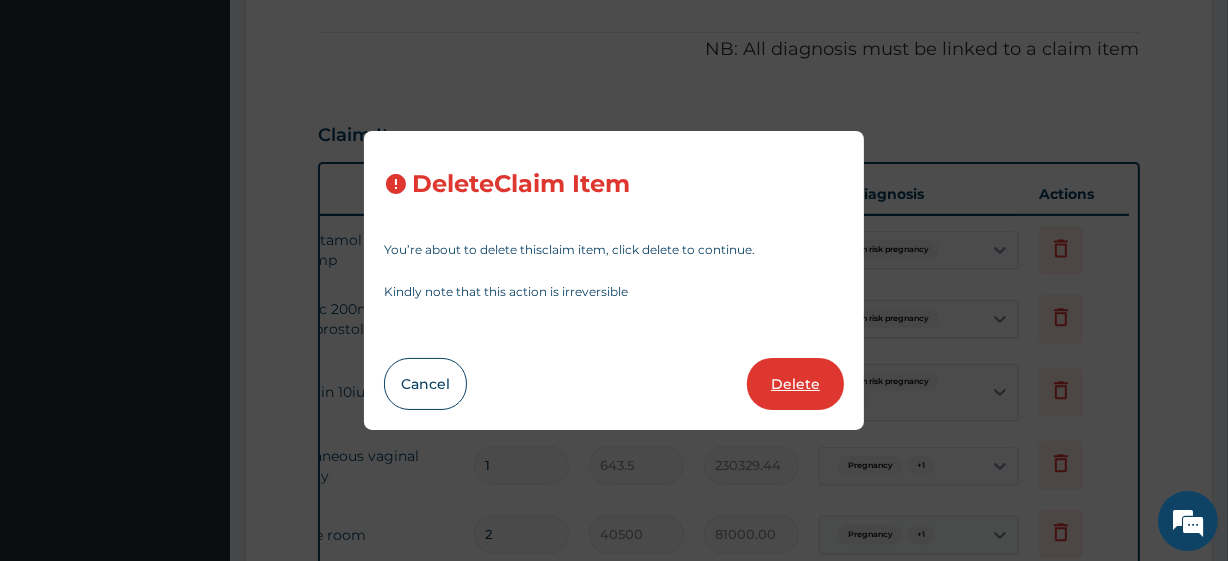 type on "5528.25" 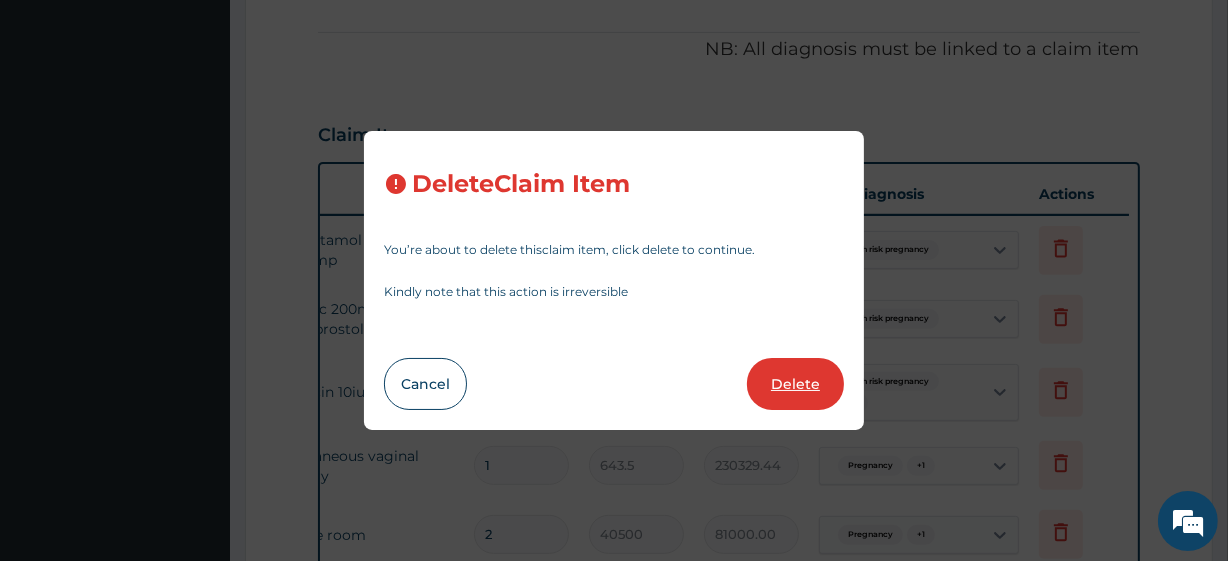 type on "5850" 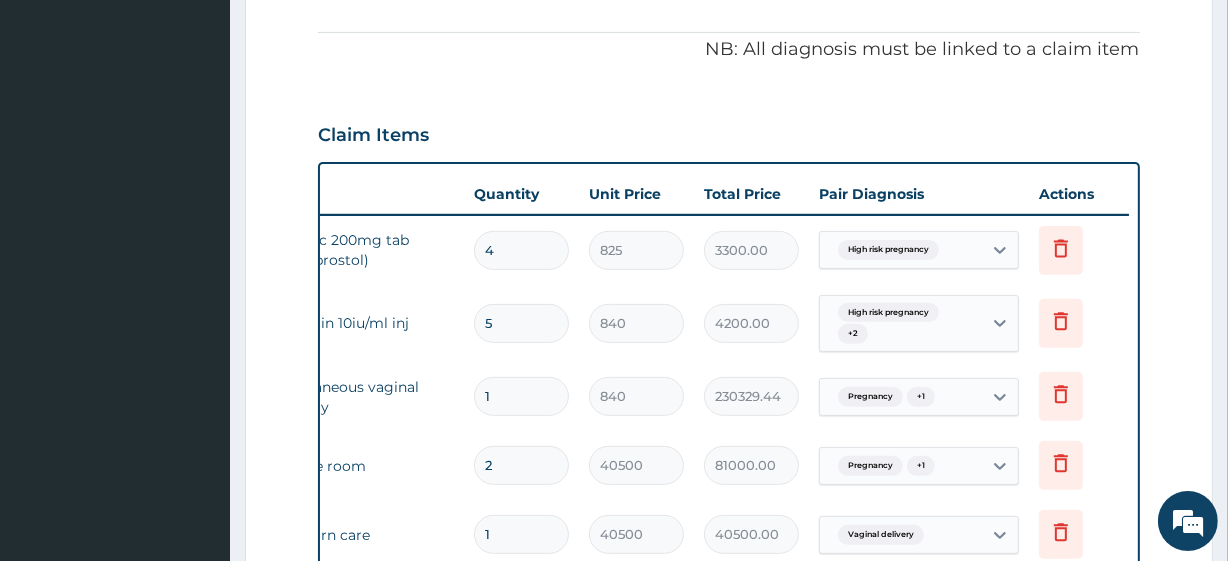 scroll, scrollTop: 0, scrollLeft: 0, axis: both 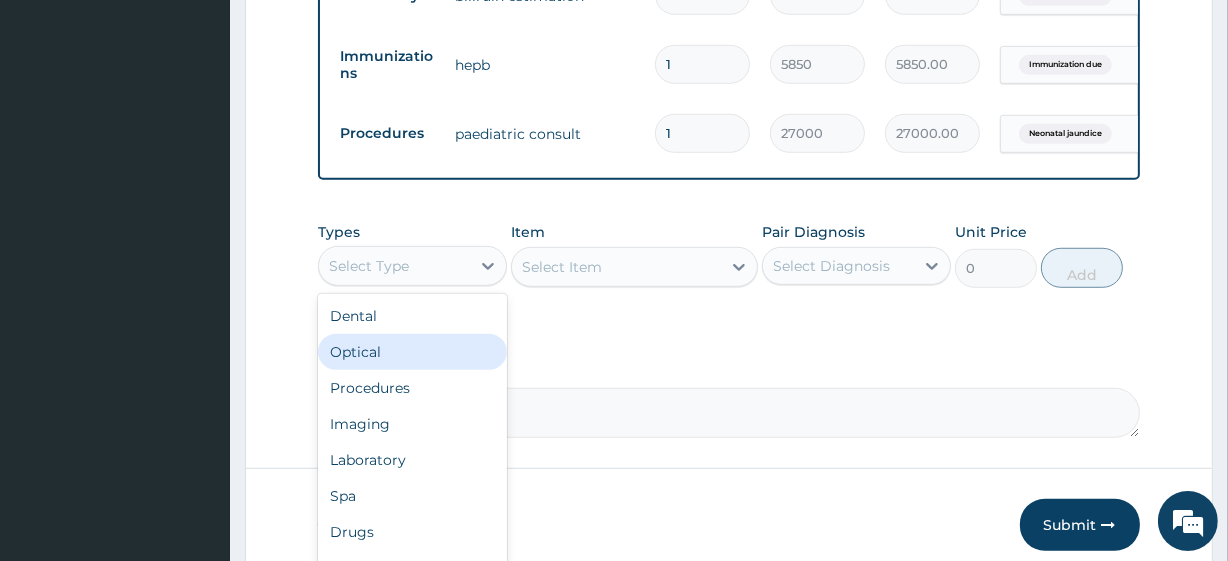 drag, startPoint x: 391, startPoint y: 264, endPoint x: 400, endPoint y: 389, distance: 125.32358 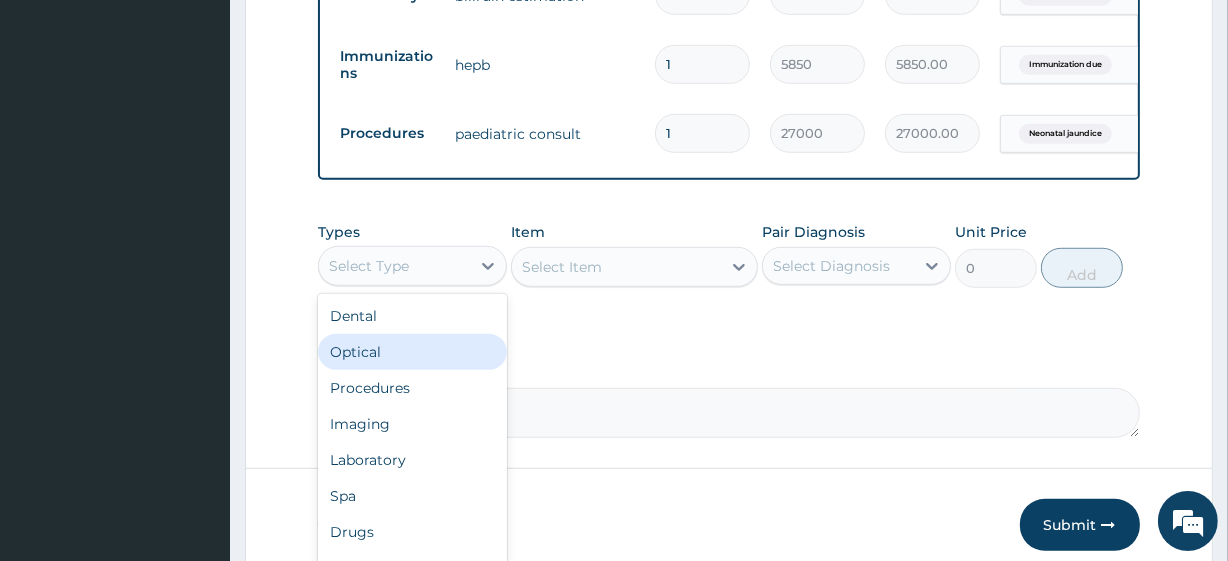 click on "option Optical focused, 2 of 10. 10 results available. Use Up and Down to choose options, press Enter to select the currently focused option, press Escape to exit the menu, press Tab to select the option and exit the menu. Select Type Dental Optical Procedures Imaging Laboratory Spa Drugs Immunizations Others Gym" at bounding box center [412, 266] 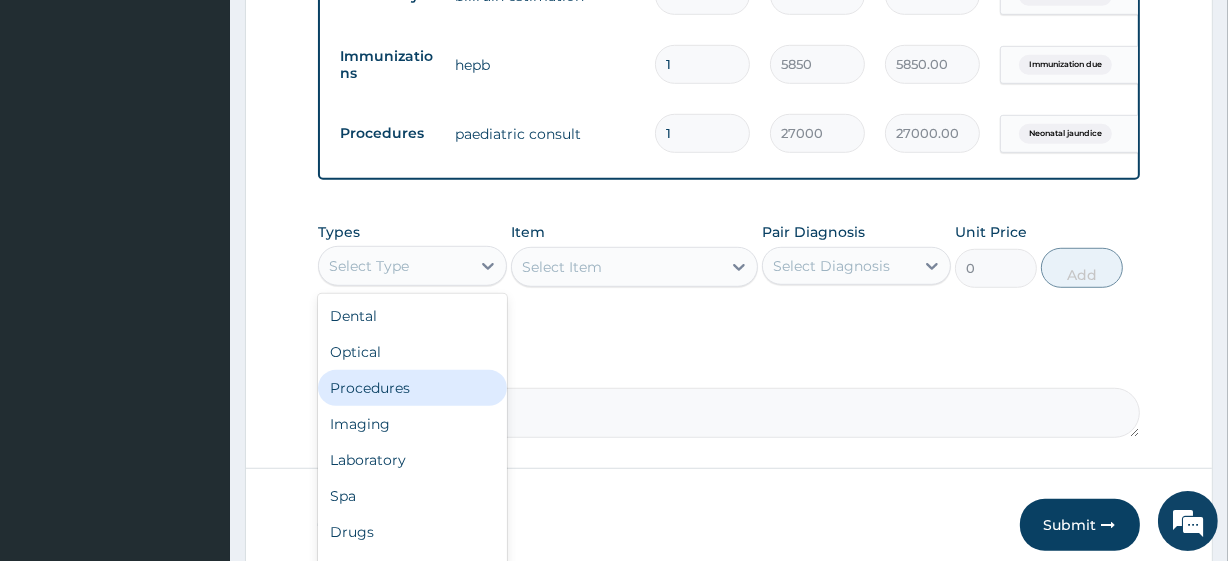 click on "Procedures" at bounding box center (412, 388) 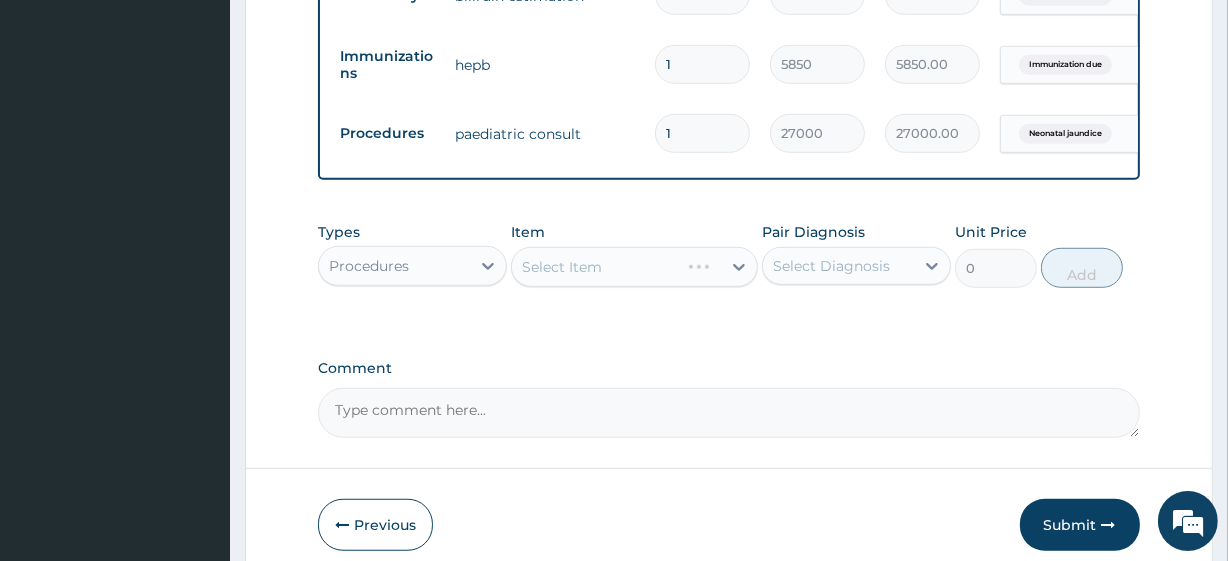 click on "Select Item" at bounding box center [634, 267] 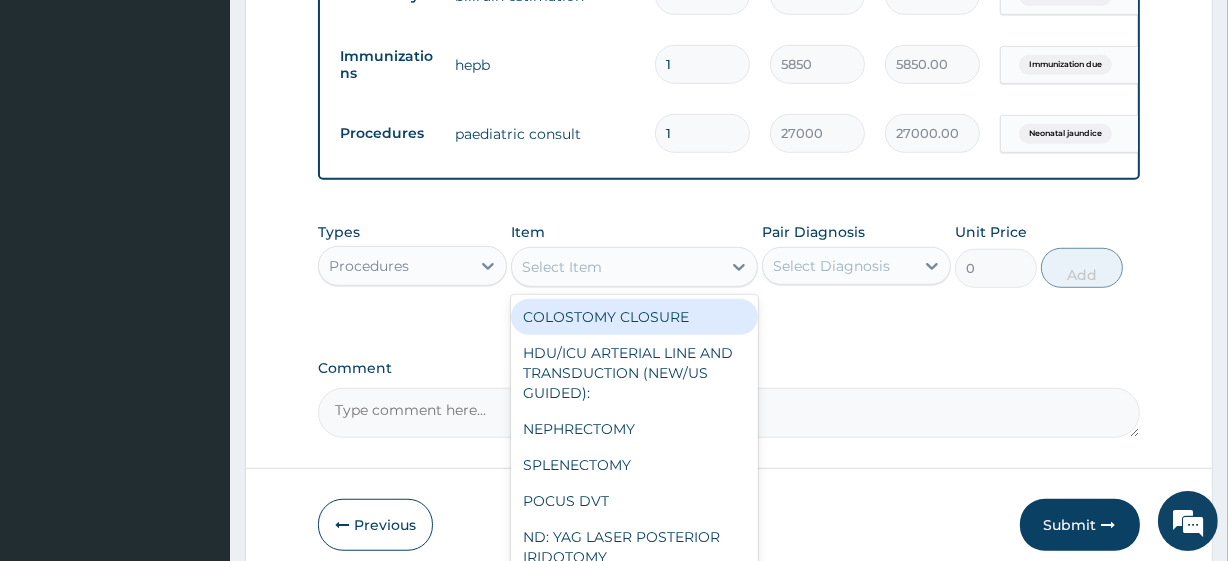 click on "Select Item" at bounding box center (616, 267) 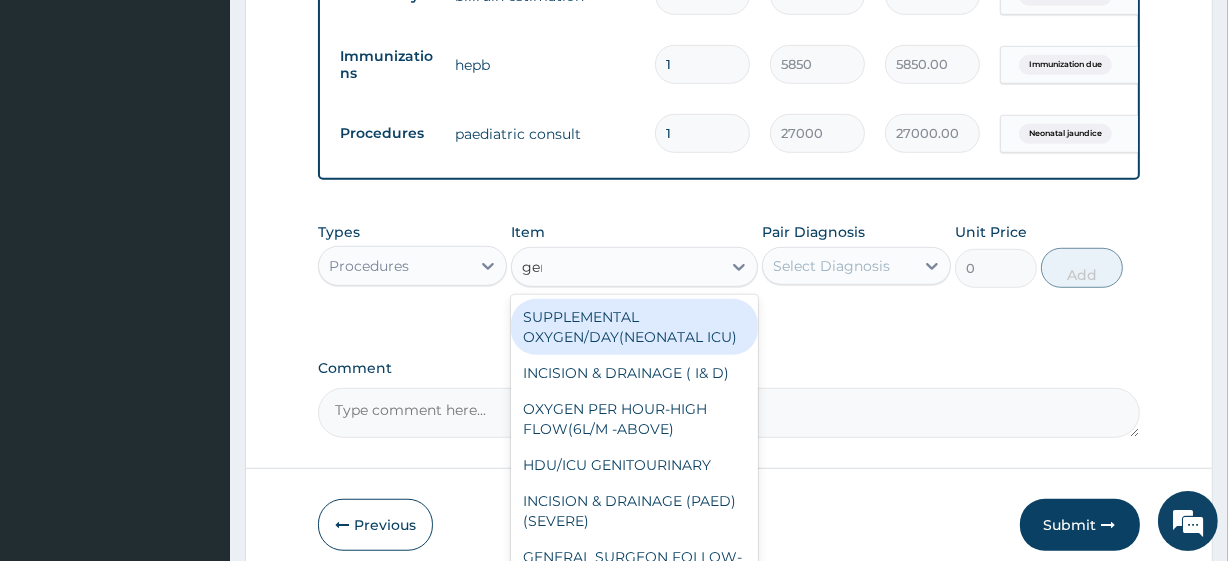 type on "gene" 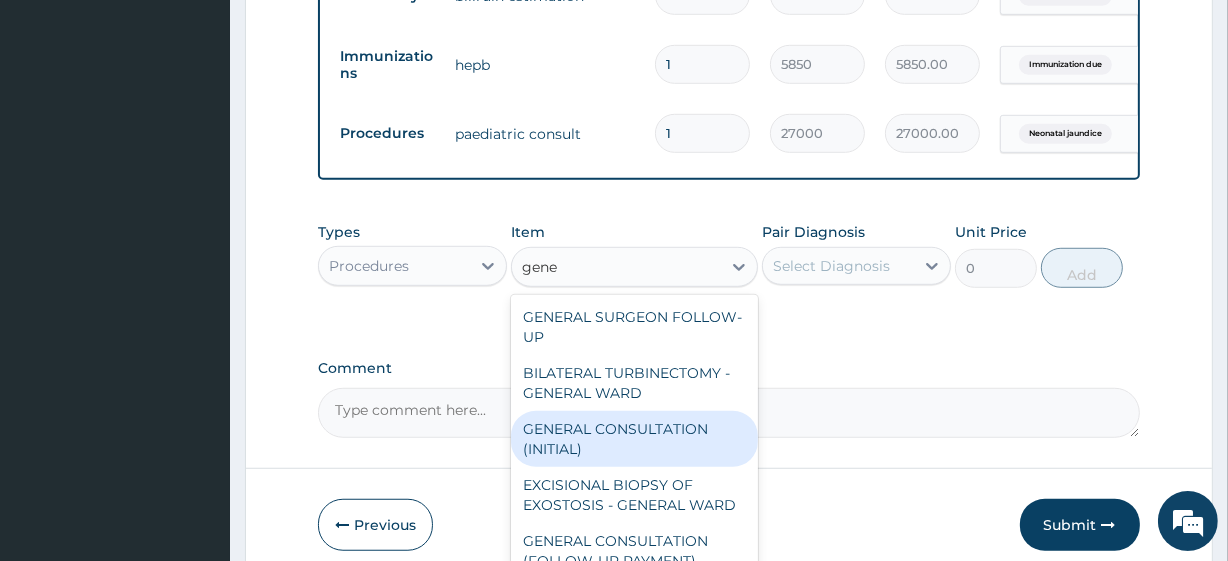 click on "GENERAL CONSULTATION (INITIAL)" at bounding box center (634, 439) 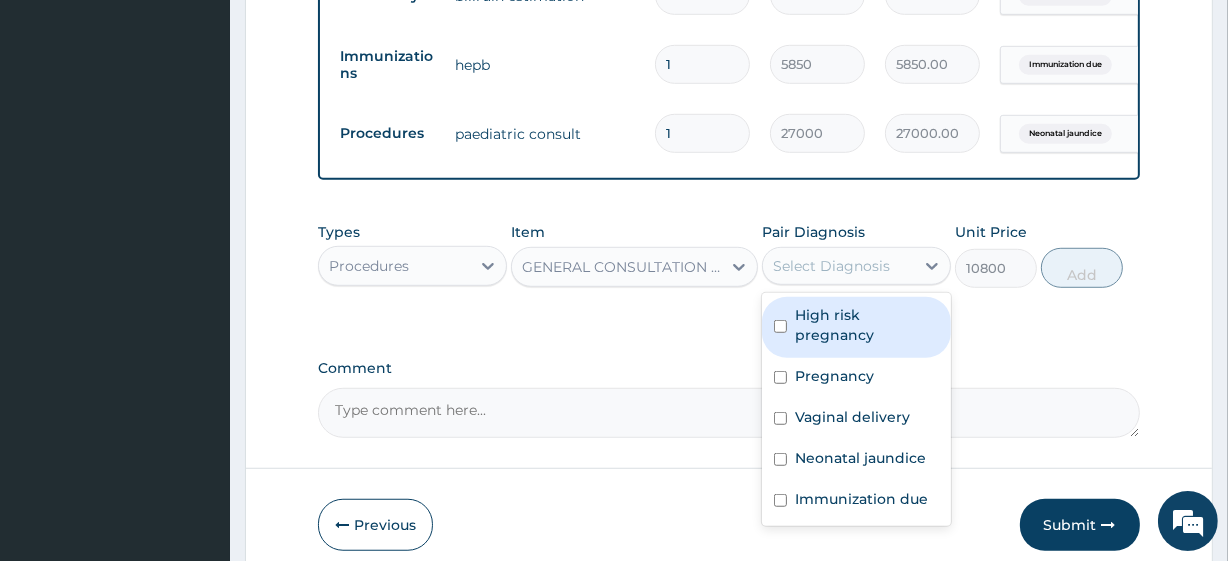 click on "Select Diagnosis" at bounding box center [831, 266] 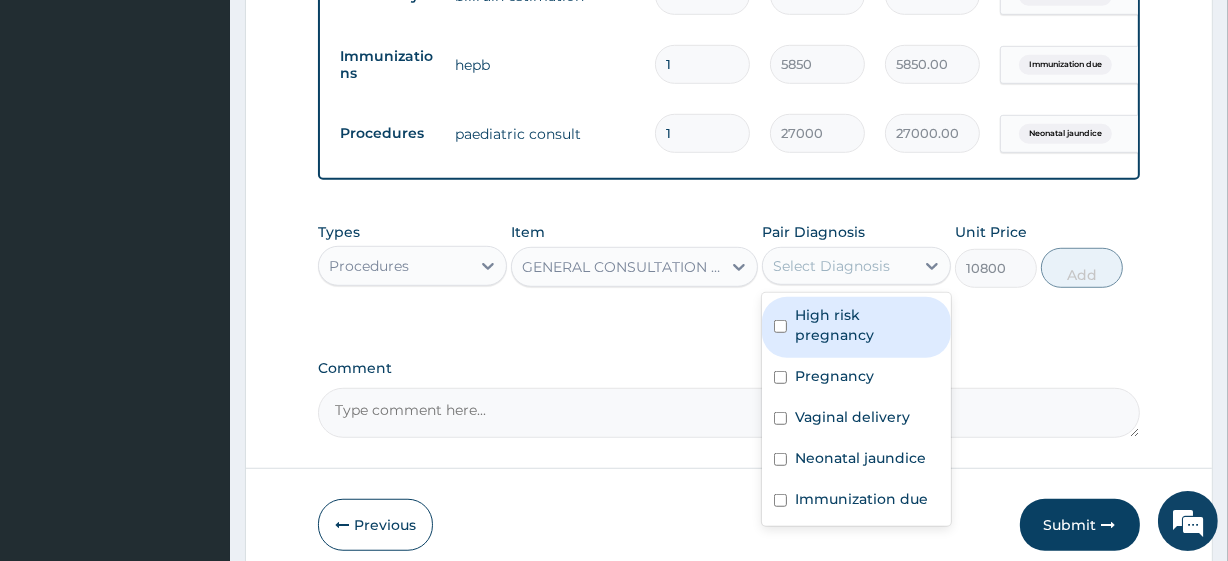 click on "High risk pregnancy" at bounding box center [867, 325] 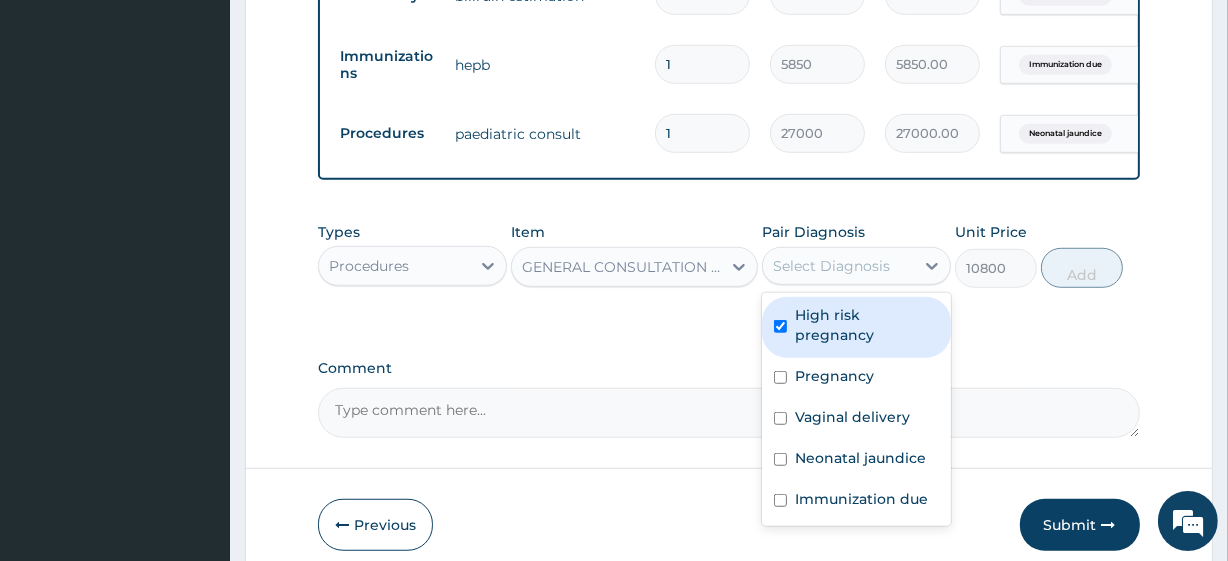 checkbox on "true" 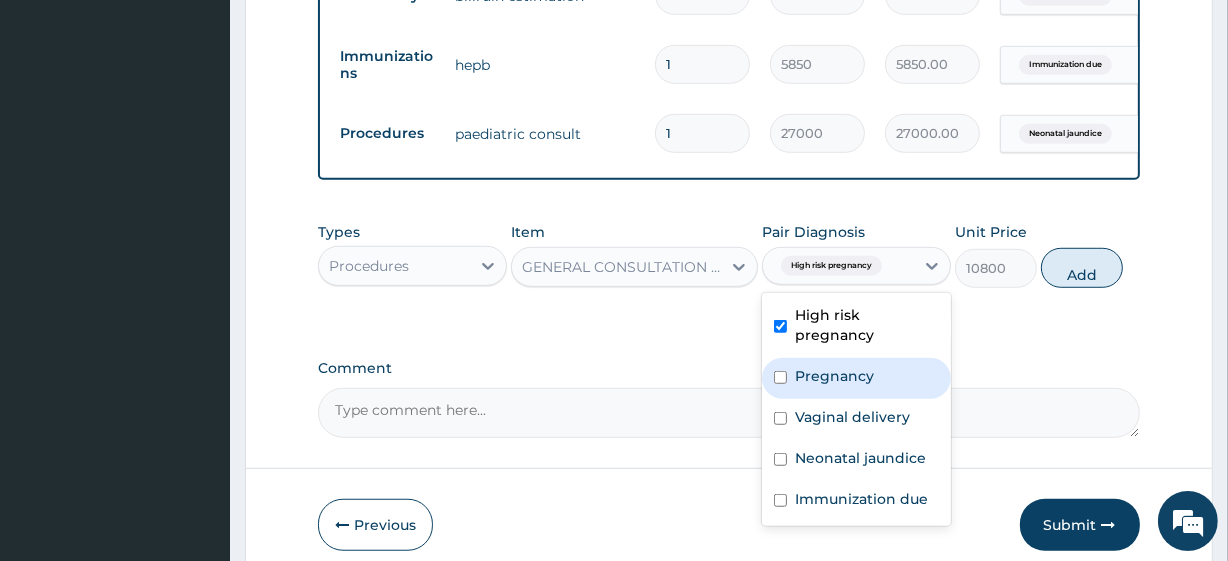 click on "Pregnancy" at bounding box center [834, 376] 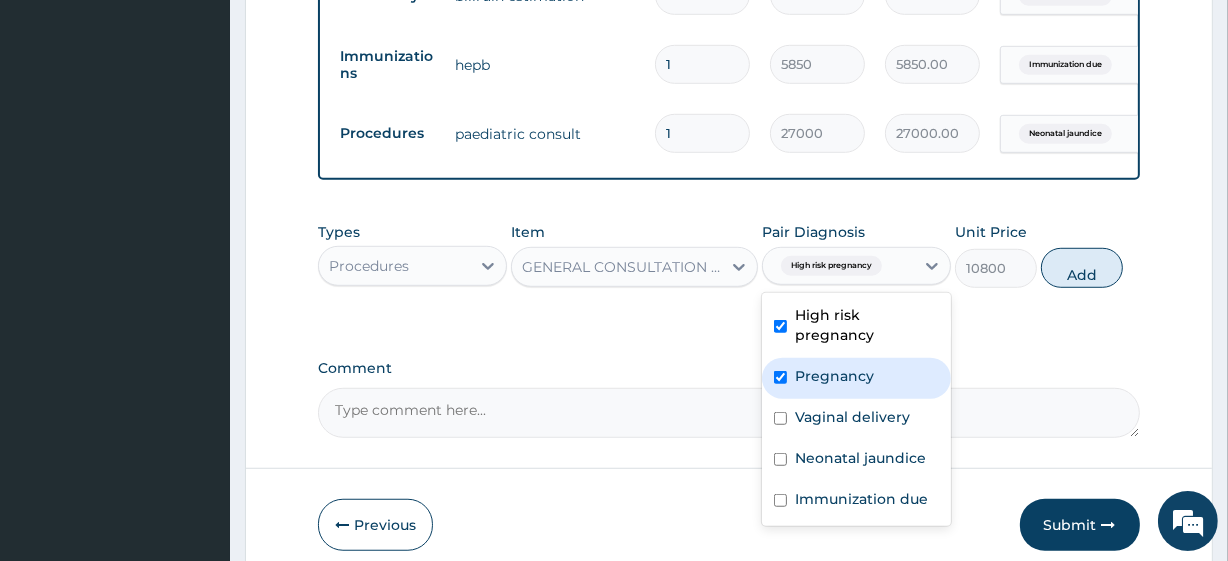 checkbox on "true" 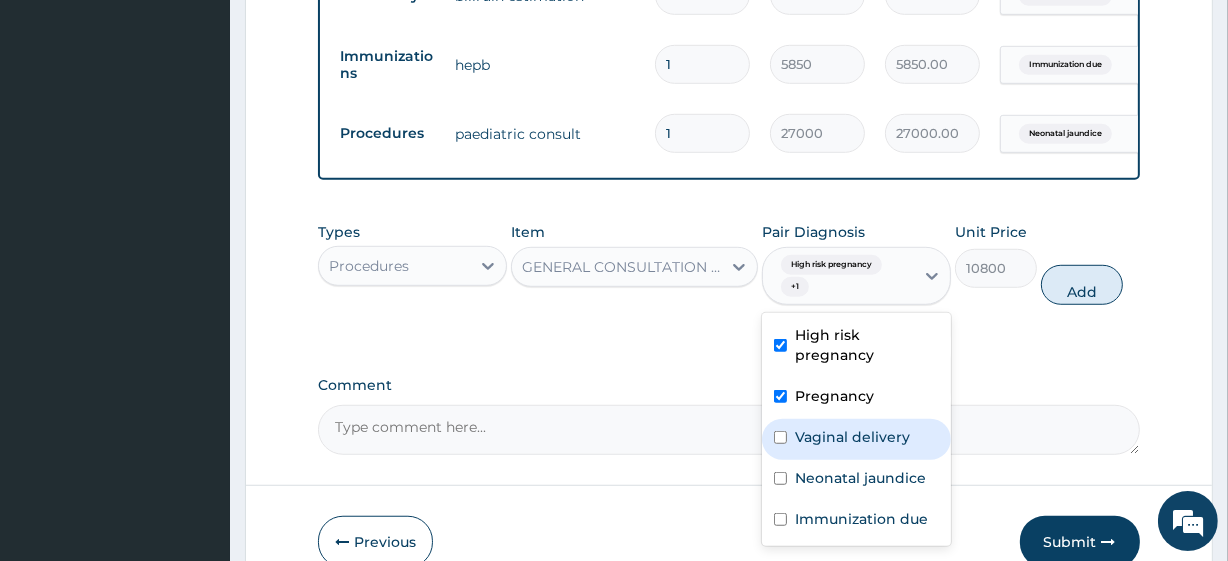 click on "Vaginal delivery" at bounding box center [856, 439] 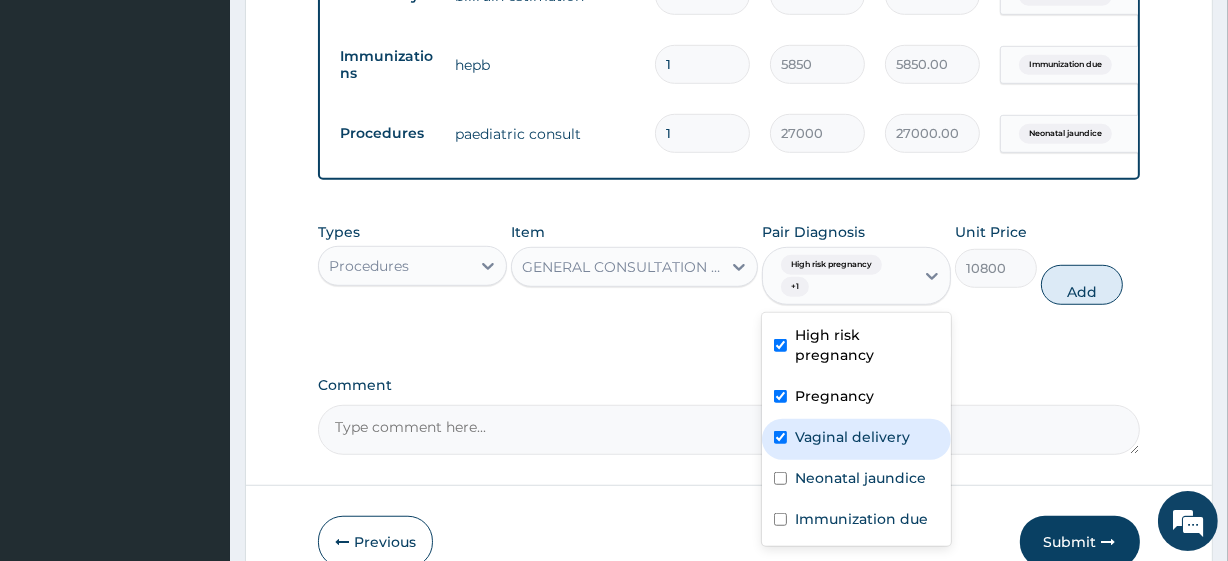 checkbox on "true" 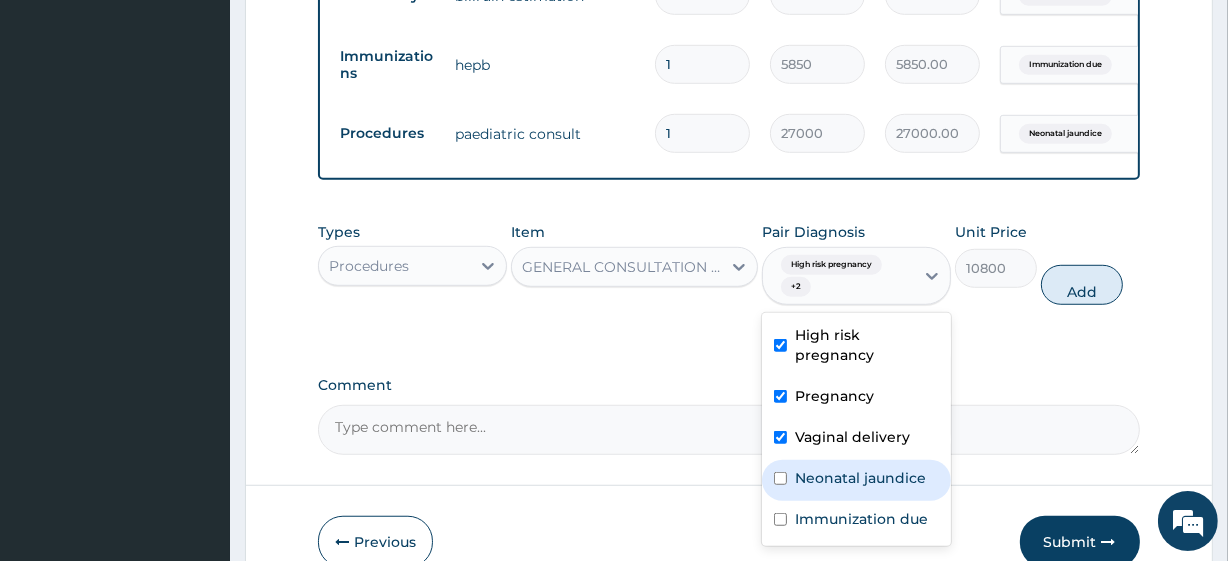 click on "Neonatal jaundice" at bounding box center [860, 478] 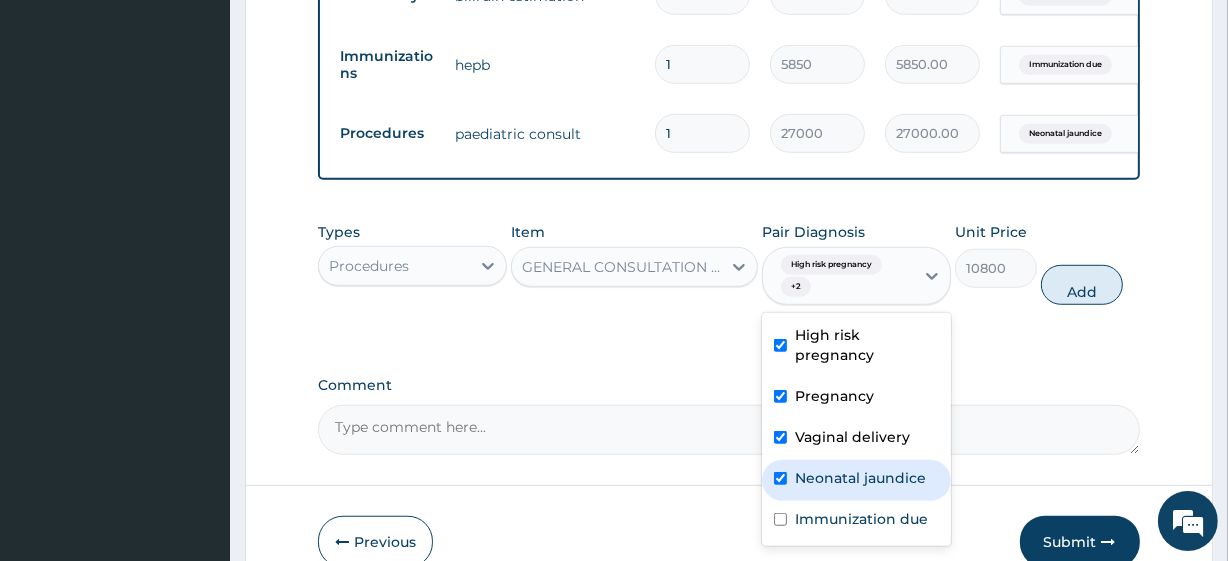 checkbox on "true" 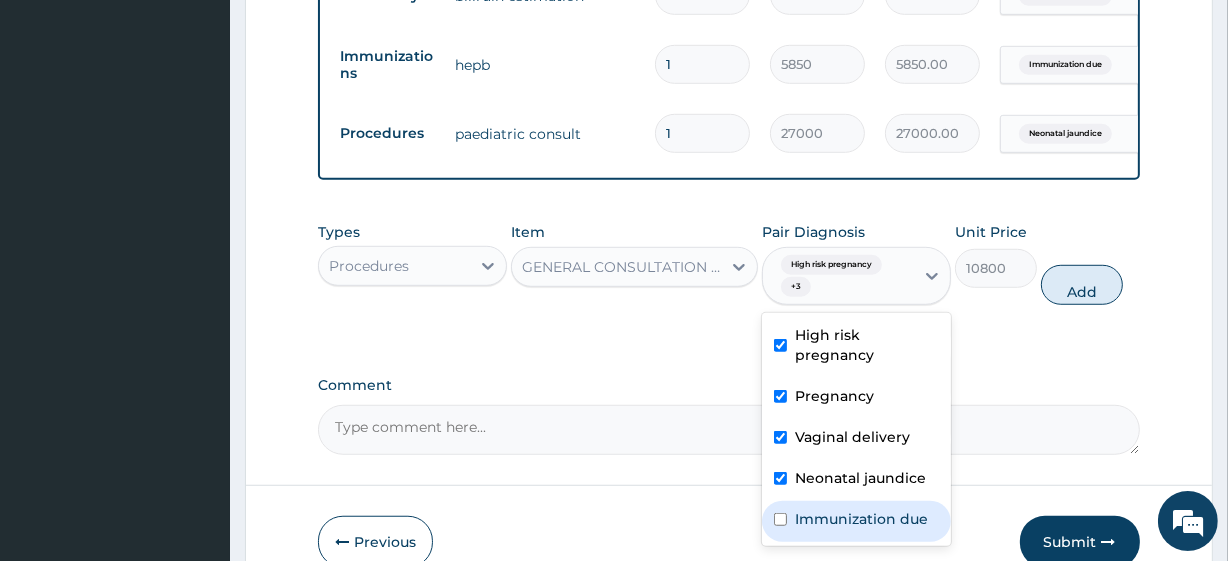 click on "Immunization due" at bounding box center (861, 519) 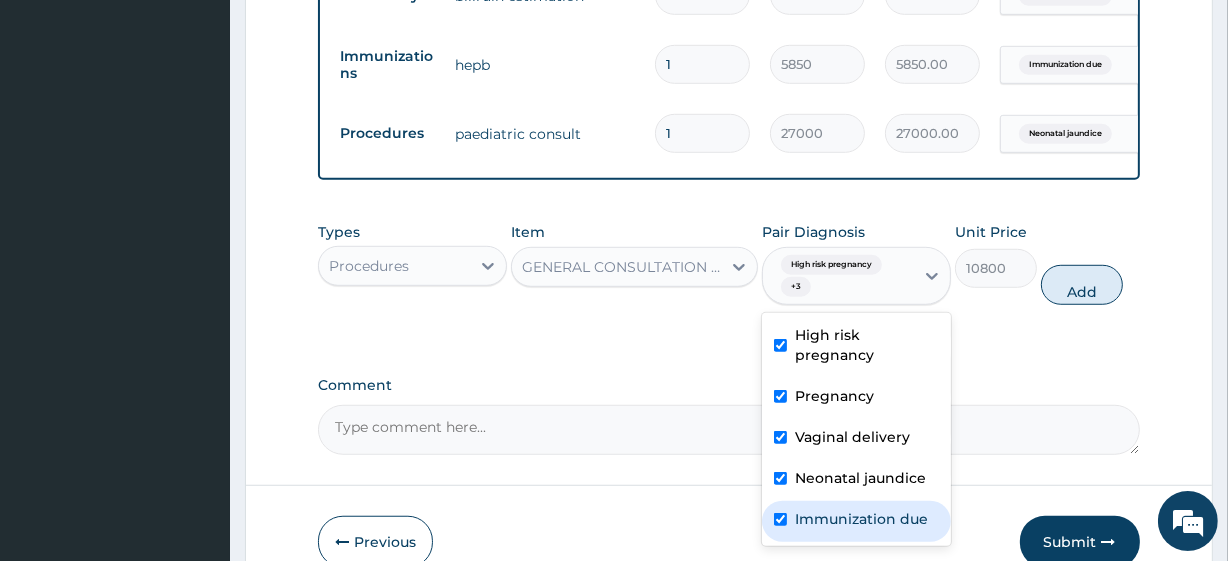 checkbox on "true" 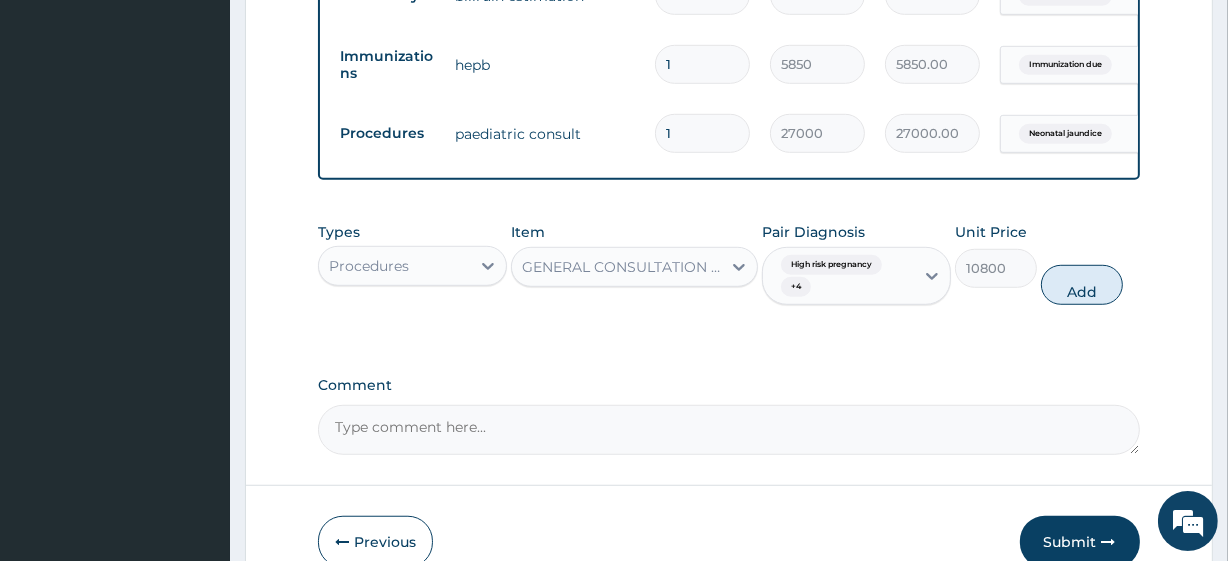 click on "Types Procedures Item GENERAL CONSULTATION (INITIAL) Pair Diagnosis High risk pregnancy  + 4 Unit Price 10800 Add" at bounding box center [728, 263] 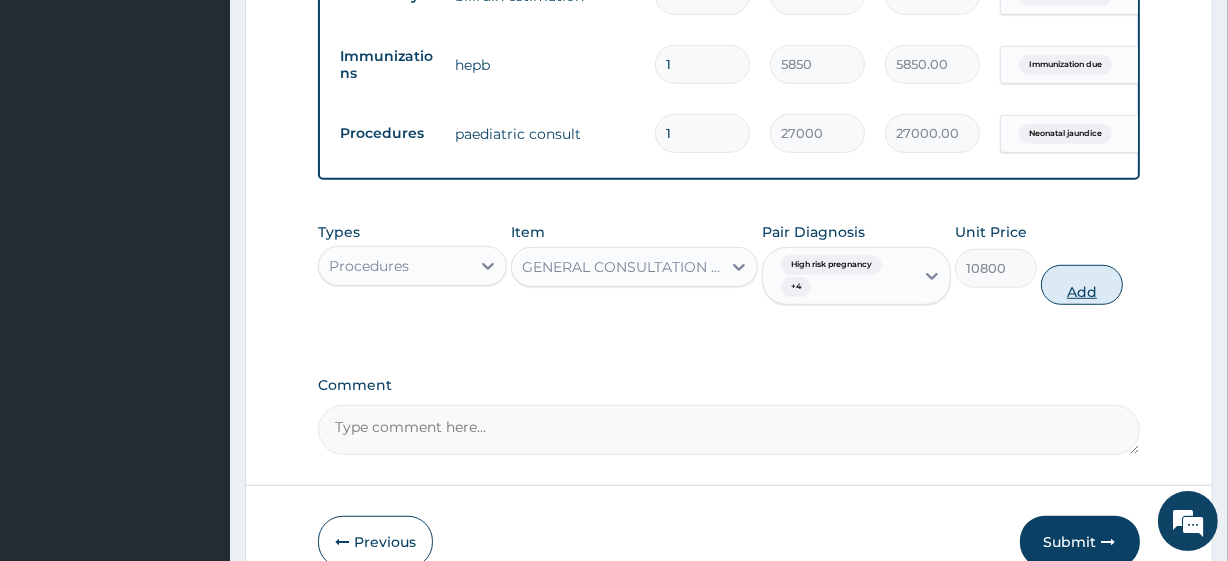 click on "Add" at bounding box center [1082, 285] 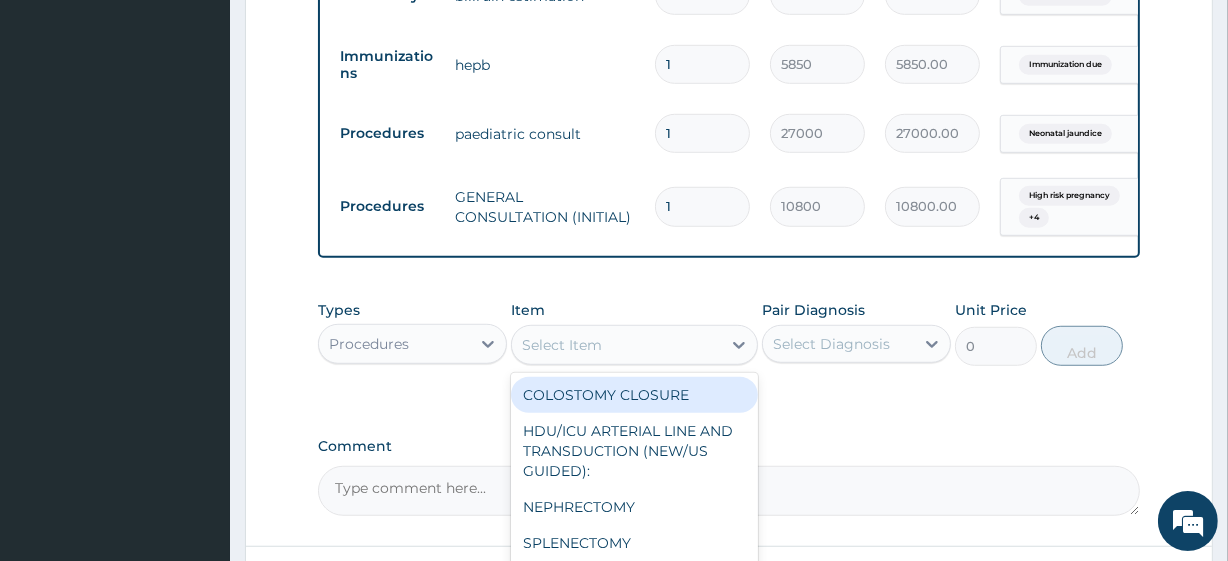 click on "Select Item" at bounding box center (634, 345) 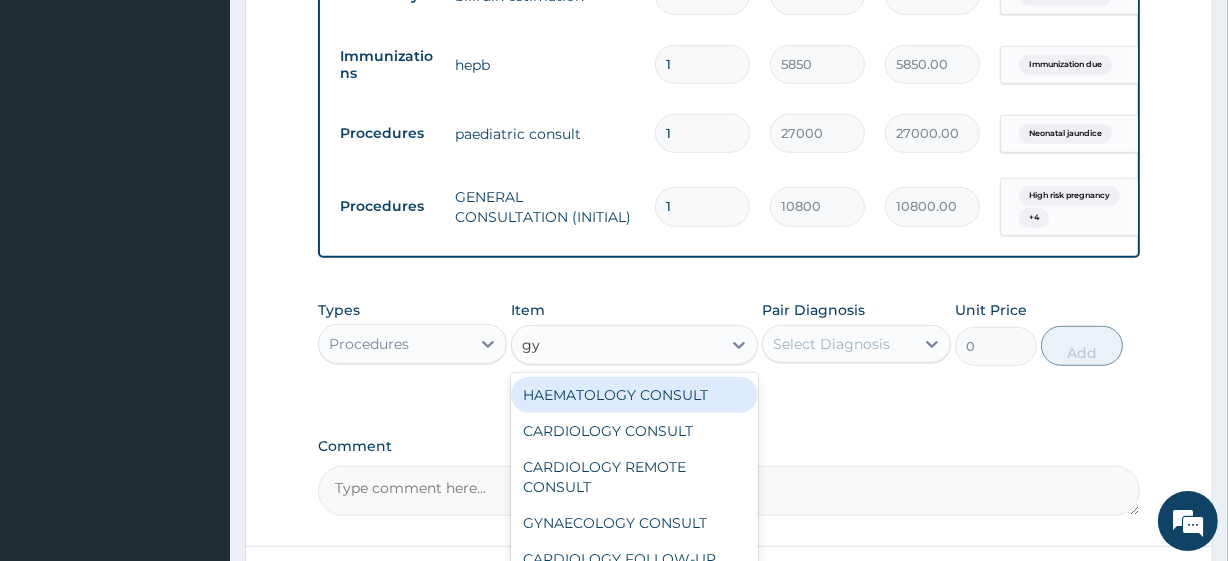 type on "gyna" 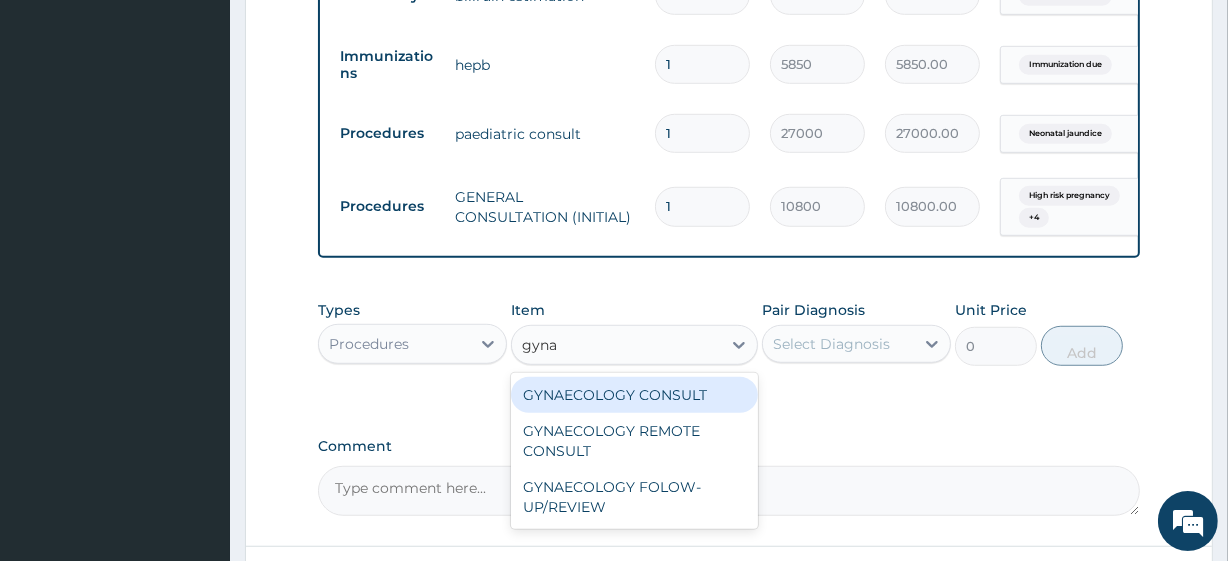 click on "GYNAECOLOGY CONSULT" at bounding box center [634, 395] 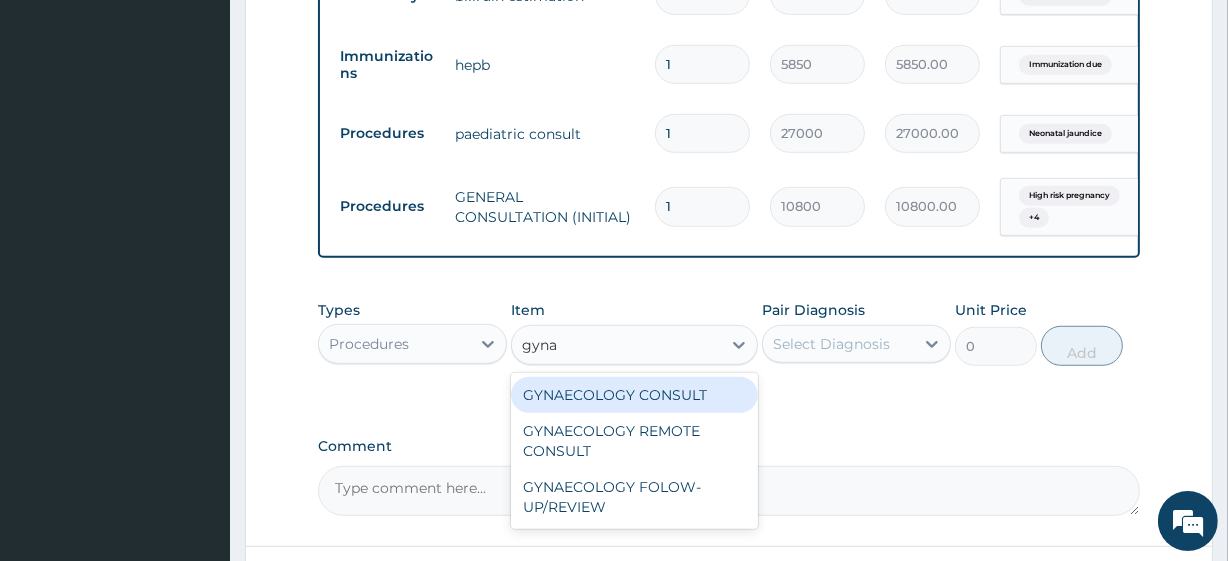 type 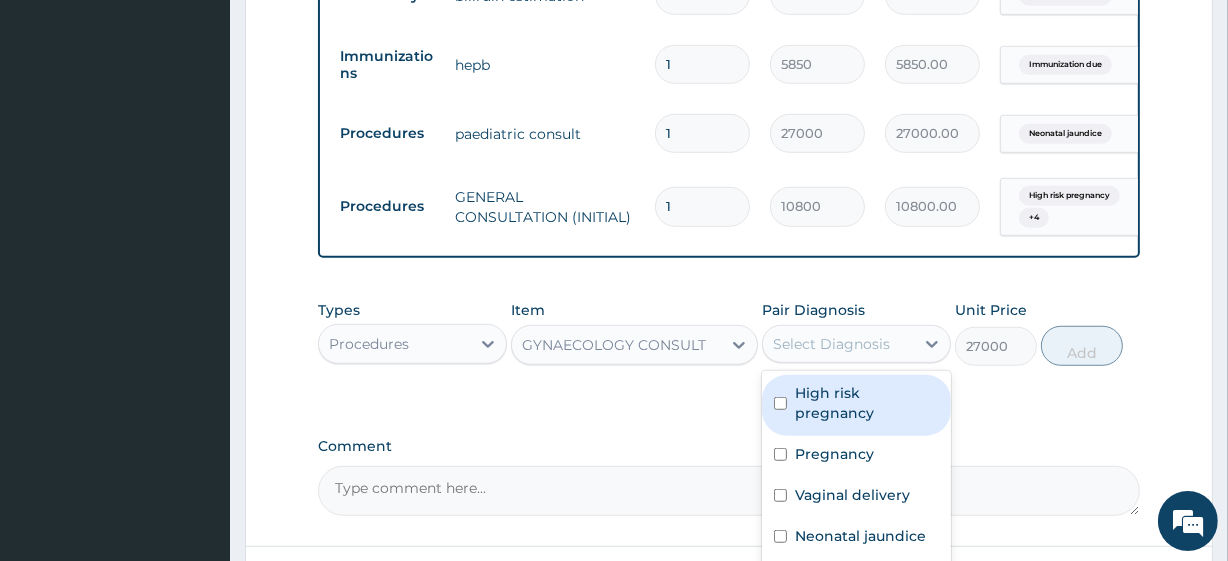 click on "Select Diagnosis" at bounding box center (831, 344) 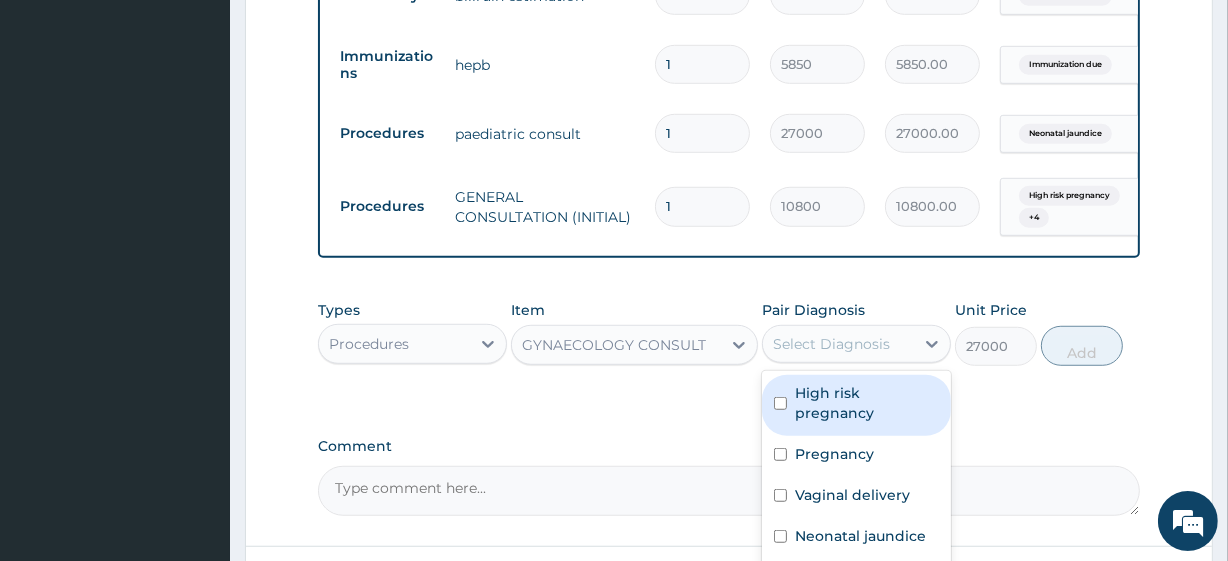 click on "High risk pregnancy" at bounding box center (867, 403) 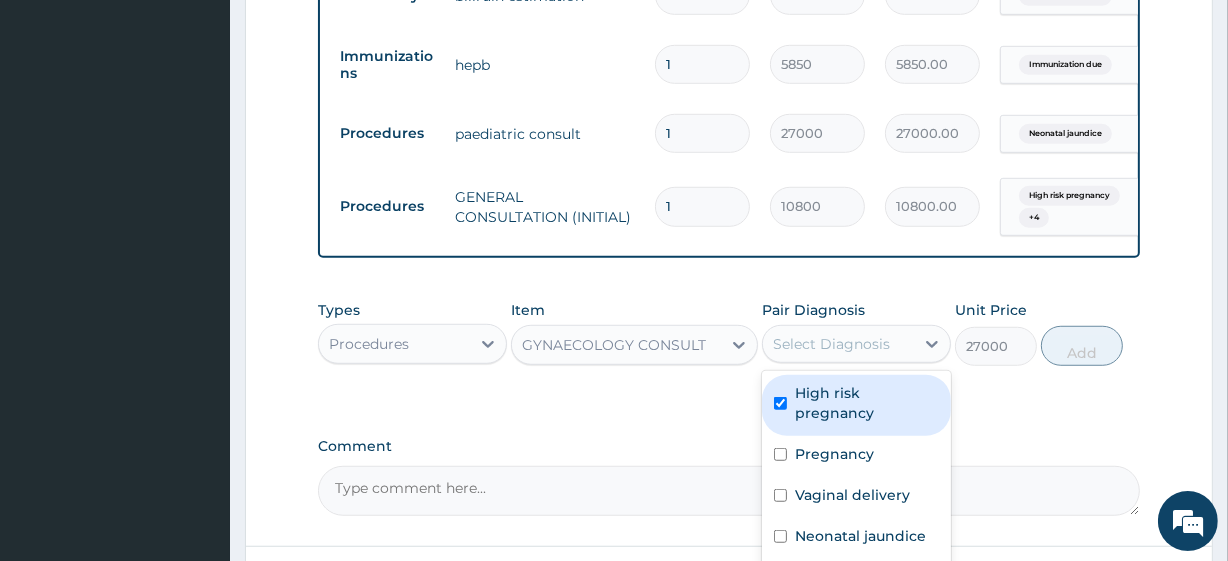 checkbox on "true" 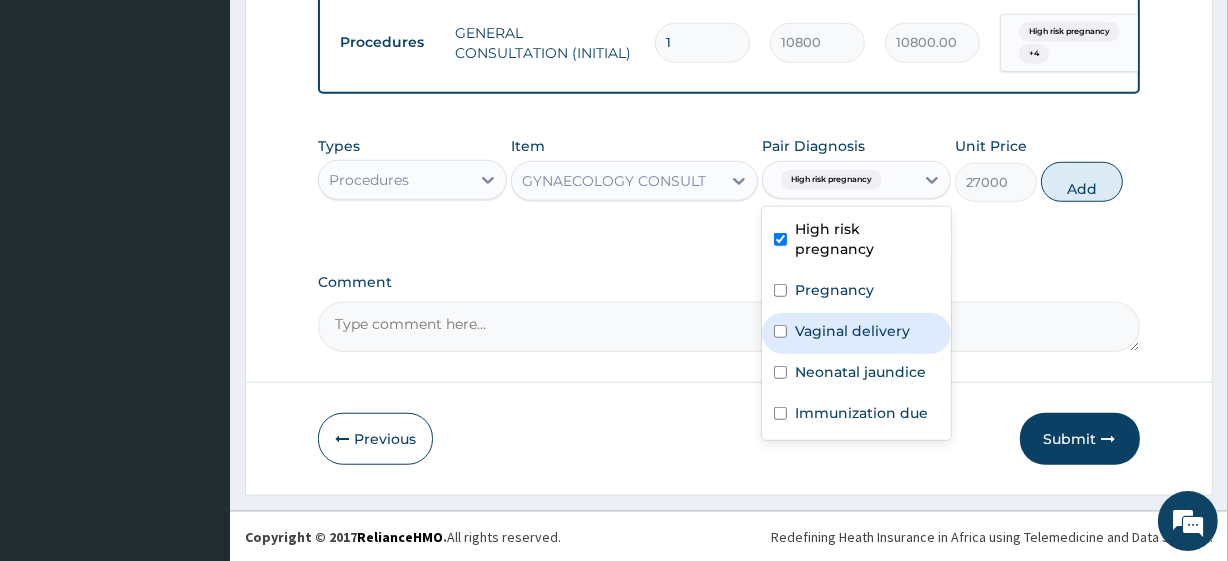scroll, scrollTop: 1355, scrollLeft: 0, axis: vertical 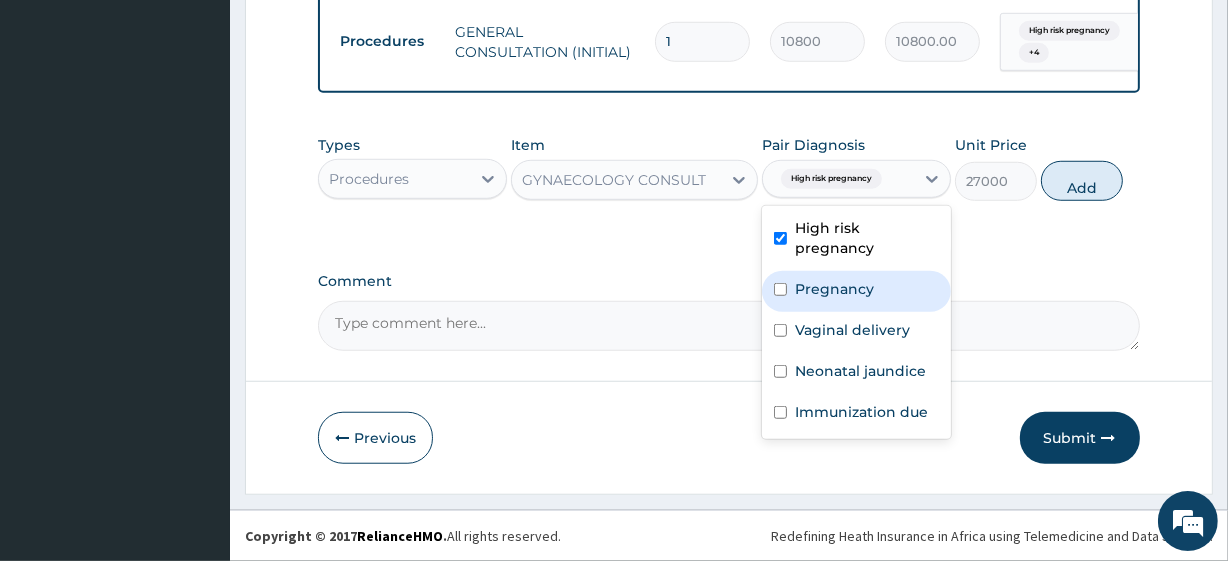 click on "Pregnancy" at bounding box center [856, 291] 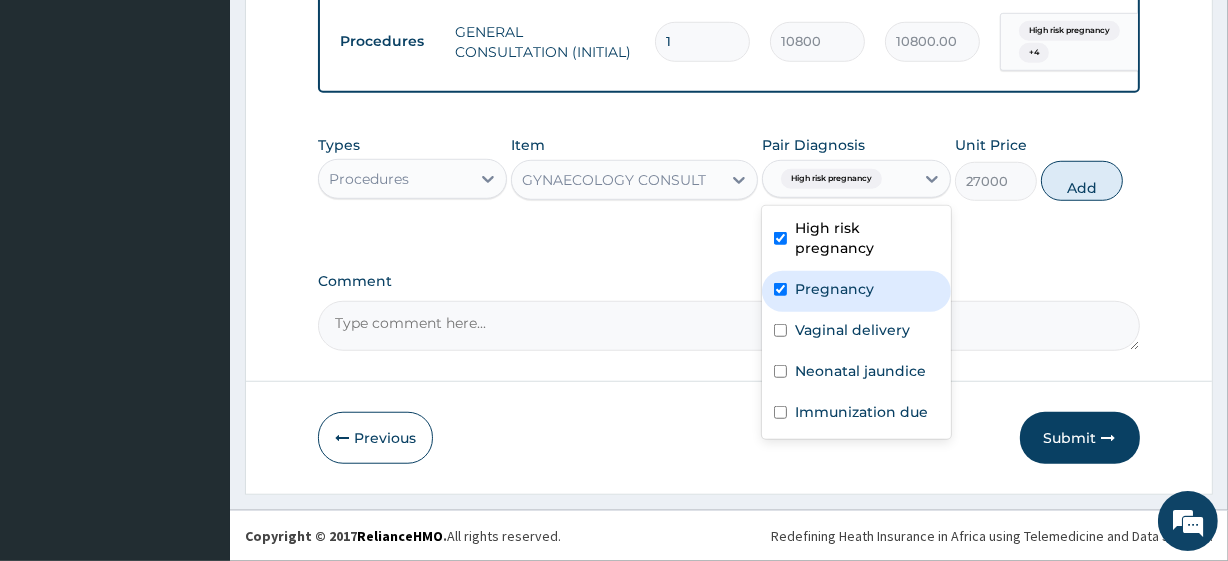 checkbox on "true" 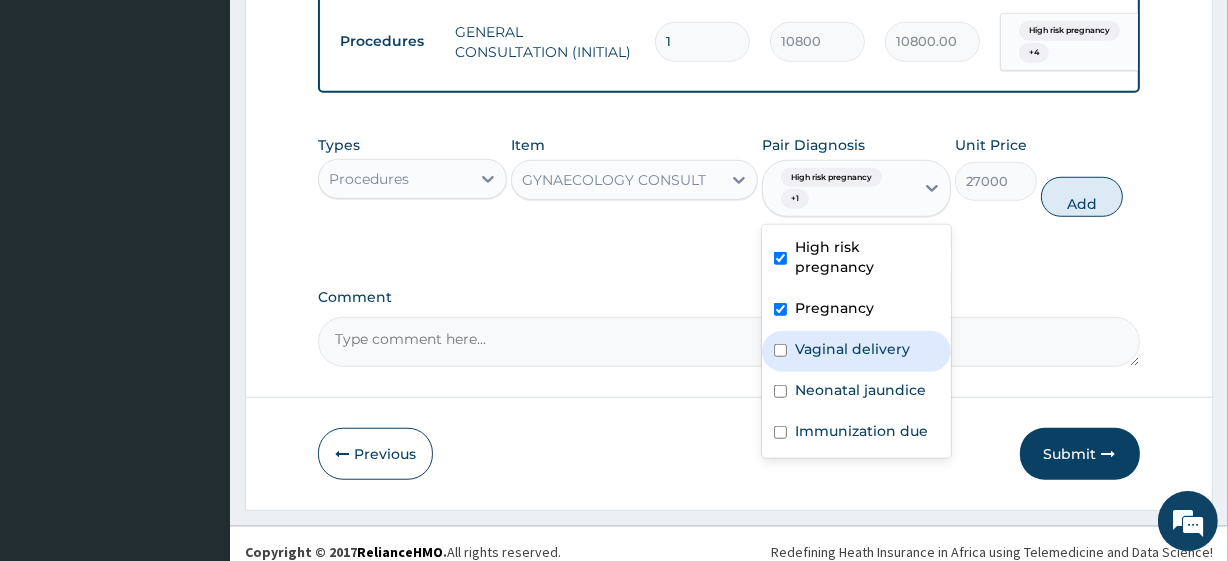 click on "Vaginal delivery" at bounding box center (852, 349) 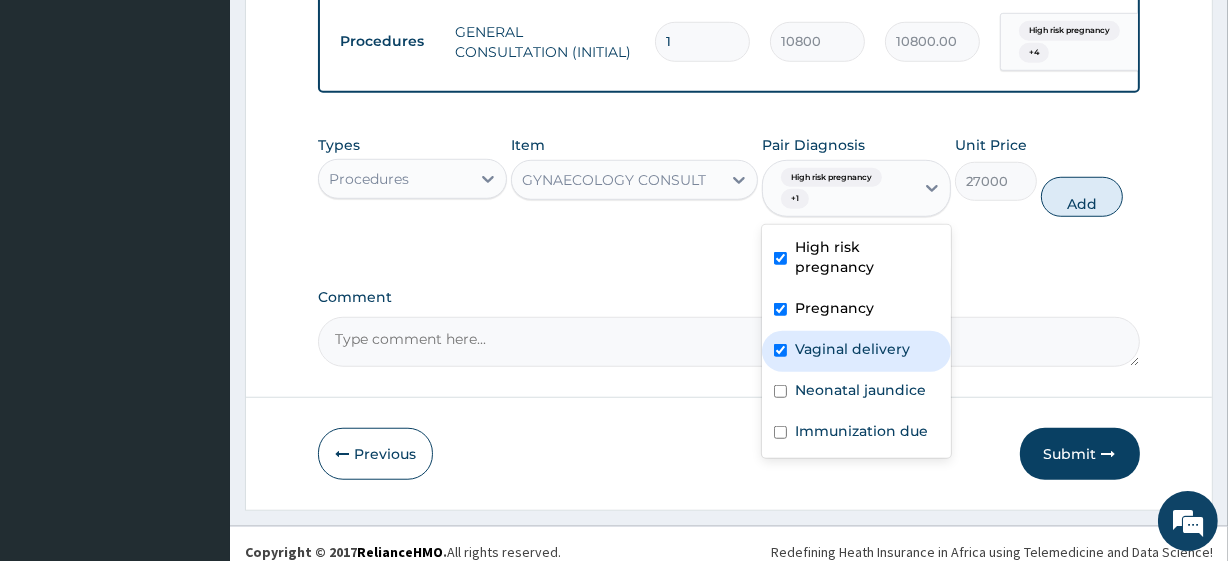 checkbox on "true" 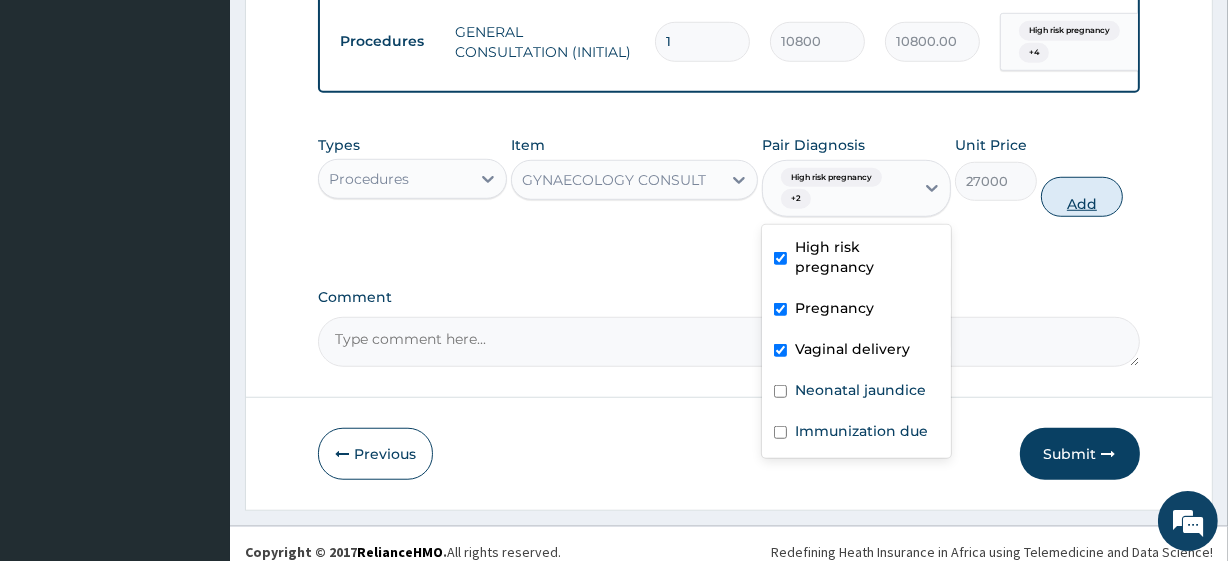 click on "Add" at bounding box center (1082, 197) 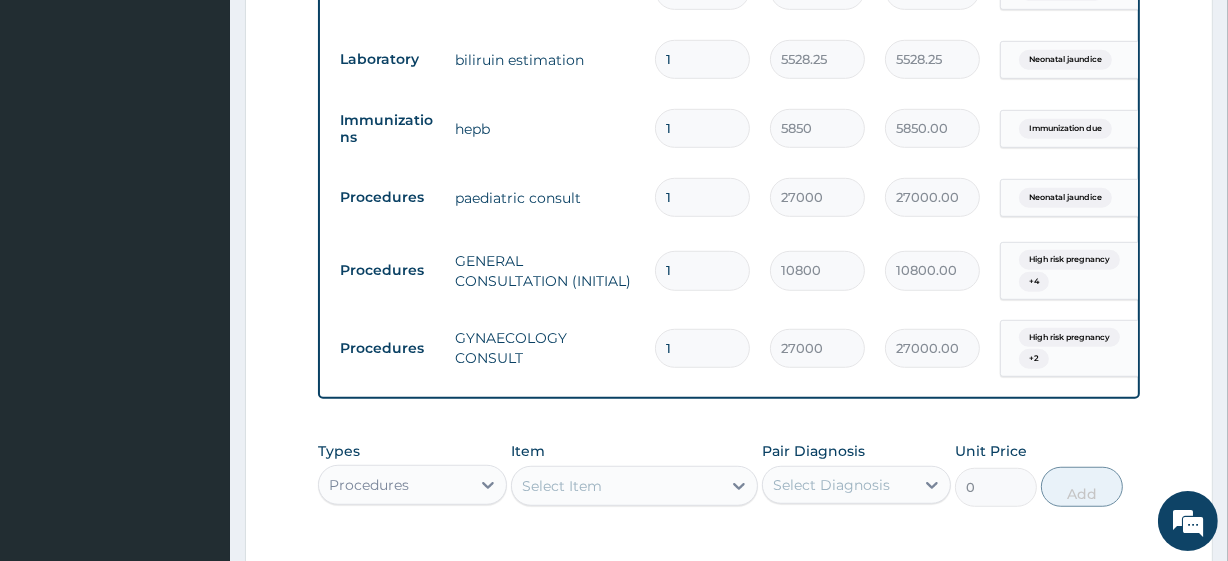 scroll, scrollTop: 1447, scrollLeft: 0, axis: vertical 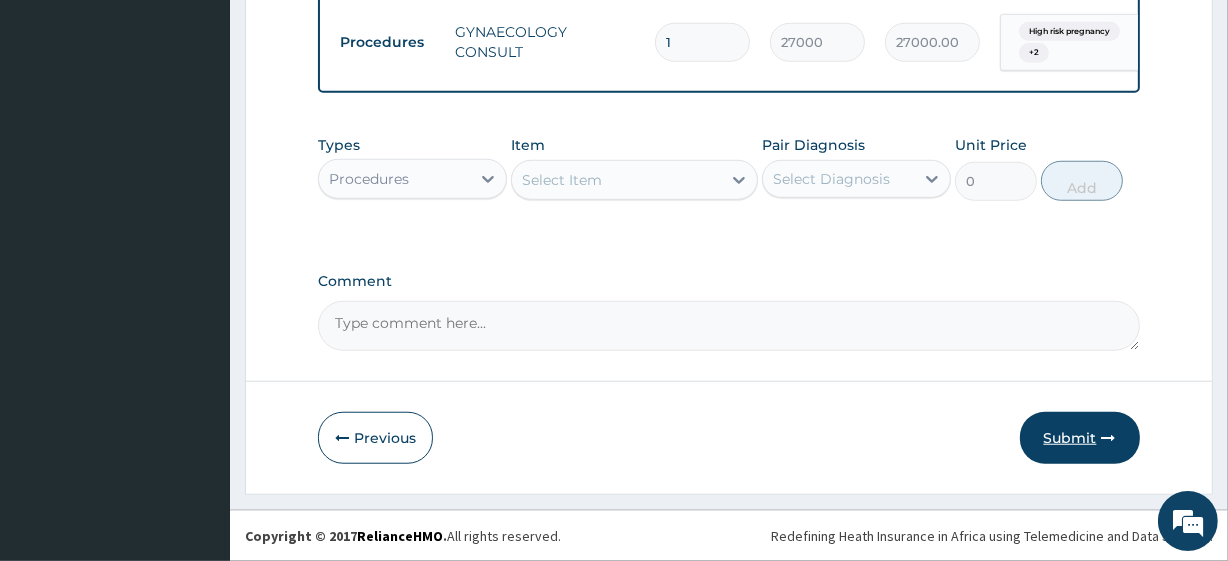 click on "Submit" at bounding box center [1080, 438] 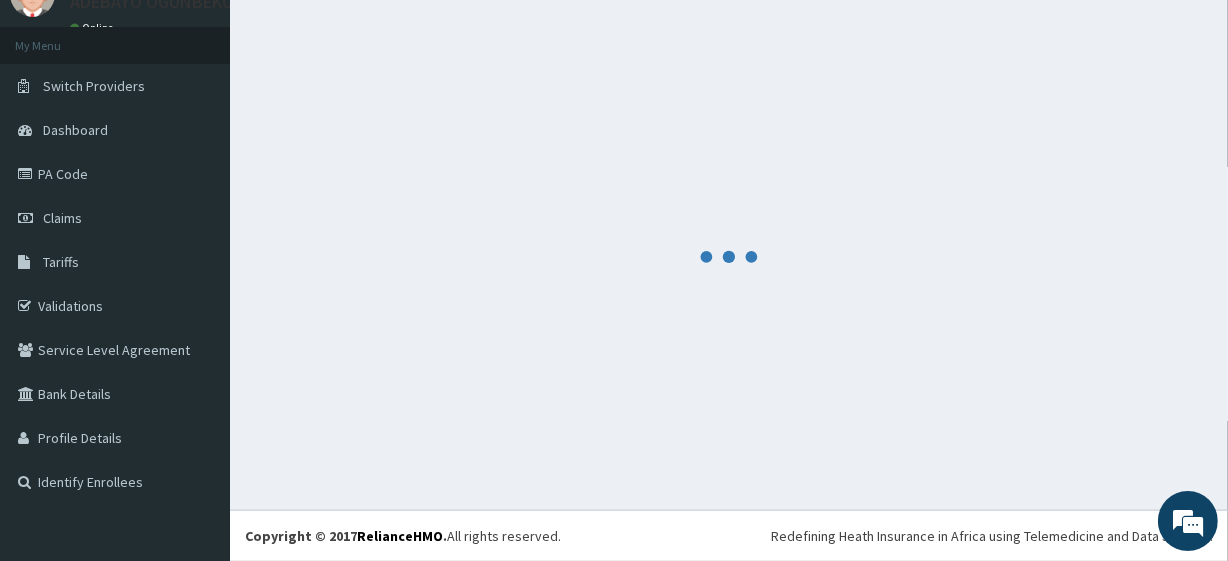 scroll, scrollTop: 1447, scrollLeft: 0, axis: vertical 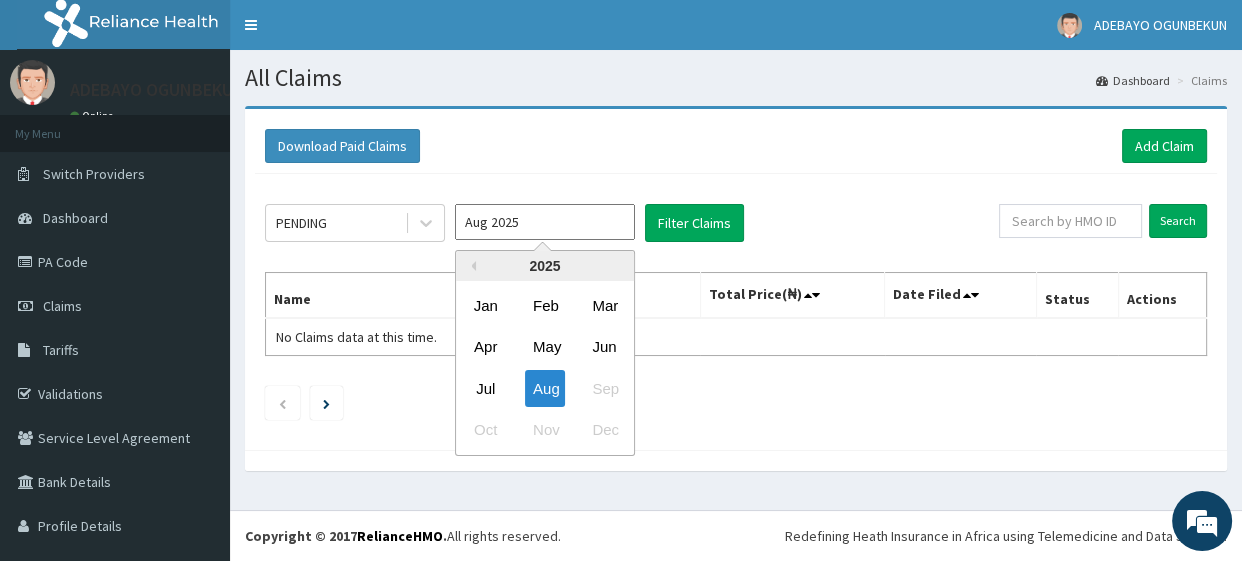 click on "Aug 2025" at bounding box center (545, 222) 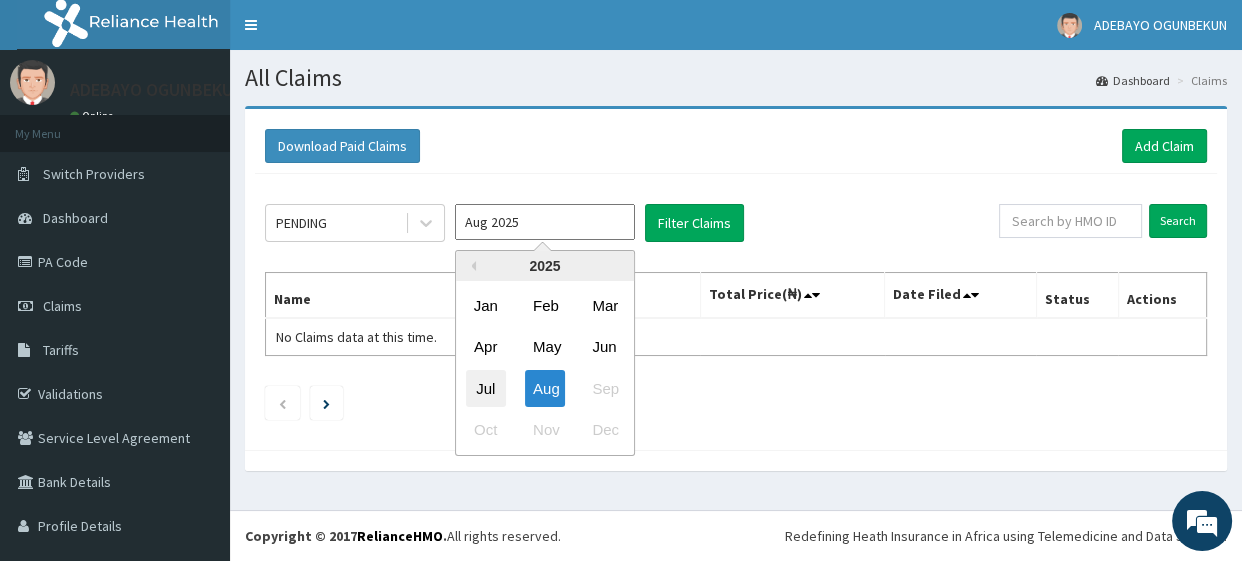 click on "Jul" at bounding box center (486, 388) 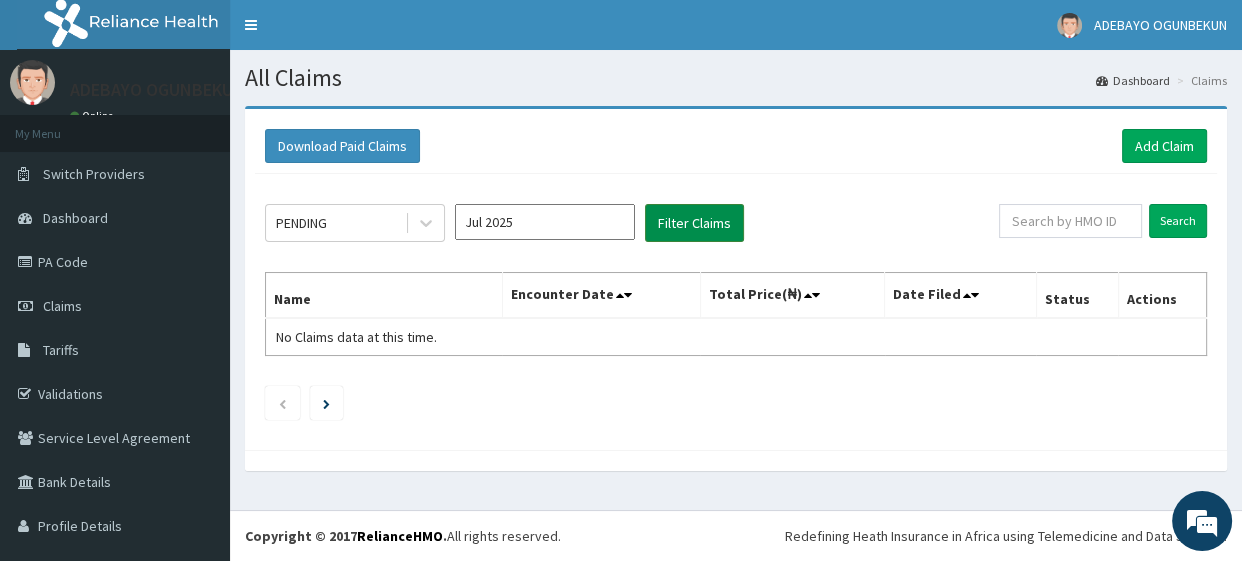 click on "Filter Claims" at bounding box center (694, 223) 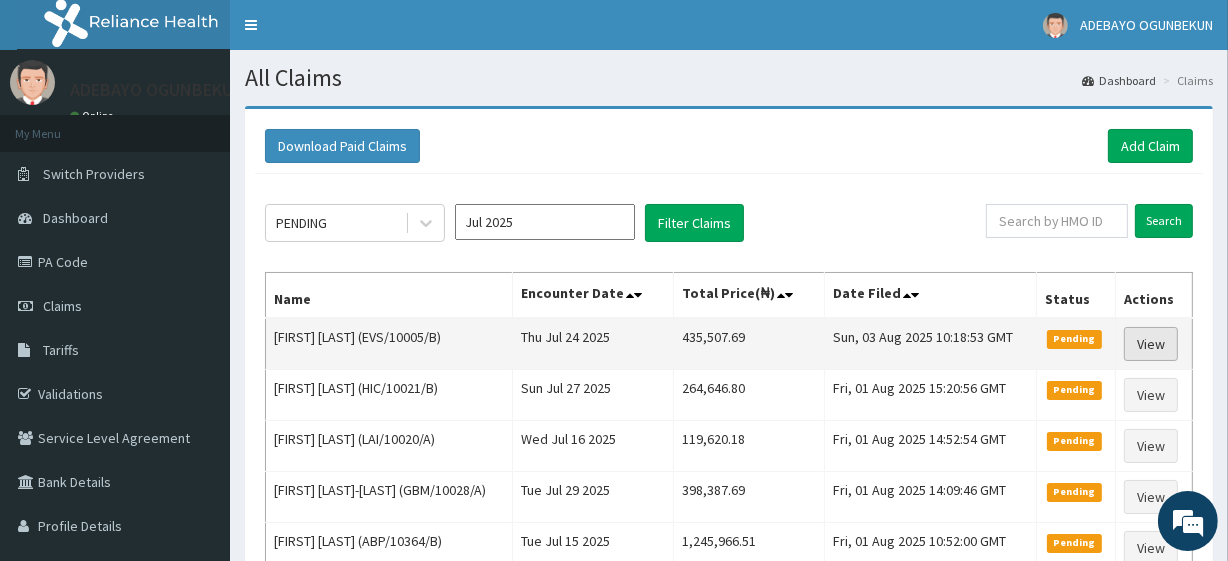 click on "View" at bounding box center [1151, 344] 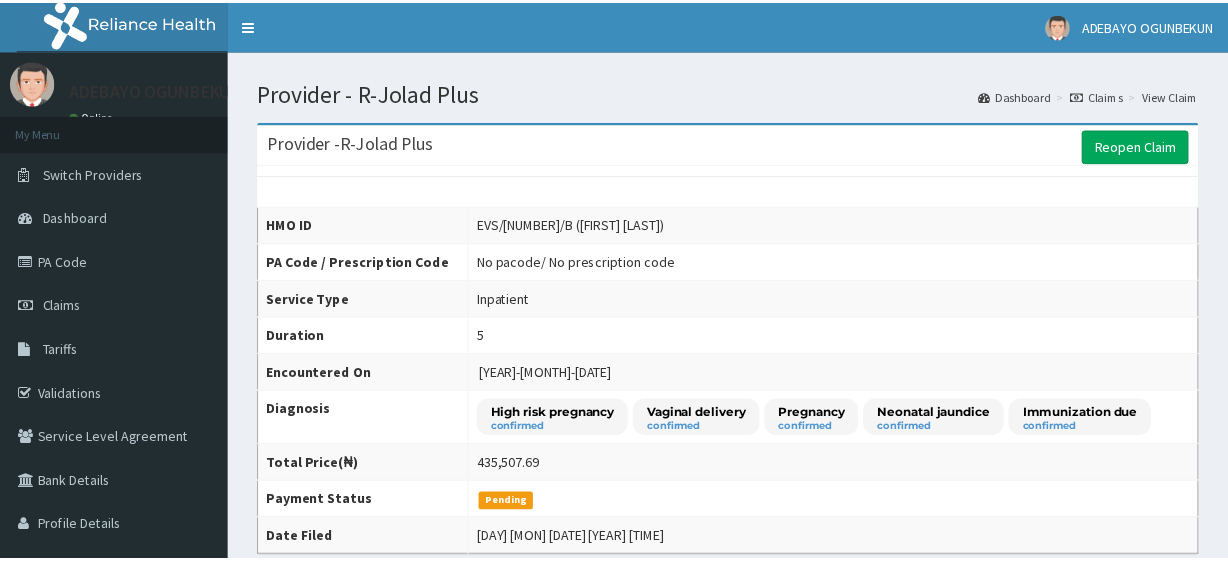 scroll, scrollTop: 0, scrollLeft: 0, axis: both 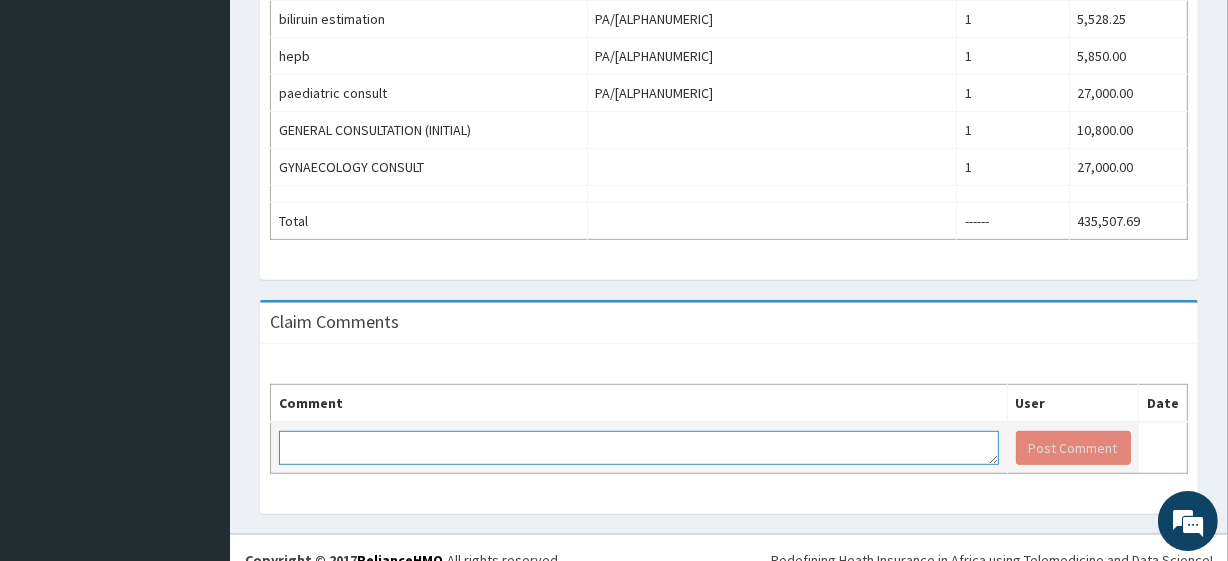 click at bounding box center [639, 448] 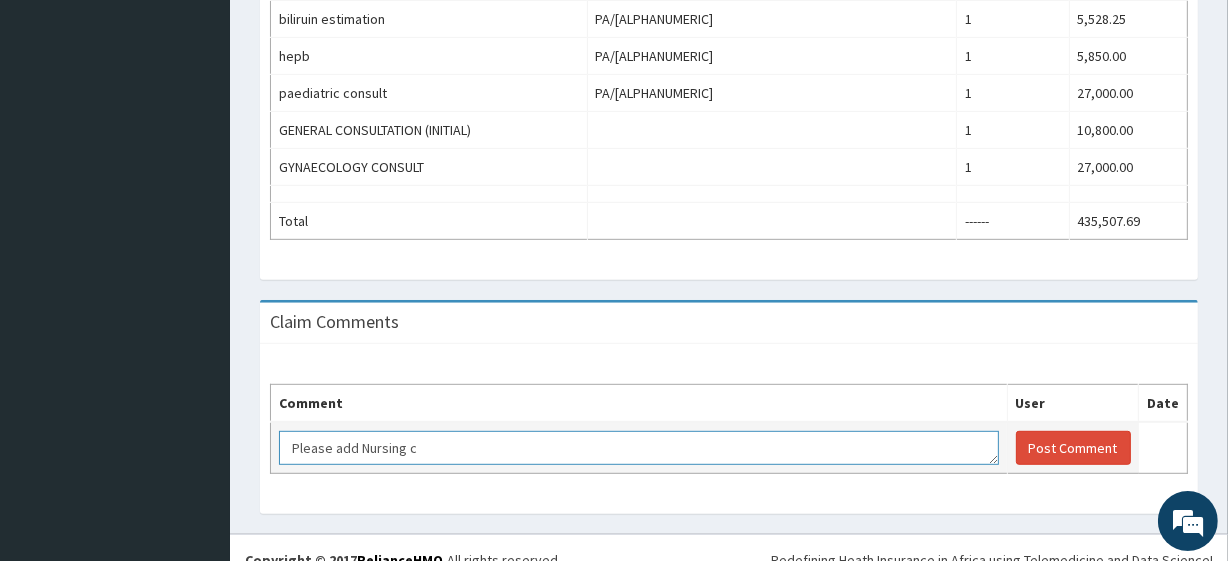 scroll, scrollTop: 0, scrollLeft: 0, axis: both 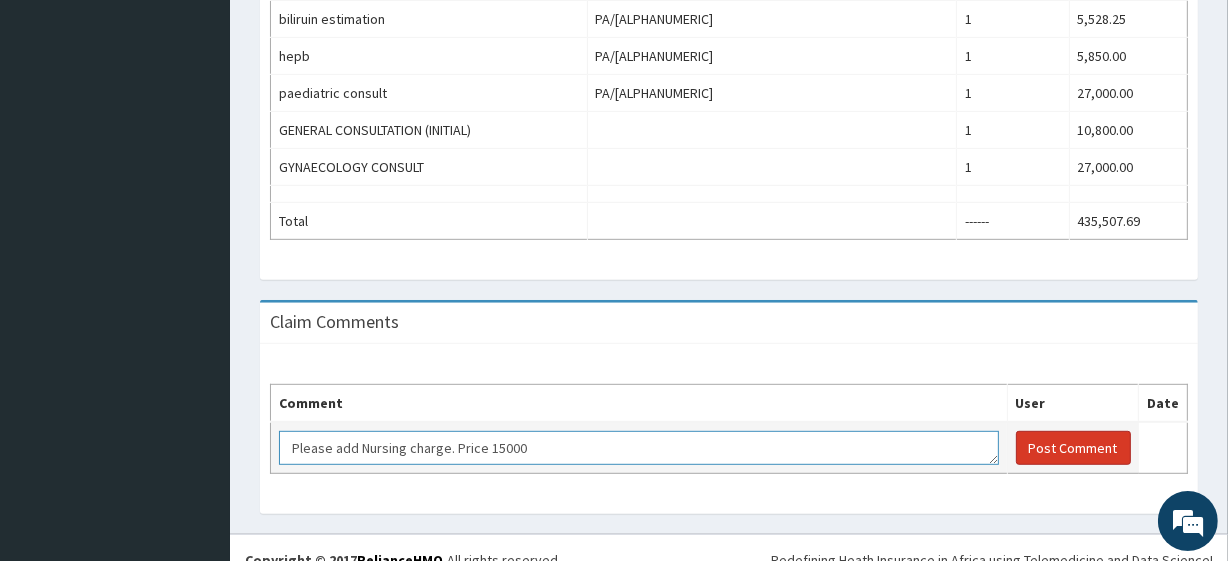 type on "Please add Nursing charge. Price 15000" 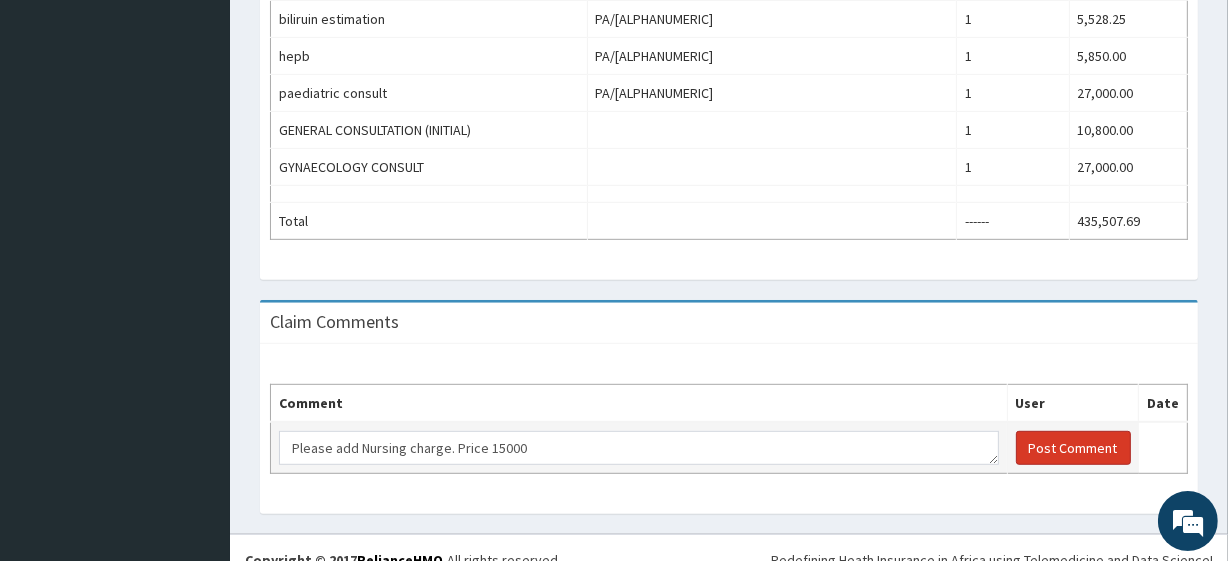 click on "Post Comment" at bounding box center (1073, 448) 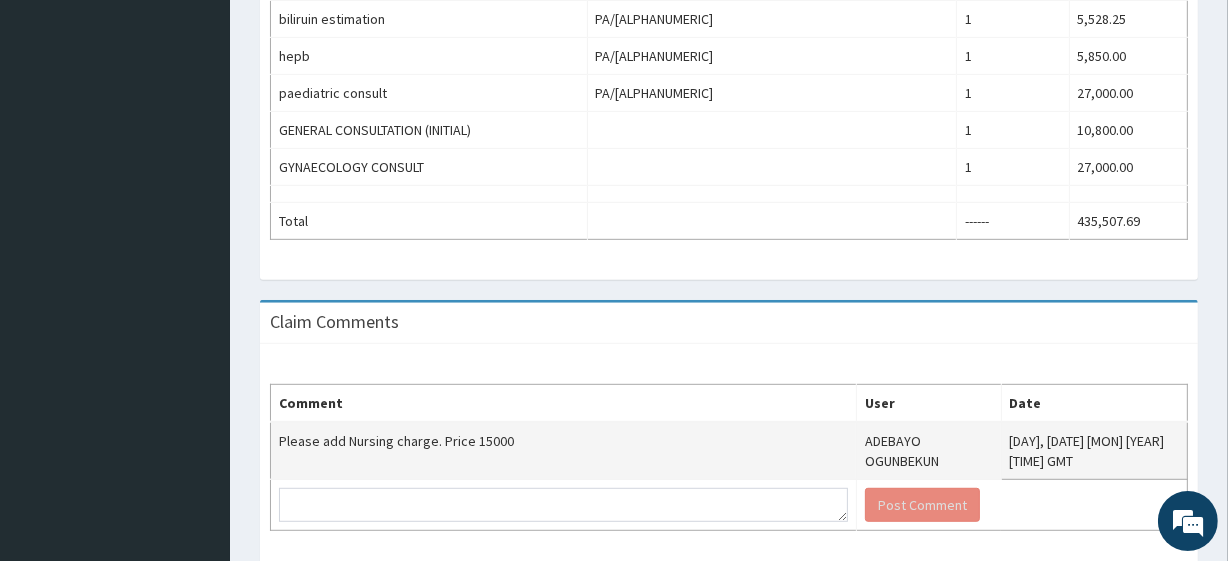 click on "Claim Comments" at bounding box center [729, 323] 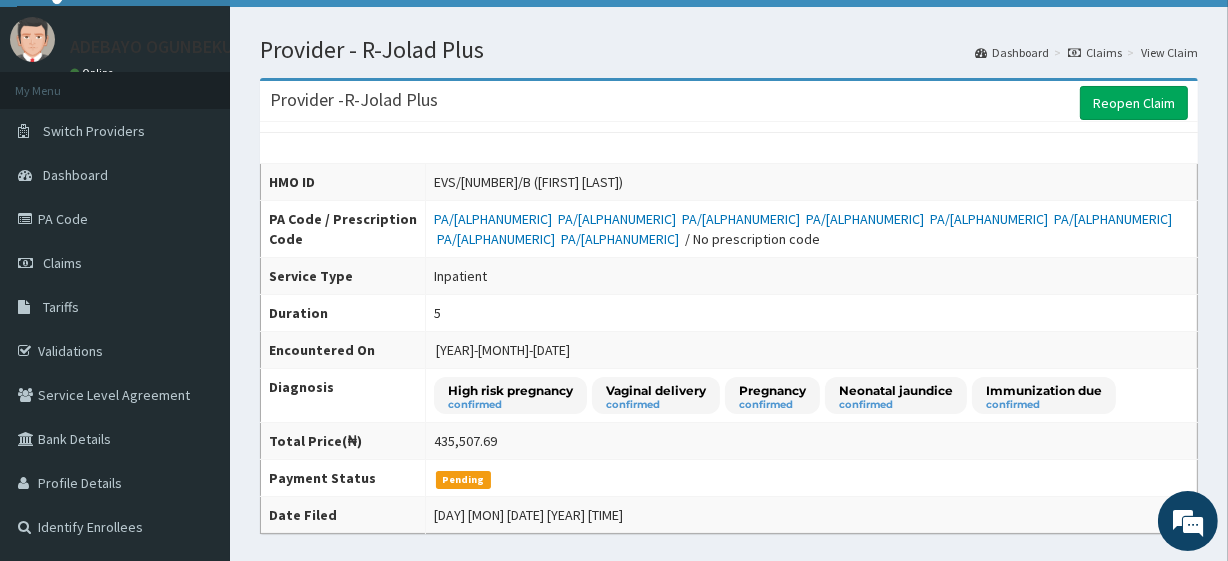 scroll, scrollTop: 5, scrollLeft: 0, axis: vertical 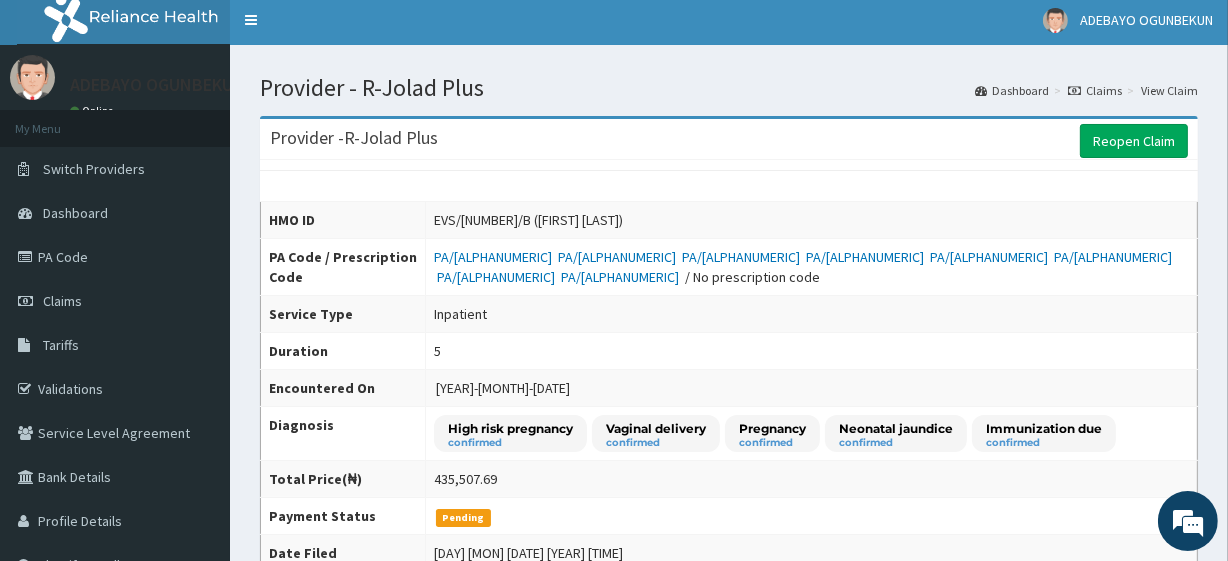 click on "ADEBAYO OGUNBEKUN" at bounding box center [157, 85] 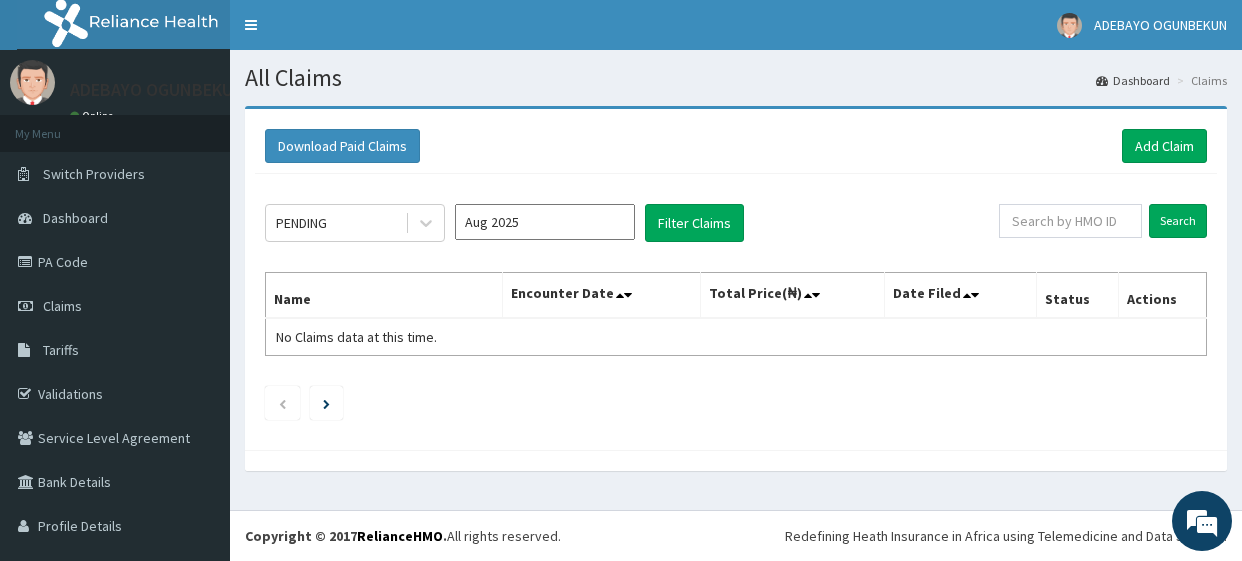 scroll, scrollTop: 0, scrollLeft: 0, axis: both 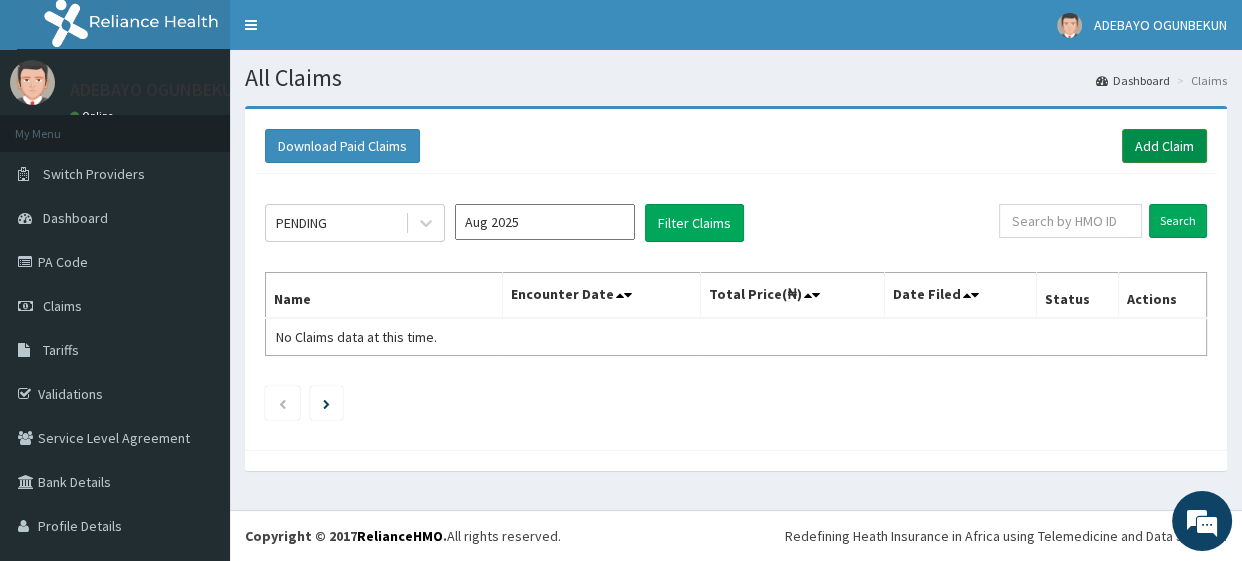 click on "Add Claim" at bounding box center [1164, 146] 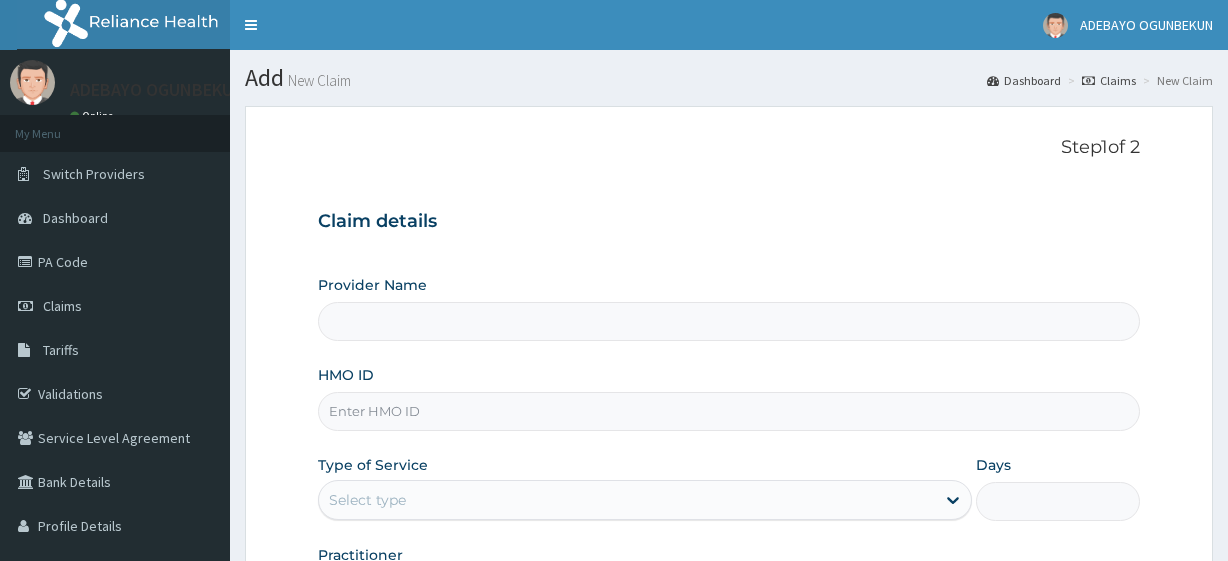 scroll, scrollTop: 0, scrollLeft: 0, axis: both 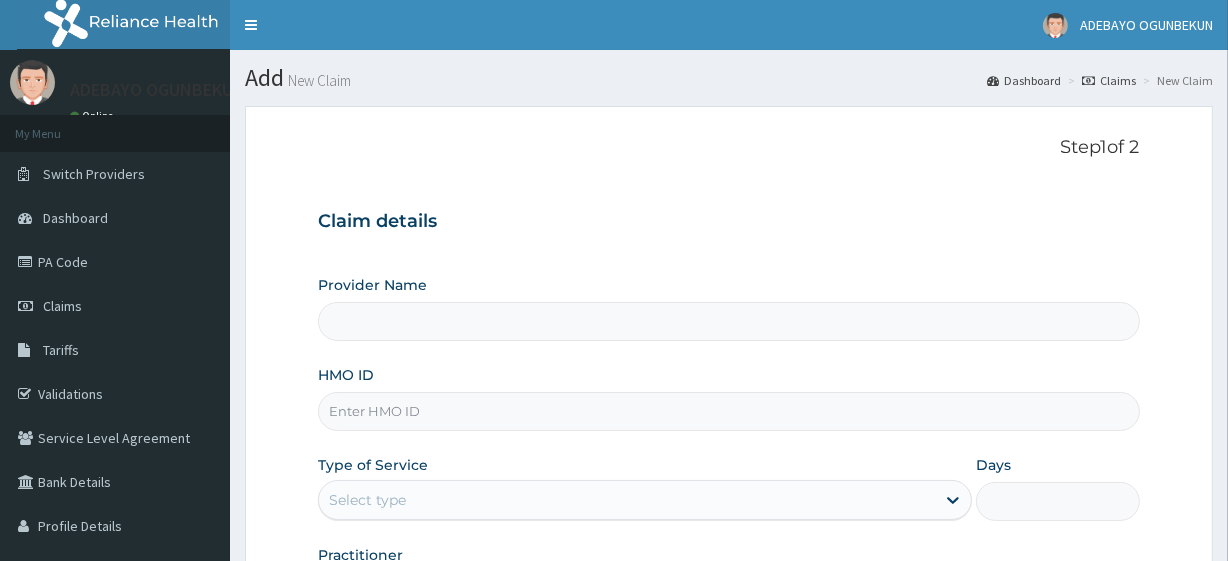 type on "R-Jolad Plus" 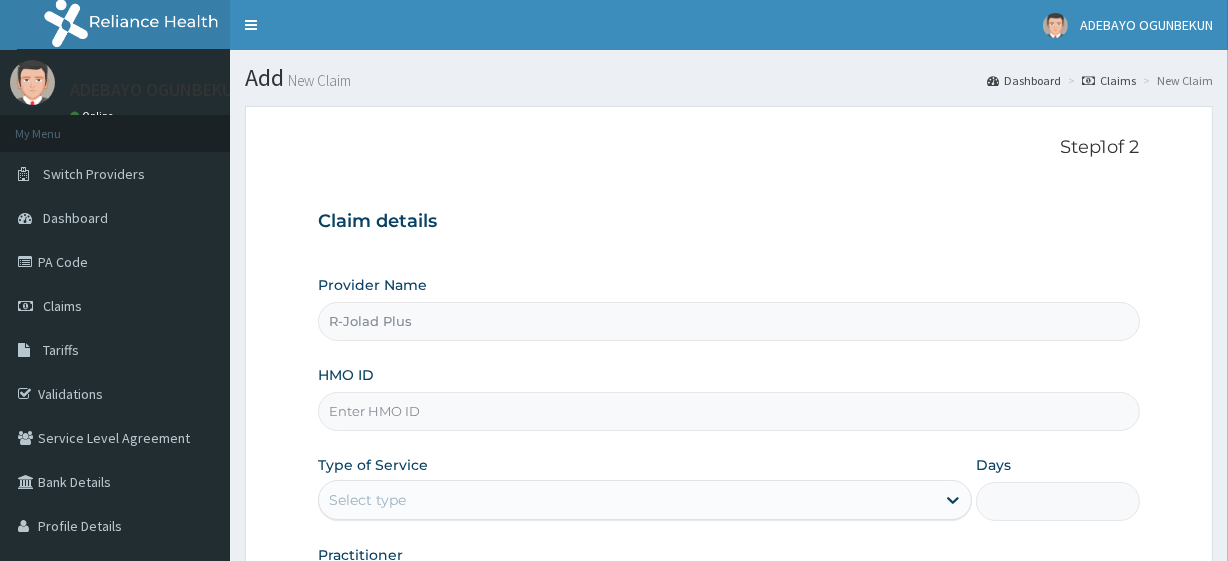 click on "HMO ID" at bounding box center [728, 411] 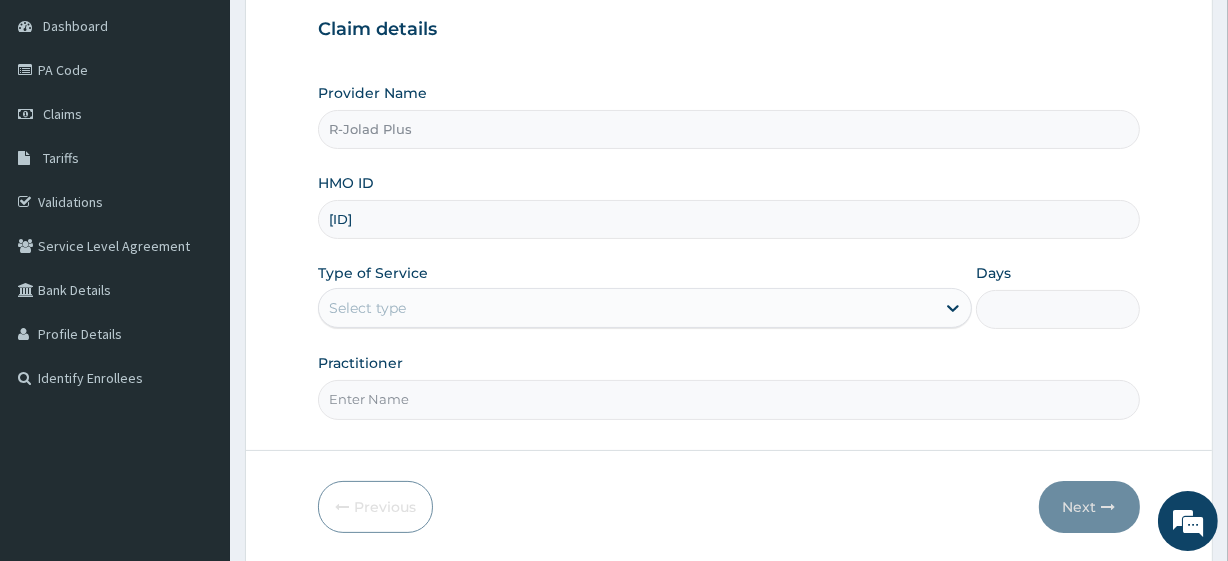 scroll, scrollTop: 199, scrollLeft: 0, axis: vertical 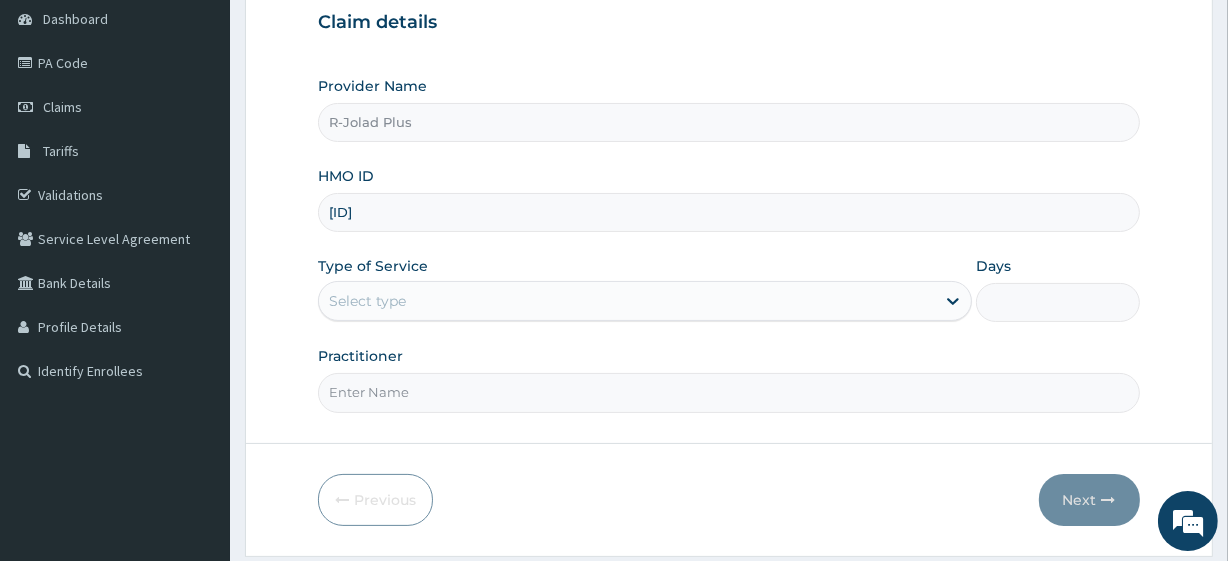 type on "[ID]" 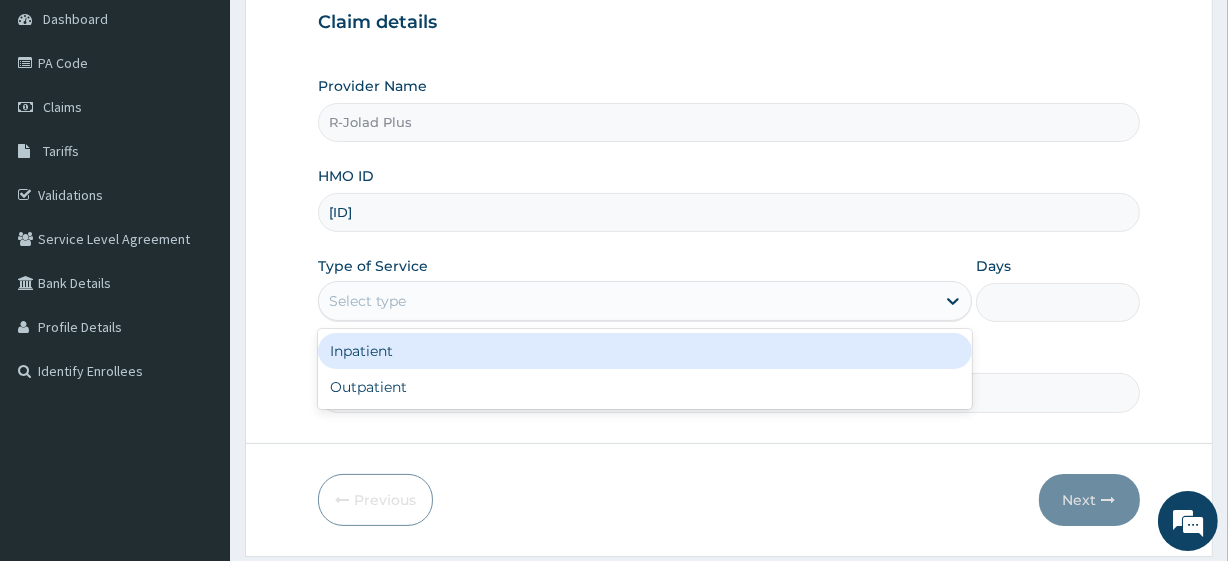 click on "Inpatient" at bounding box center [645, 351] 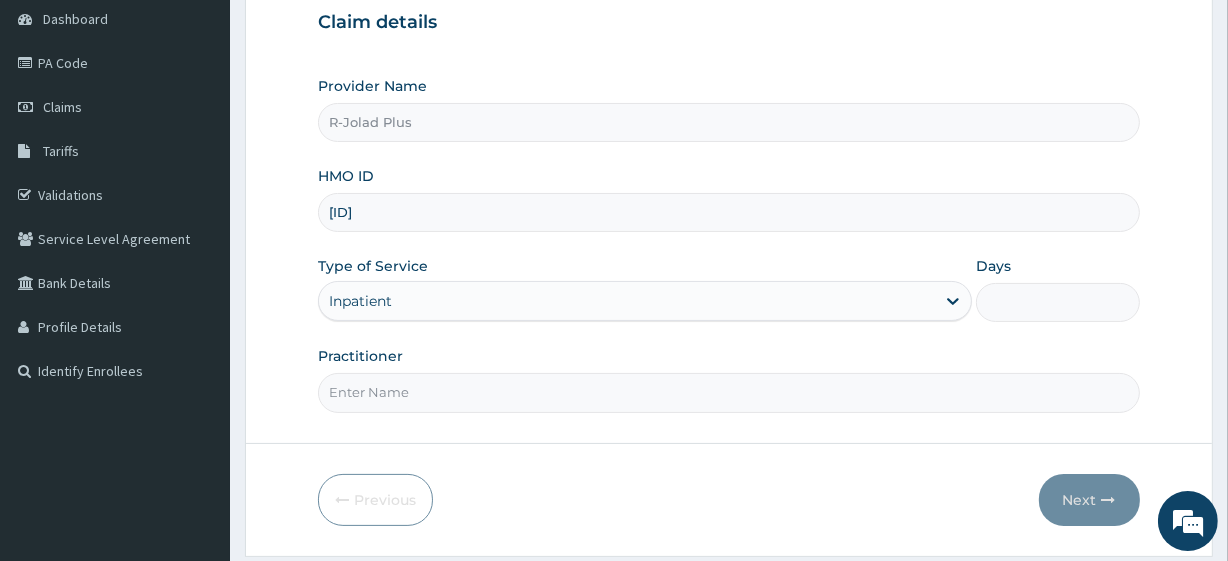 click on "Days" at bounding box center (1057, 302) 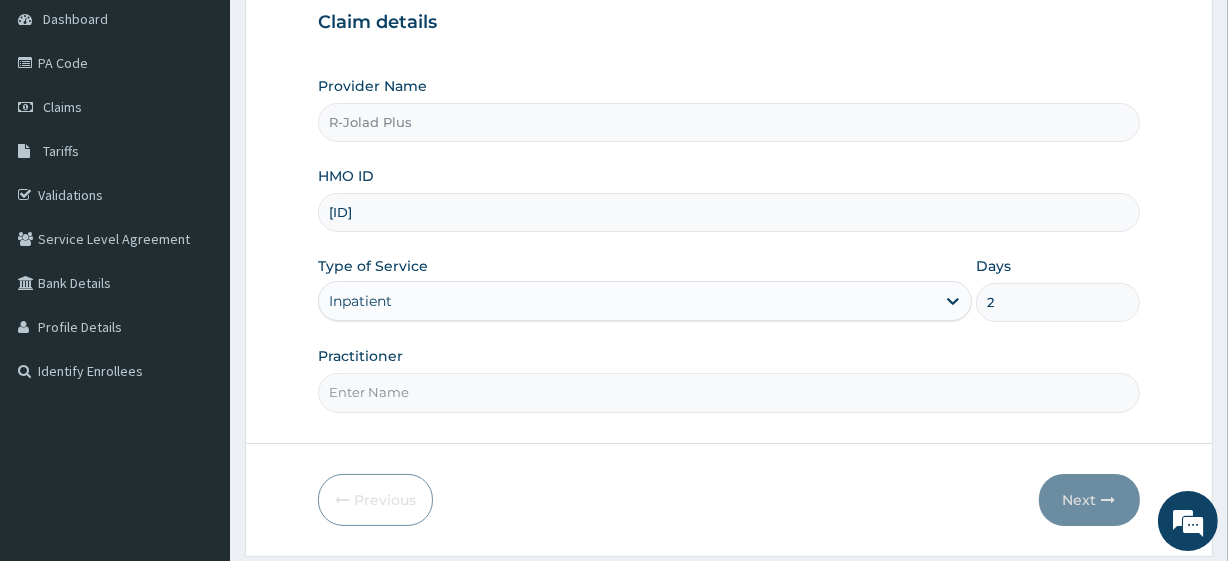 type on "2" 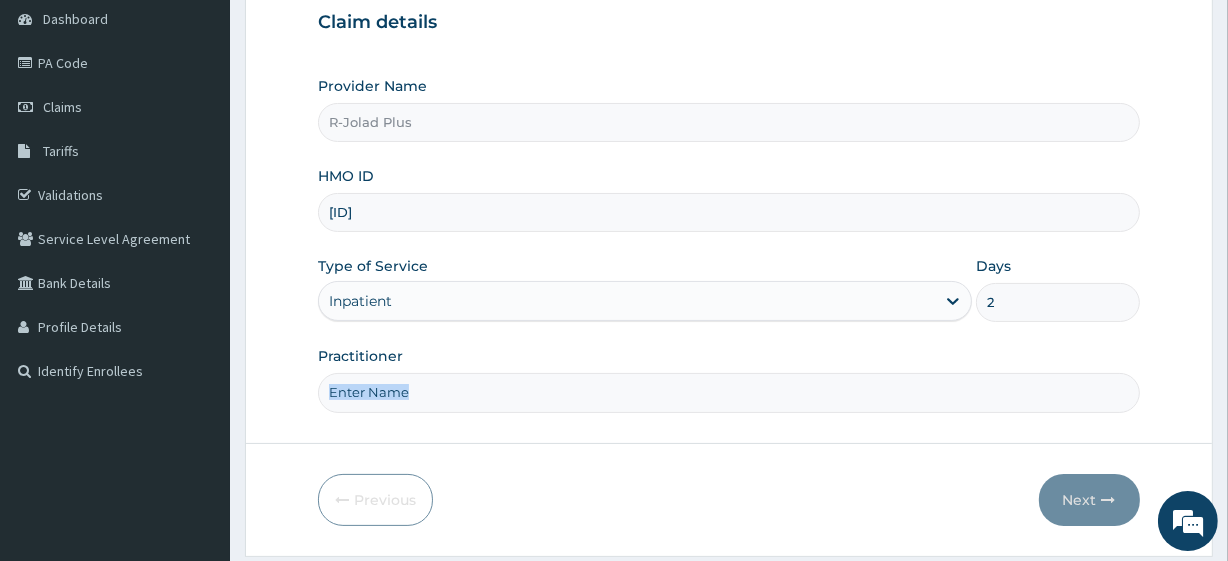 drag, startPoint x: 445, startPoint y: 421, endPoint x: 449, endPoint y: 394, distance: 27.294687 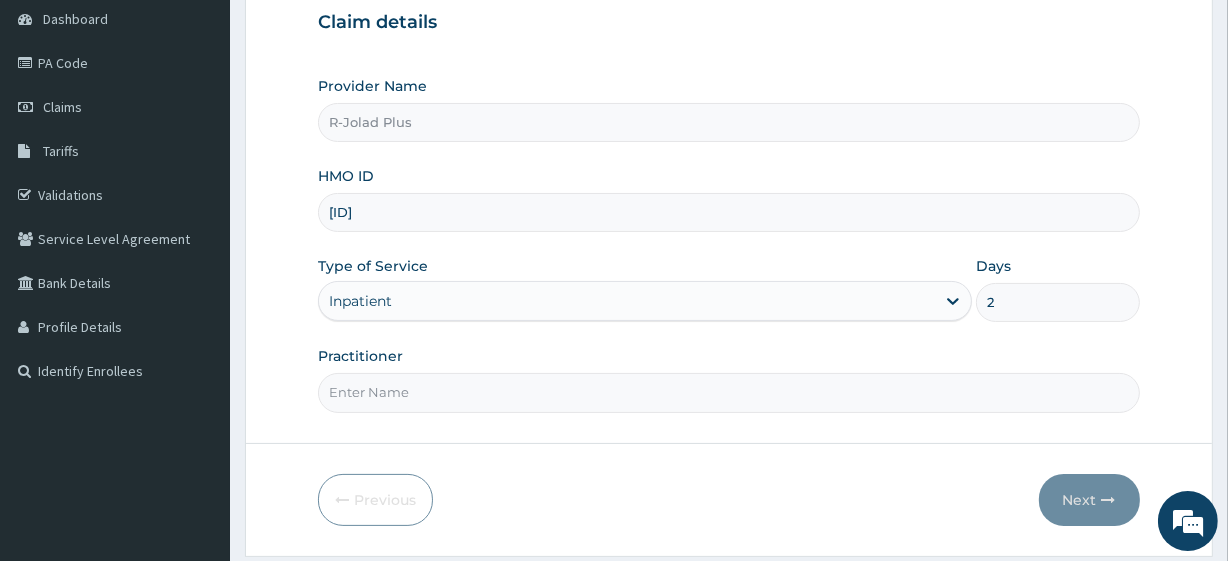 type on "DR AGARRY" 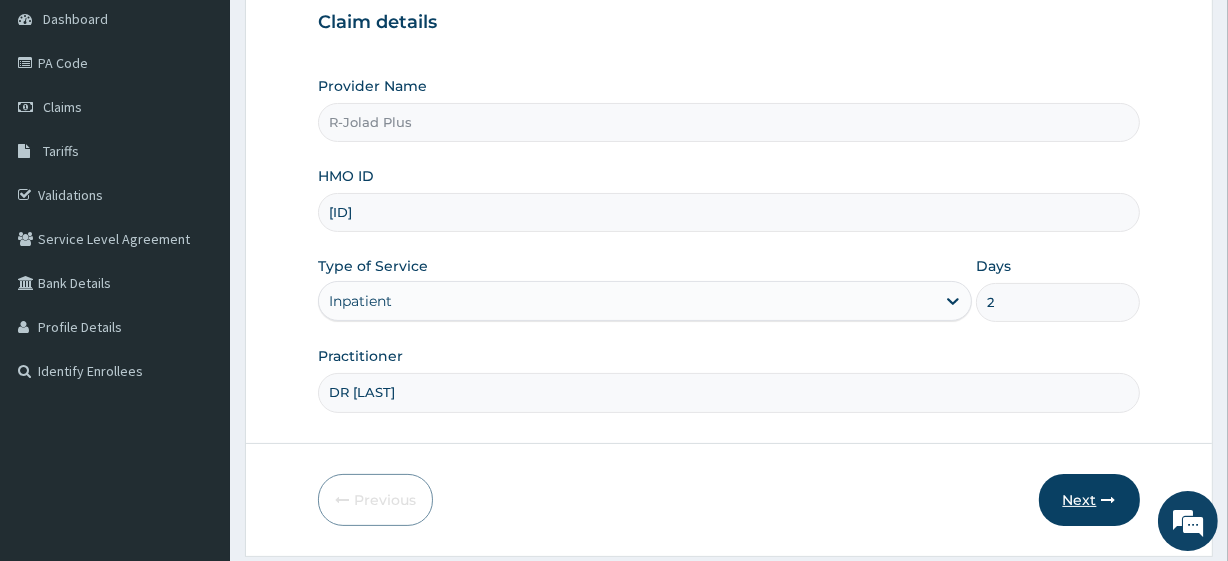 click on "Next" at bounding box center (1089, 500) 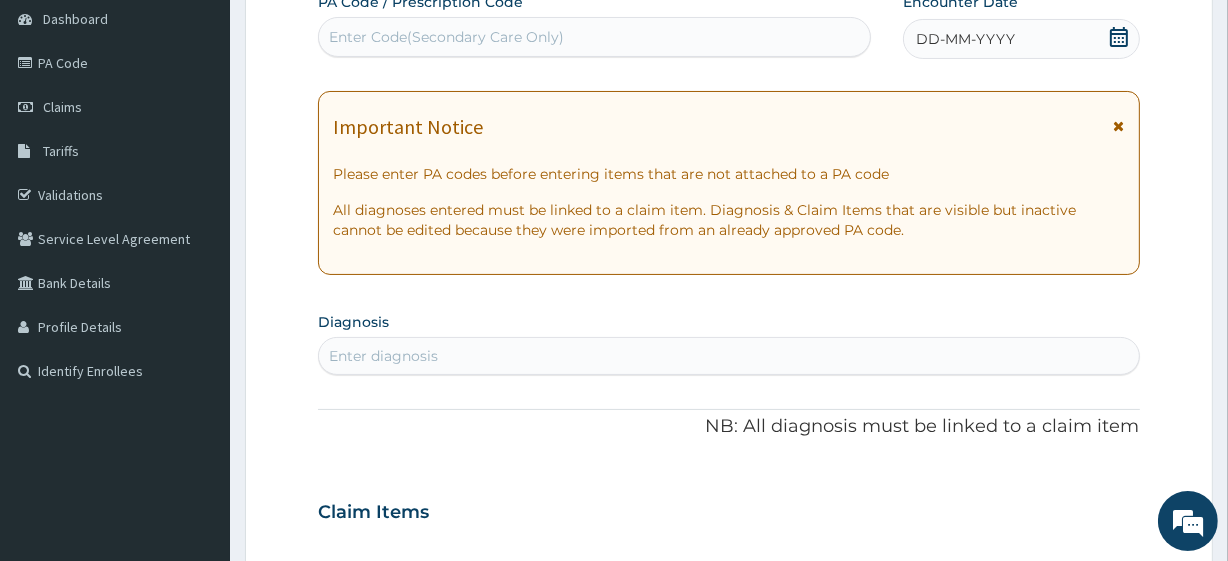 scroll, scrollTop: 0, scrollLeft: 0, axis: both 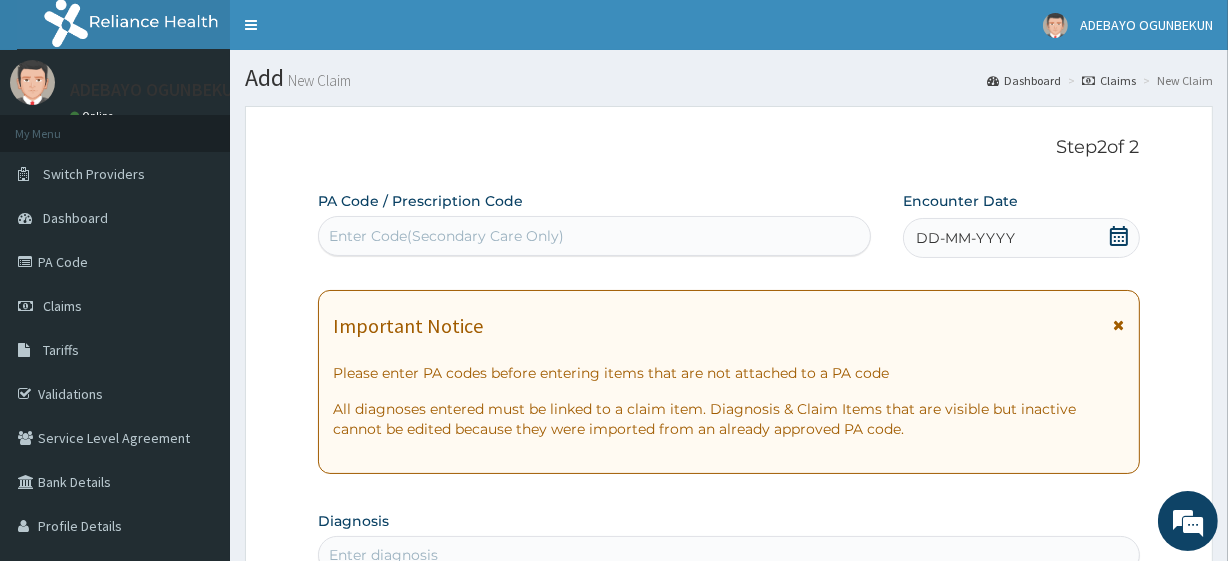 click on "Enter Code(Secondary Care Only)" at bounding box center (446, 236) 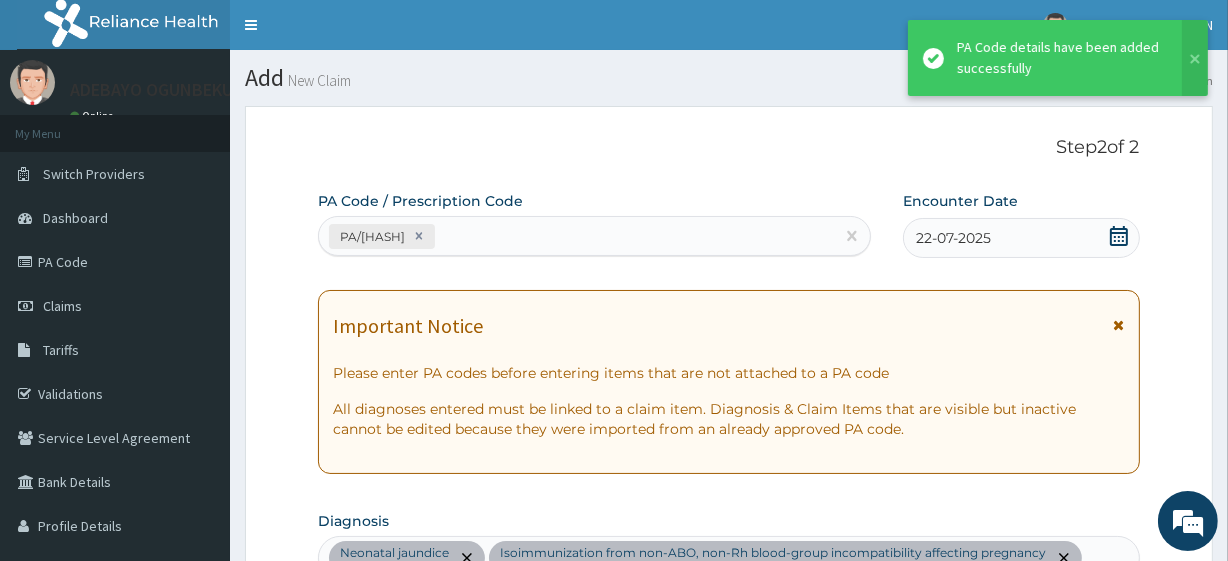 scroll, scrollTop: 631, scrollLeft: 0, axis: vertical 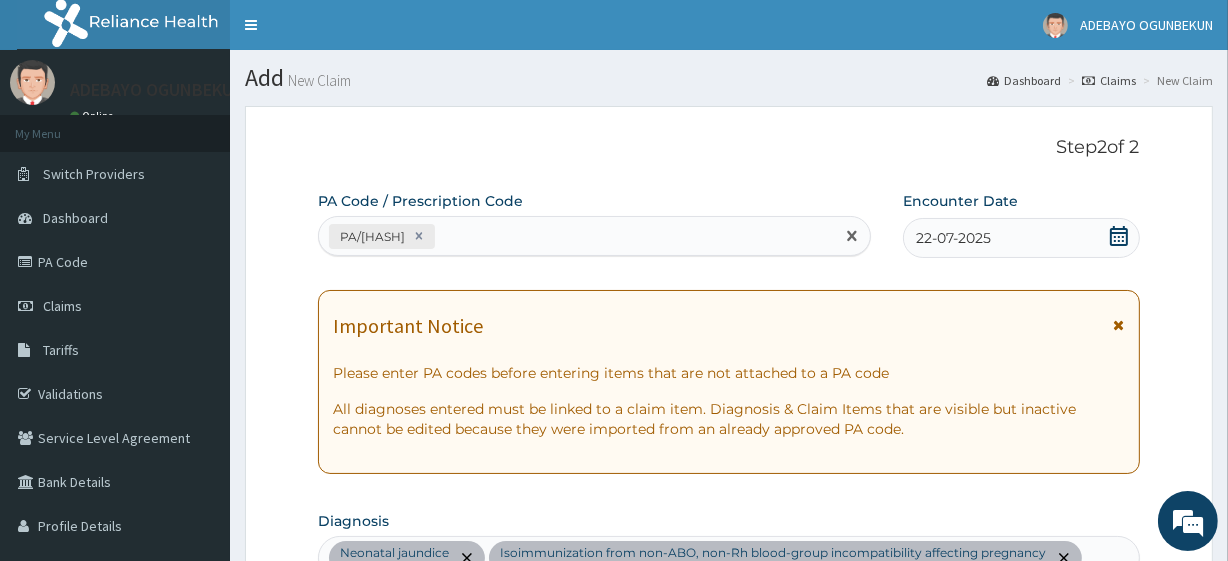 click on "[MEDICAL_RECORD_NUMBER]" at bounding box center (594, 236) 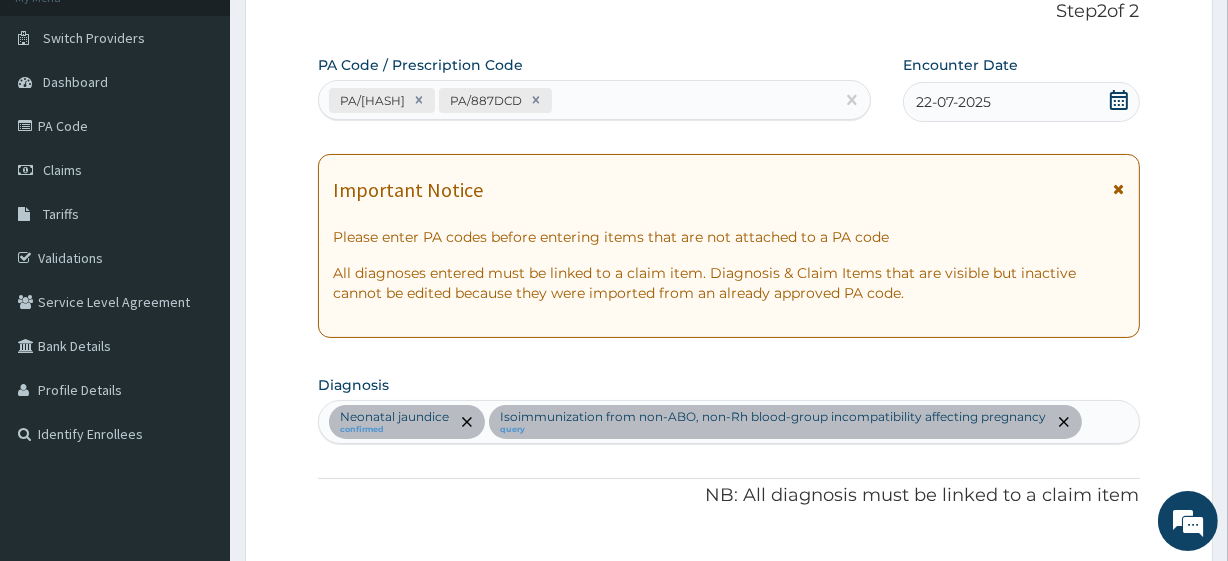 scroll, scrollTop: 0, scrollLeft: 0, axis: both 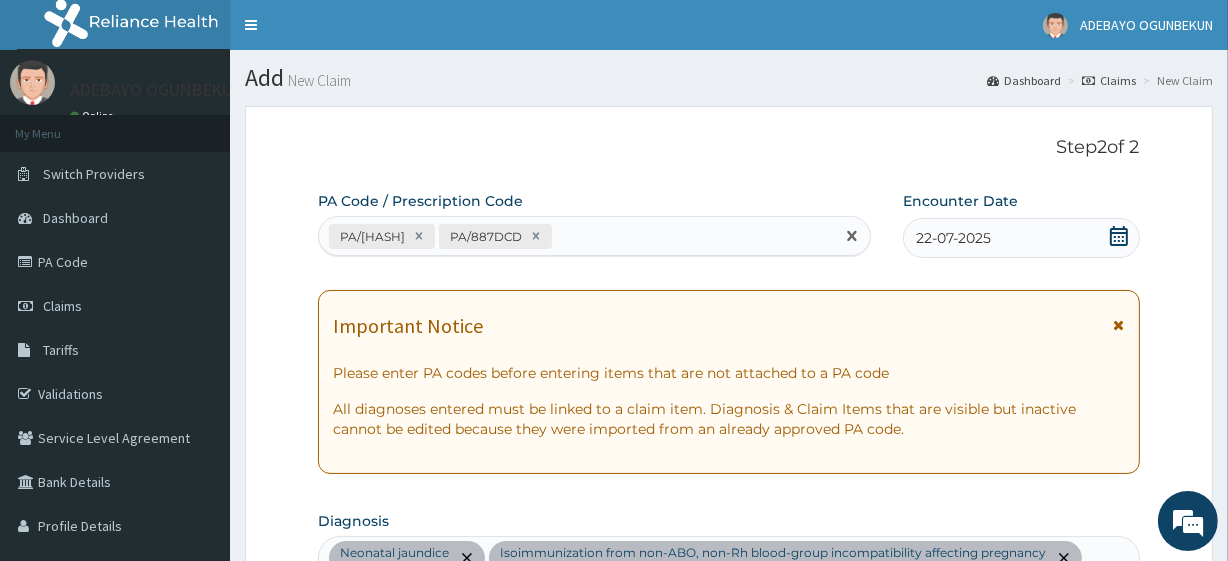 click on "PA/C88368 PA/887DCD" at bounding box center [576, 236] 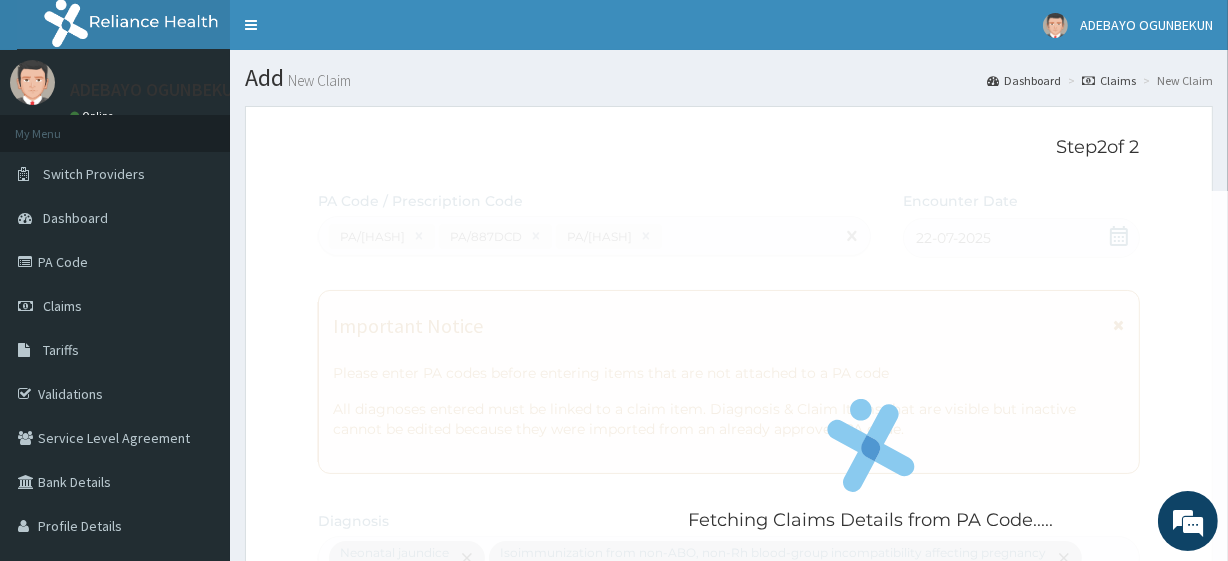 scroll, scrollTop: 966, scrollLeft: 0, axis: vertical 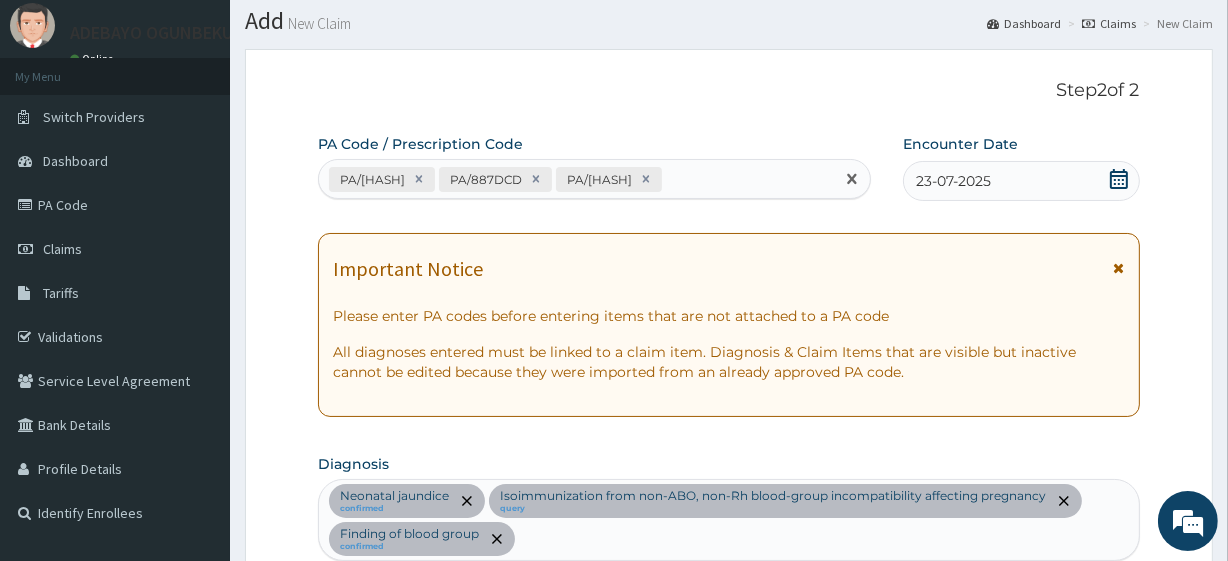 click on "PA/C88368 PA/887DCD PA/6A93D9" at bounding box center (576, 179) 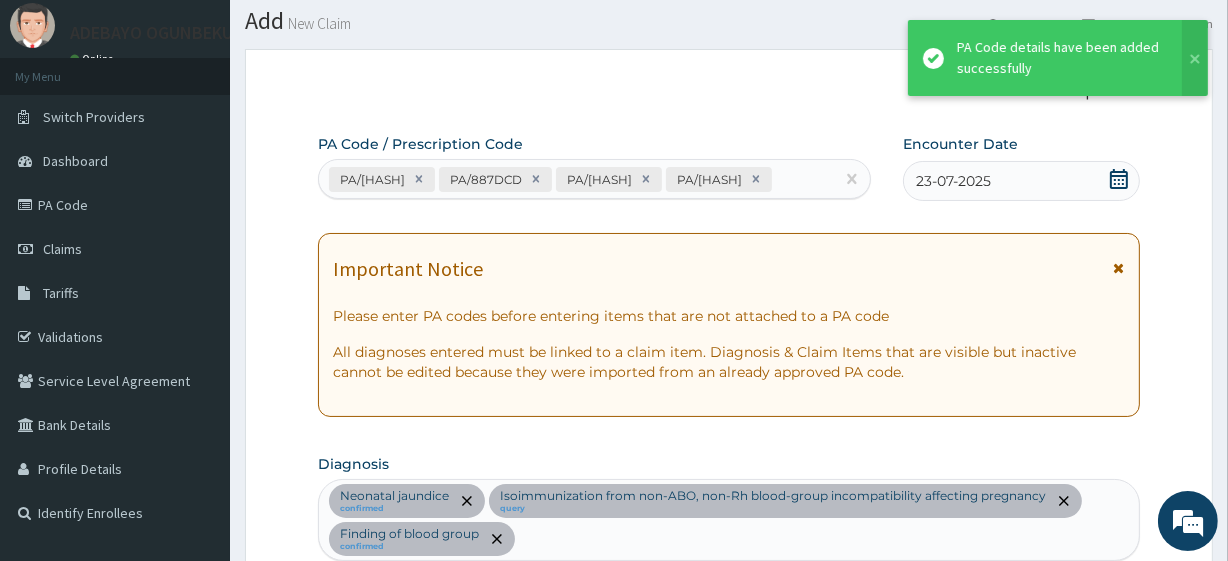 scroll, scrollTop: 966, scrollLeft: 0, axis: vertical 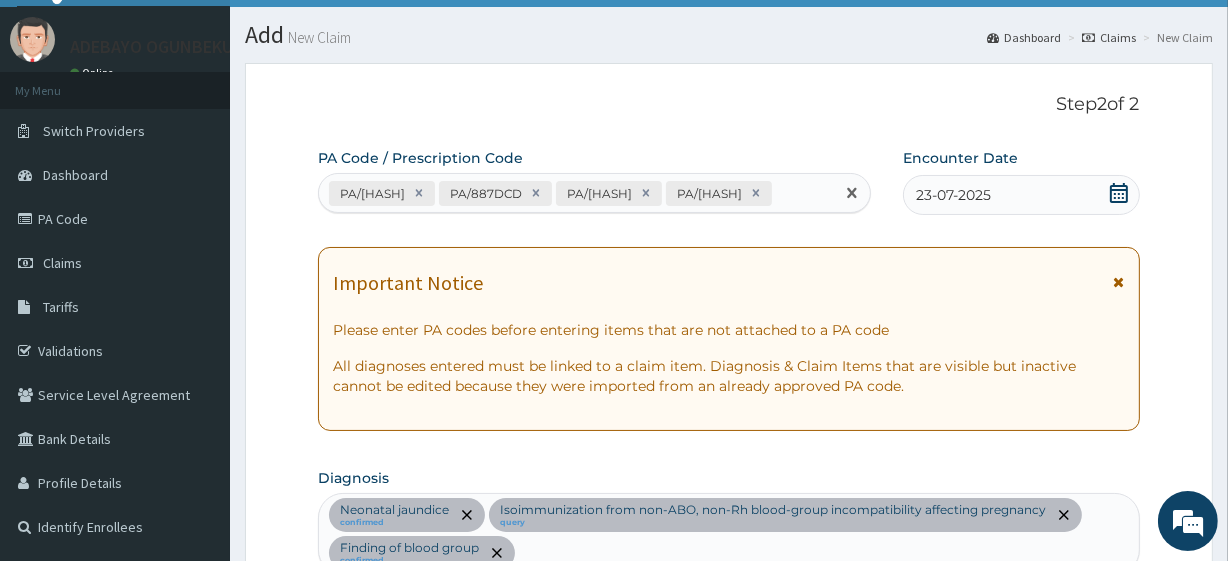 click on "PA/C88368 PA/887DCD PA/6A93D9 PA/D030A5" at bounding box center [576, 193] 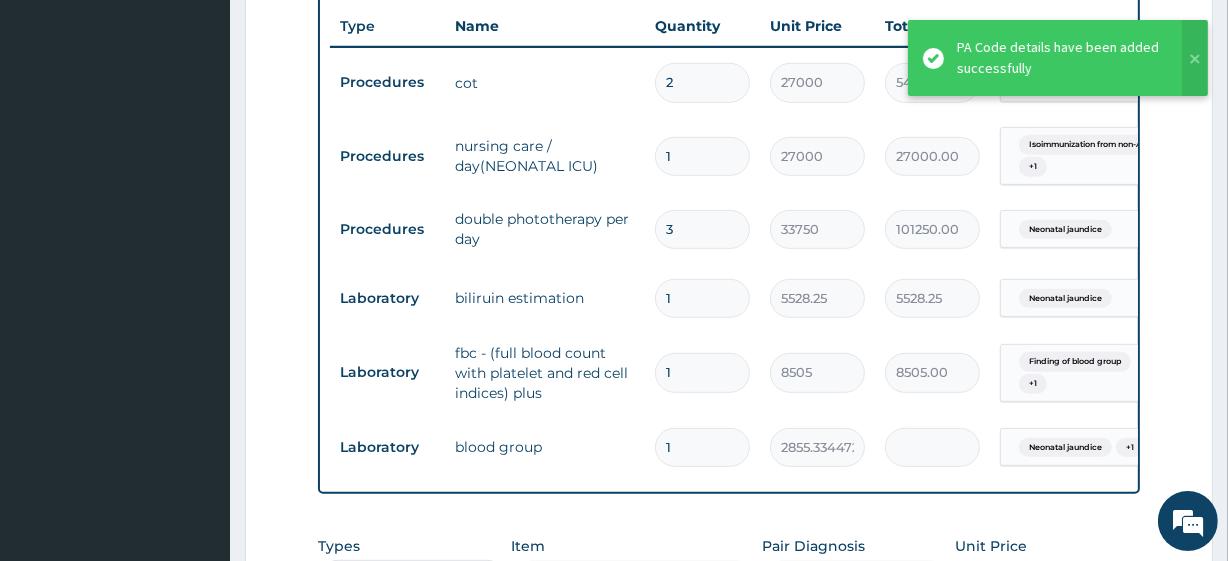 scroll, scrollTop: 785, scrollLeft: 0, axis: vertical 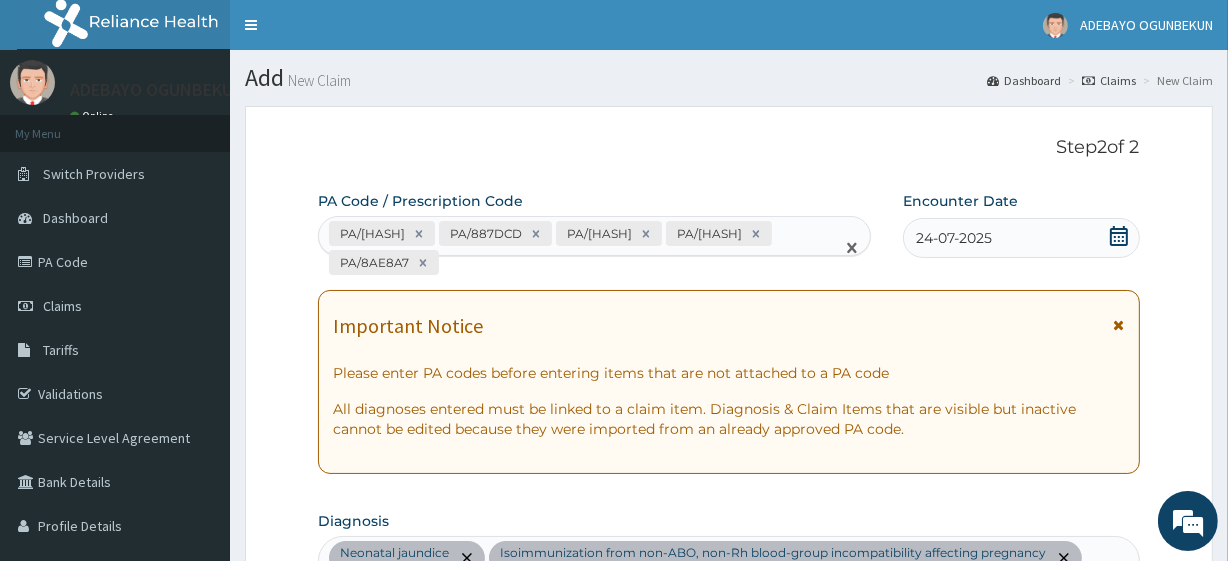 click on "PA/C88368 PA/887DCD PA/6A93D9 PA/D030A5 PA/8AE8A7" at bounding box center [576, 248] 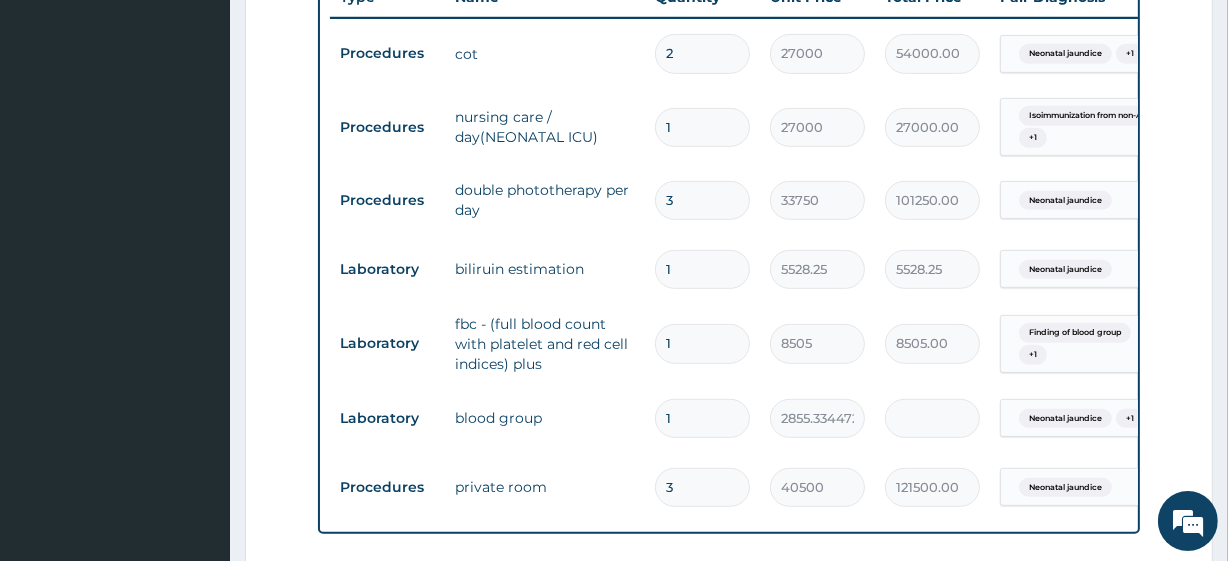 scroll, scrollTop: 817, scrollLeft: 0, axis: vertical 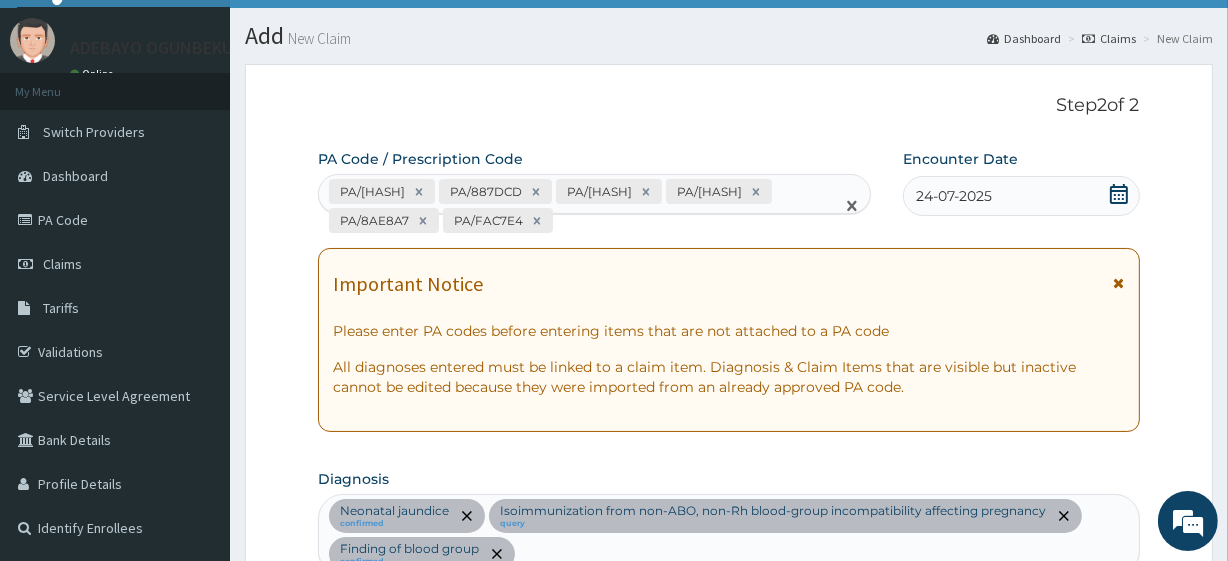 click on "PA/C88368 PA/887DCD PA/6A93D9 PA/D030A5 PA/8AE8A7 PA/FAC7E4" at bounding box center (576, 206) 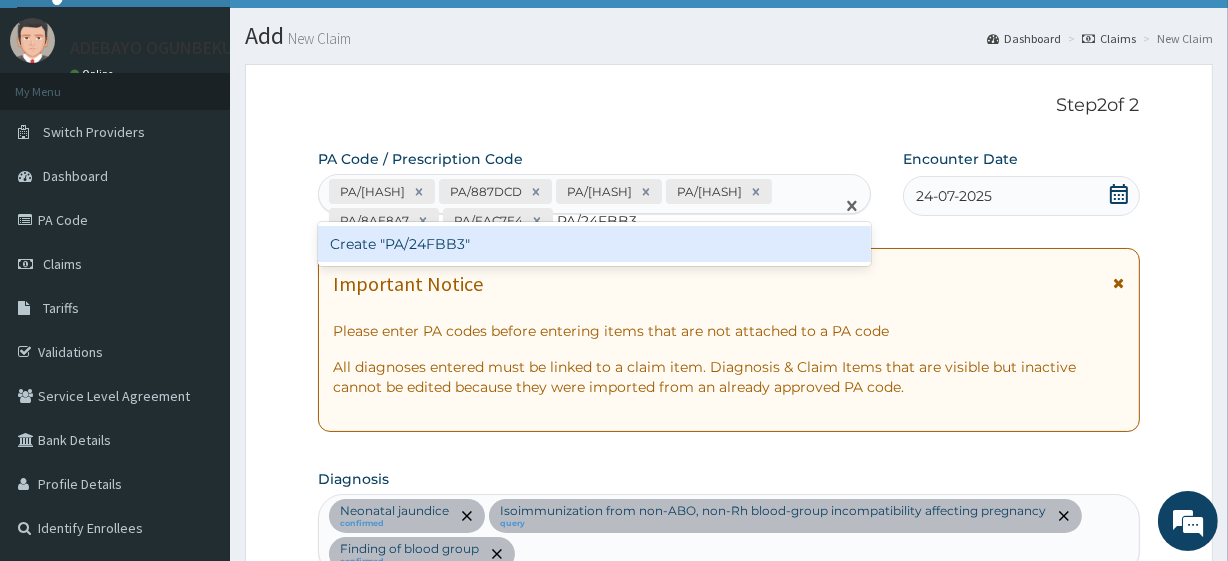 type 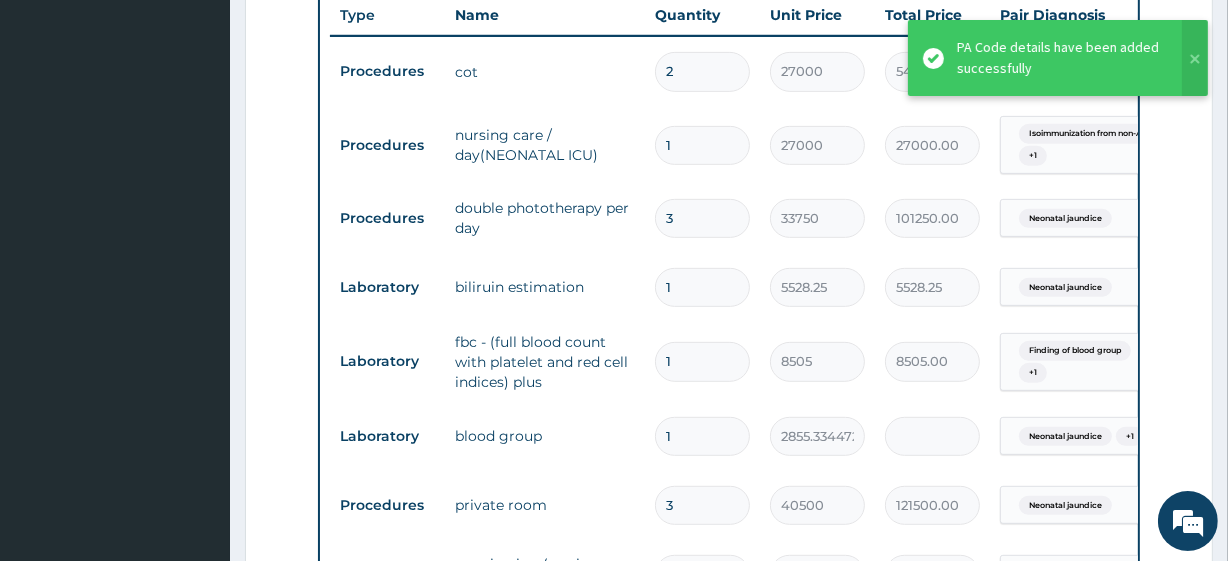 scroll, scrollTop: 786, scrollLeft: 0, axis: vertical 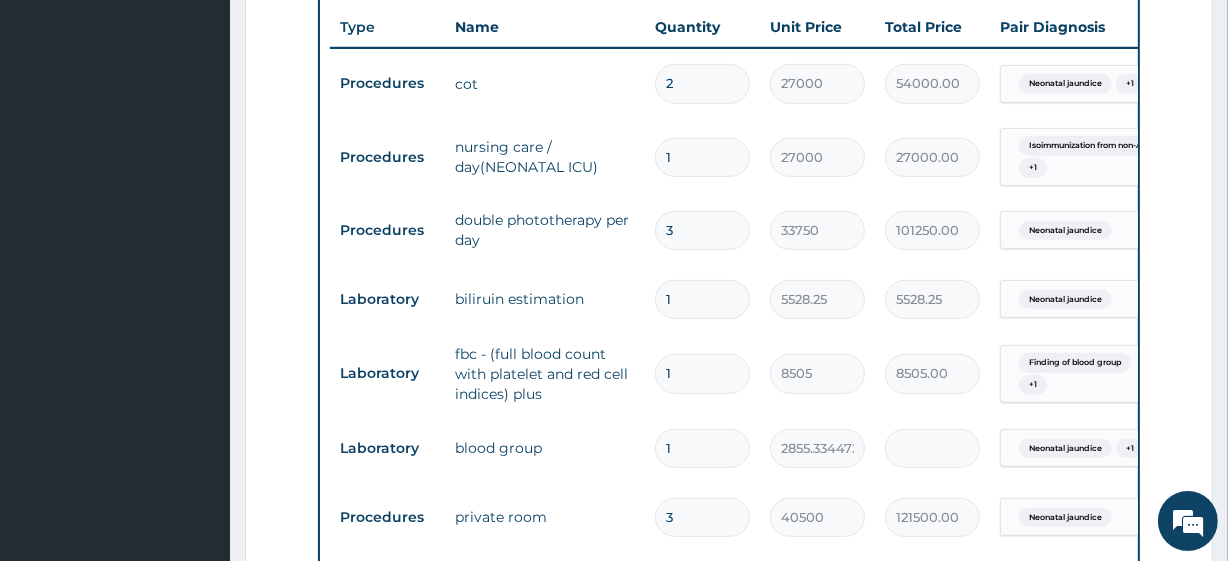 click on "1" at bounding box center [702, 157] 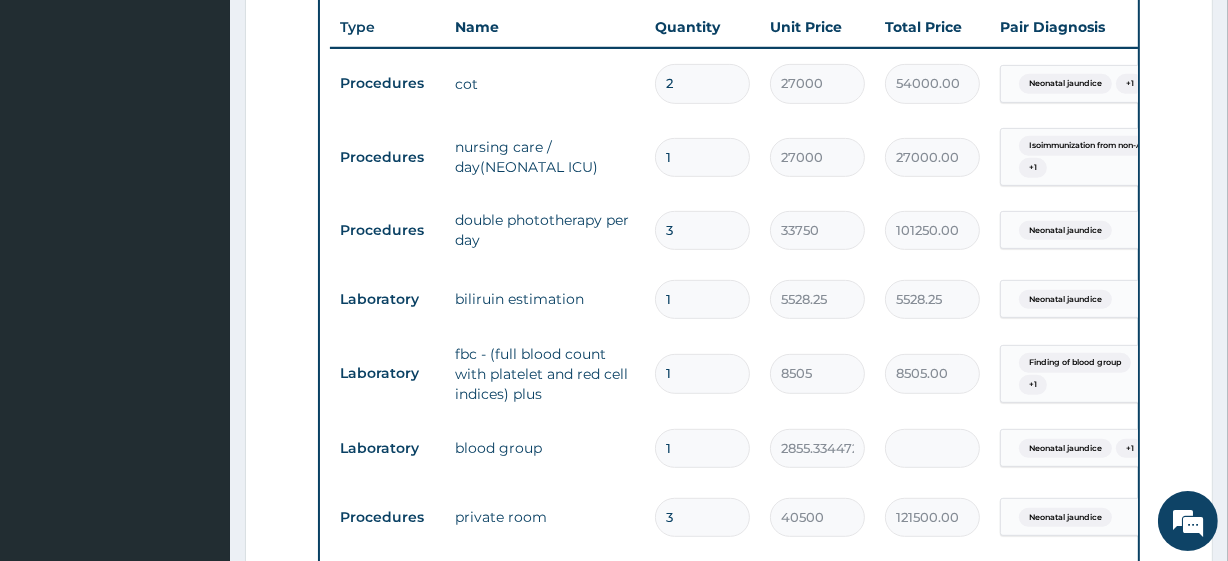 type 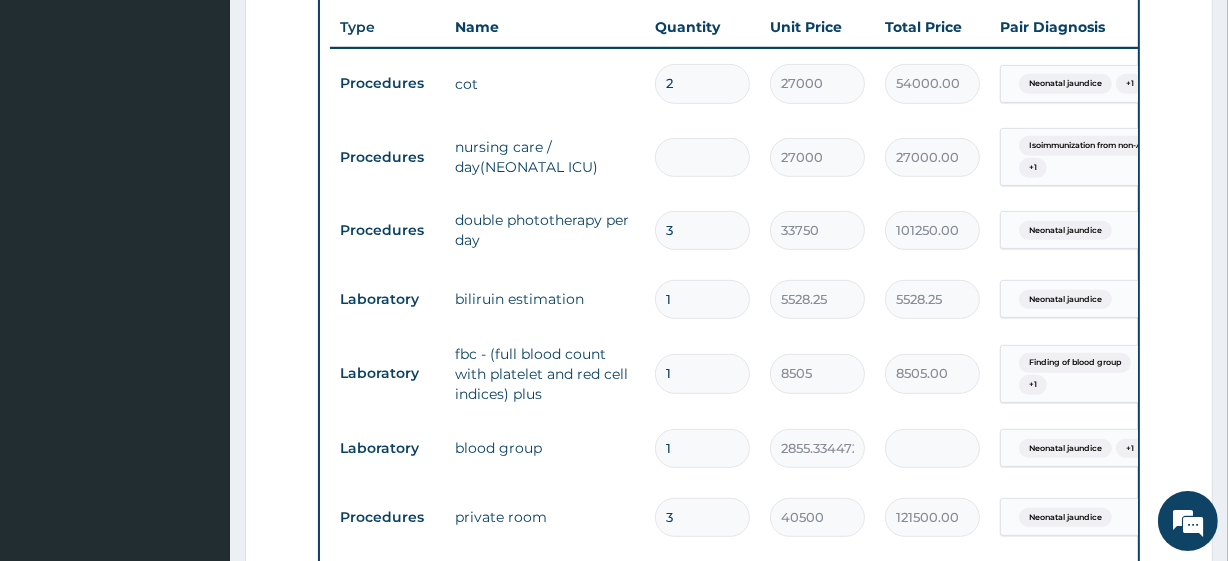 type on "0.00" 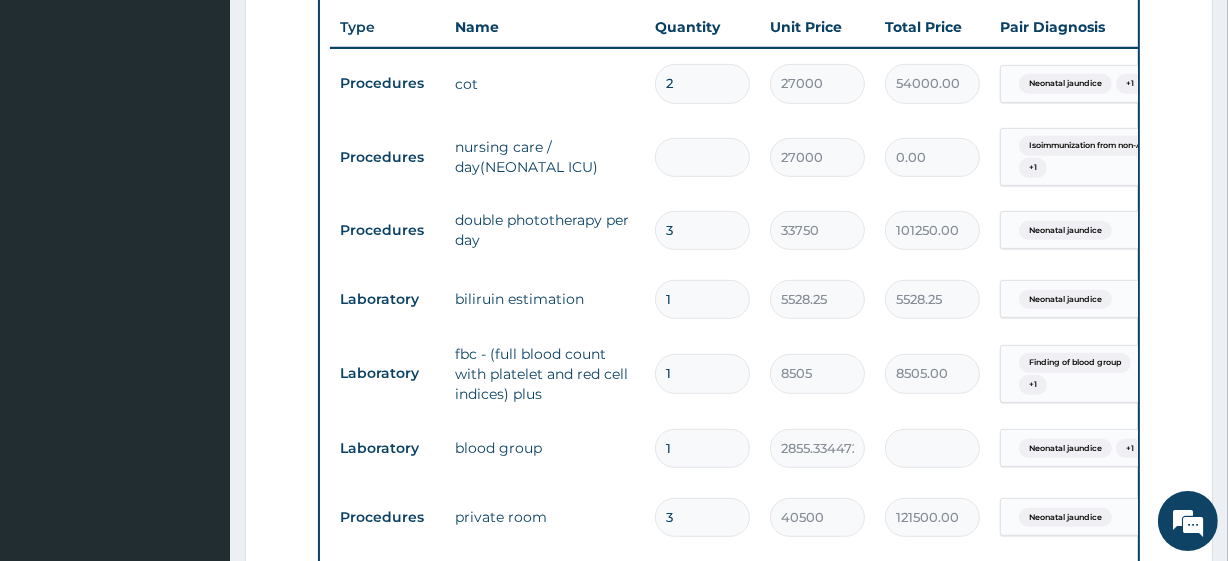 type on "2" 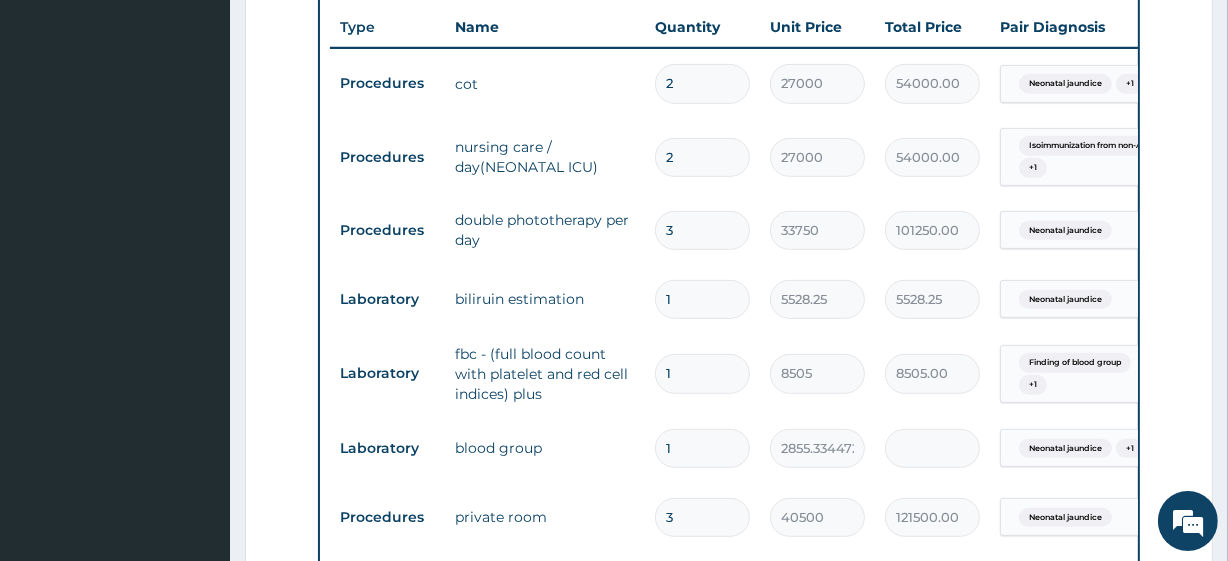 type on "2" 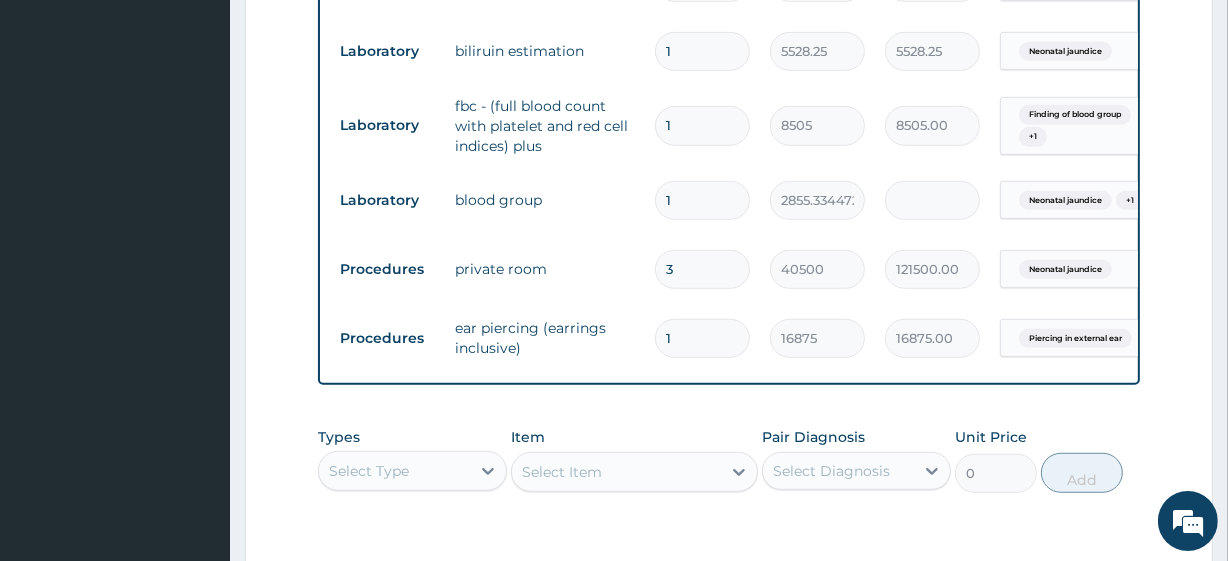 scroll, scrollTop: 1035, scrollLeft: 0, axis: vertical 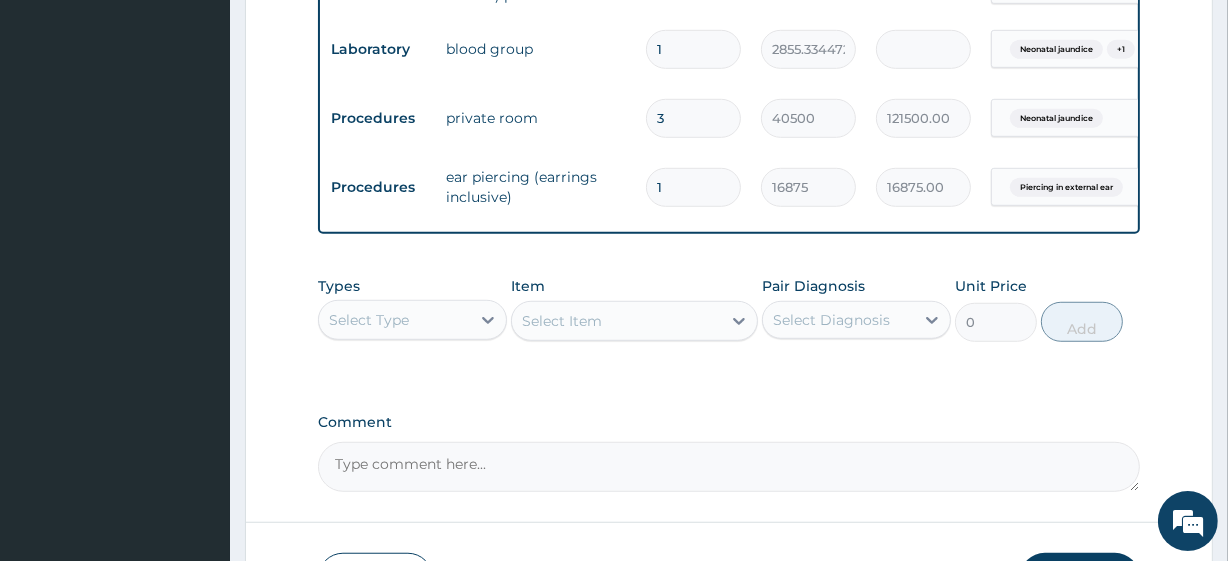 click on "Select Type" at bounding box center (394, 320) 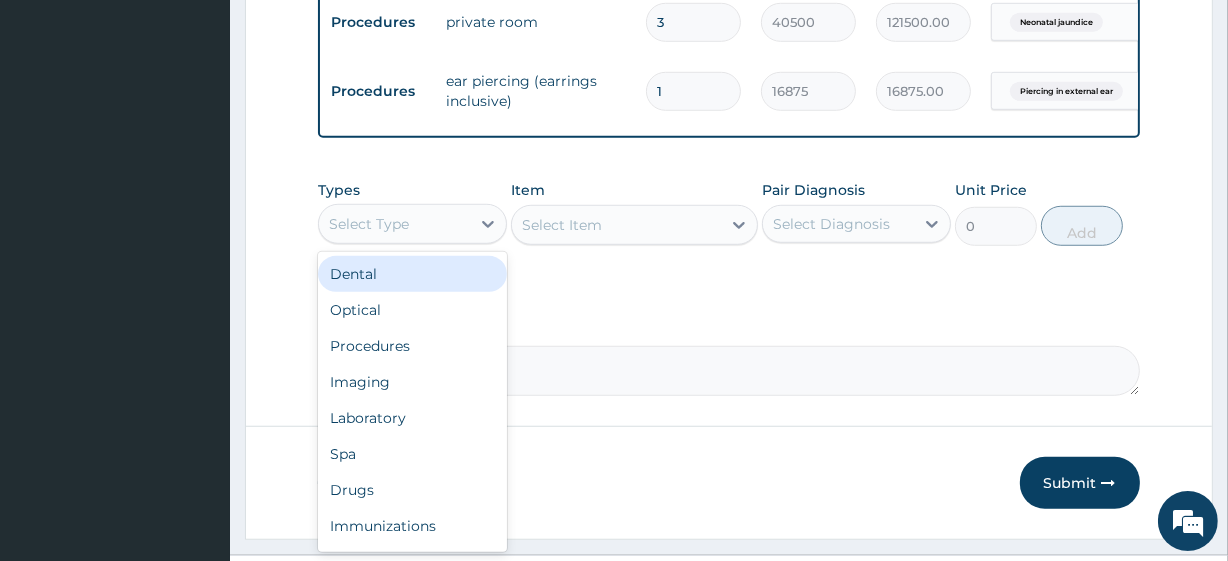 scroll, scrollTop: 1282, scrollLeft: 0, axis: vertical 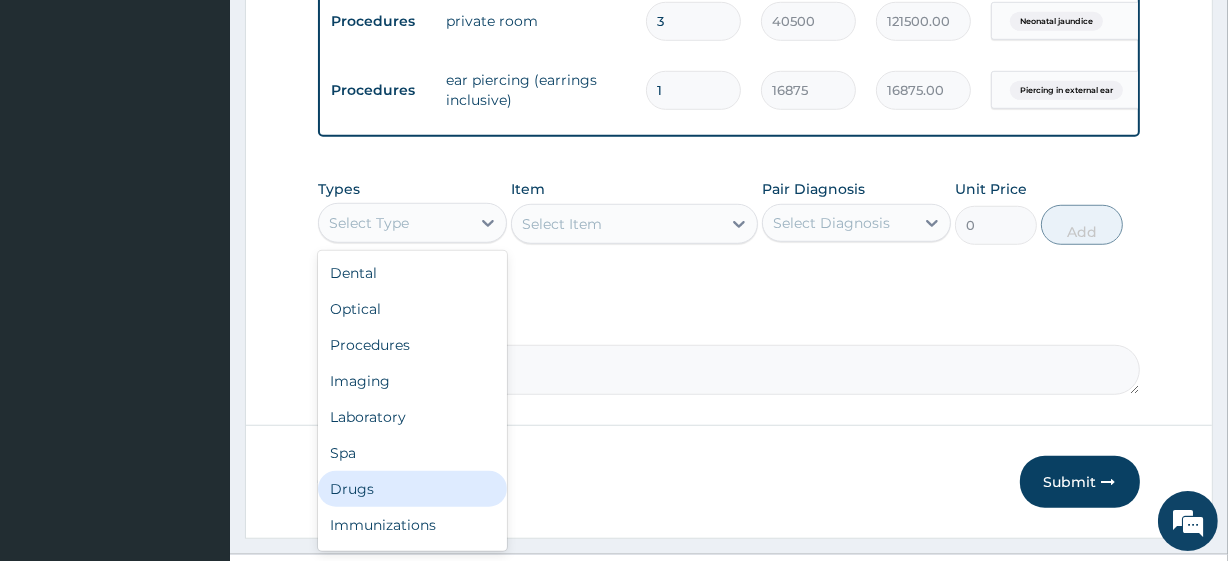 click on "Drugs" at bounding box center [412, 489] 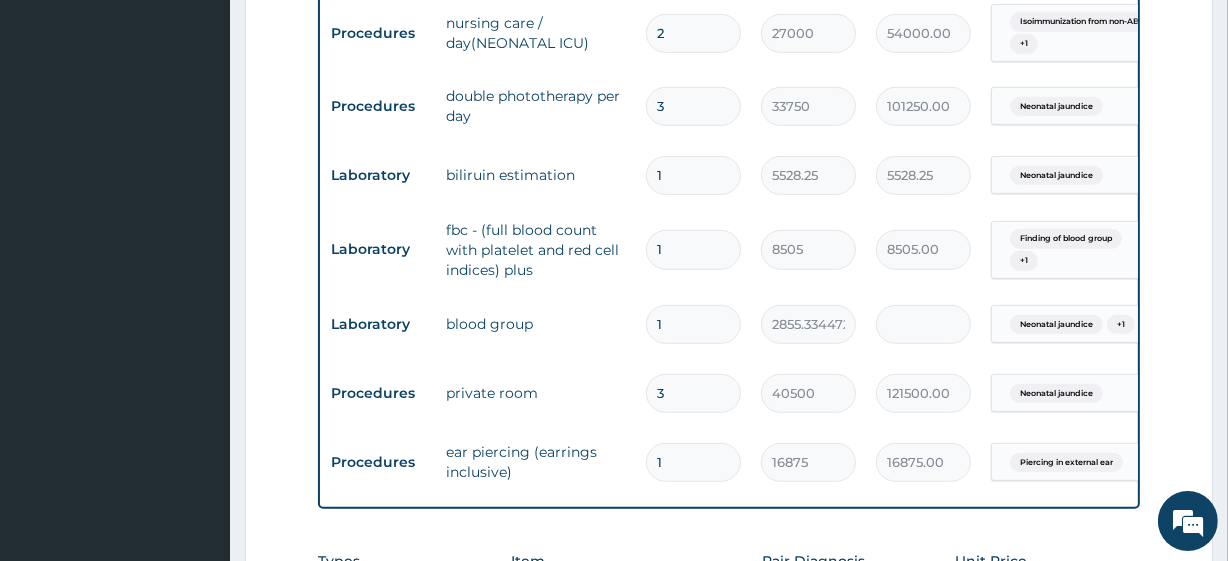 scroll, scrollTop: 912, scrollLeft: 0, axis: vertical 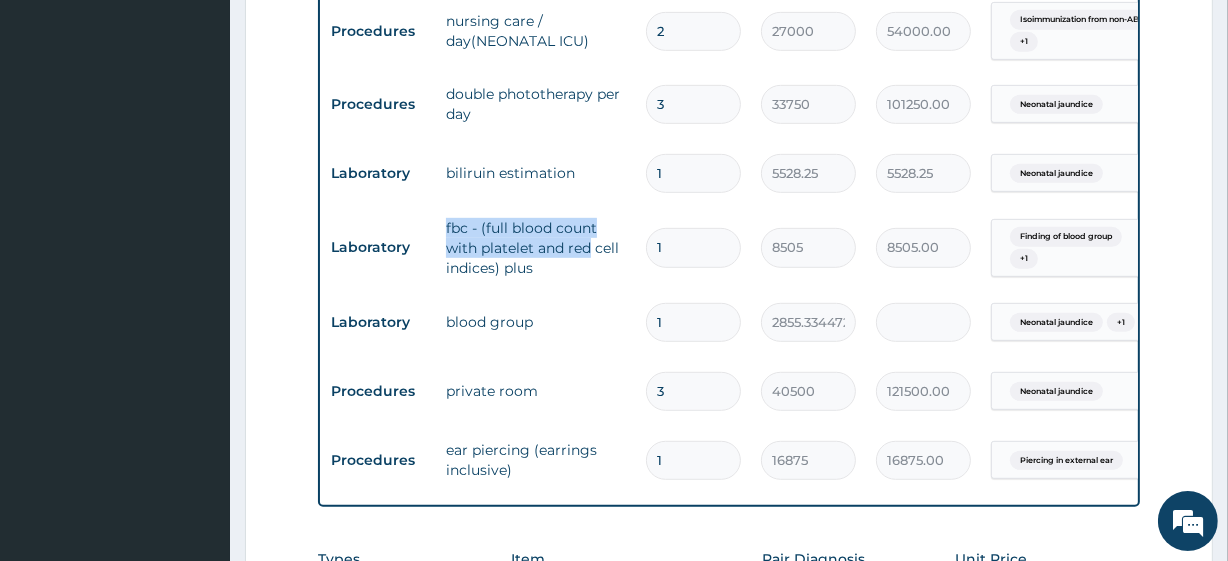 drag, startPoint x: 590, startPoint y: 250, endPoint x: 447, endPoint y: 226, distance: 145 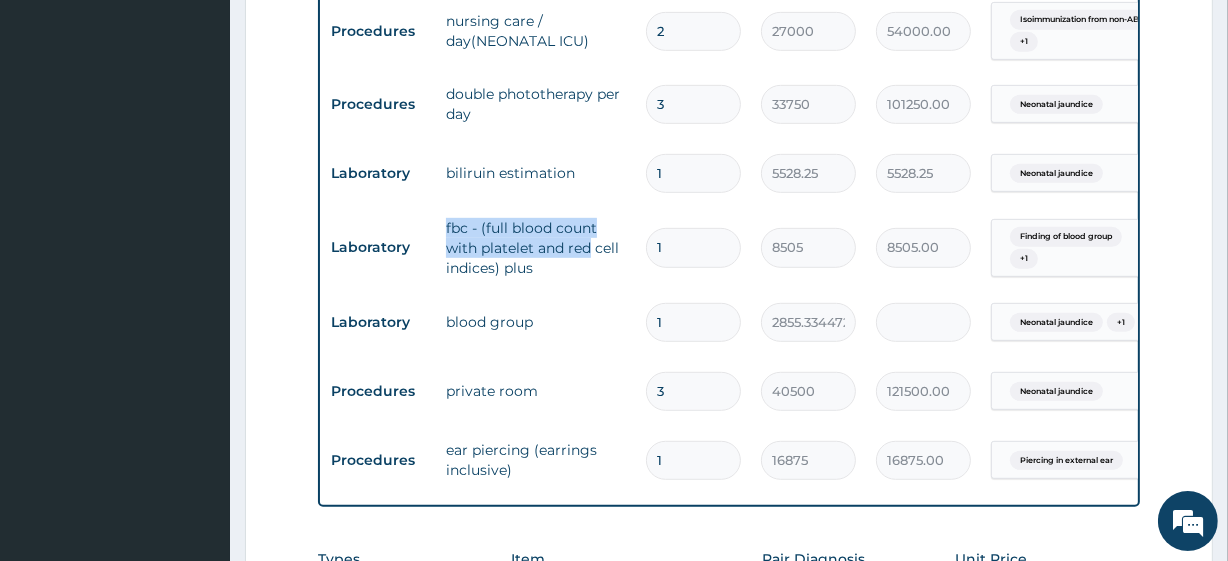 click on "fbc - (full blood count with platelet and red cell indices) plus" at bounding box center (536, 248) 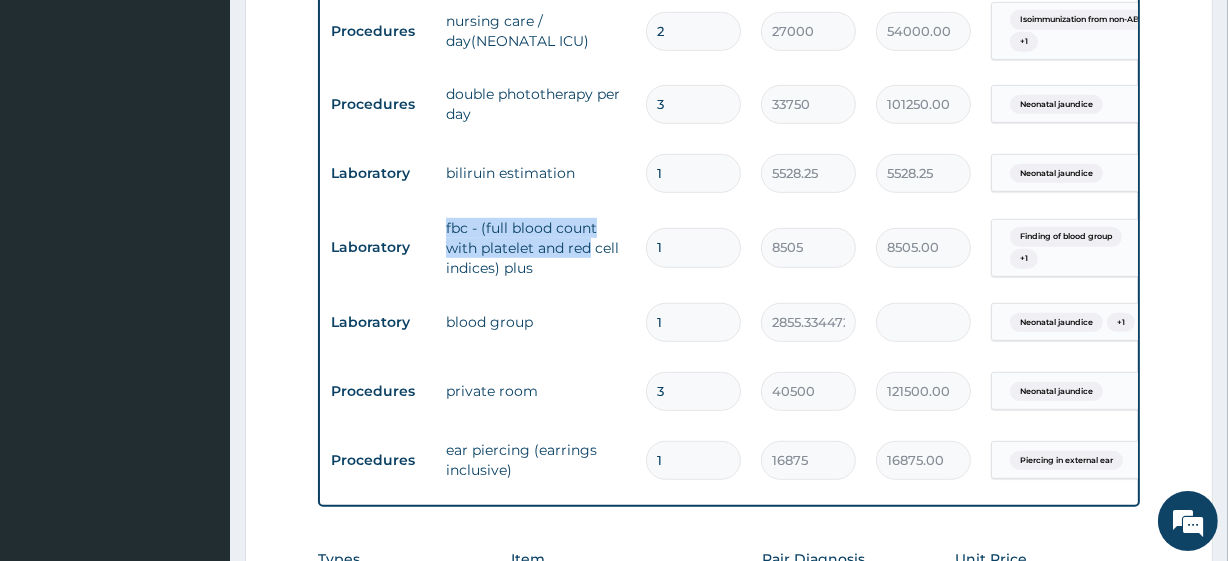 scroll, scrollTop: 0, scrollLeft: 3, axis: horizontal 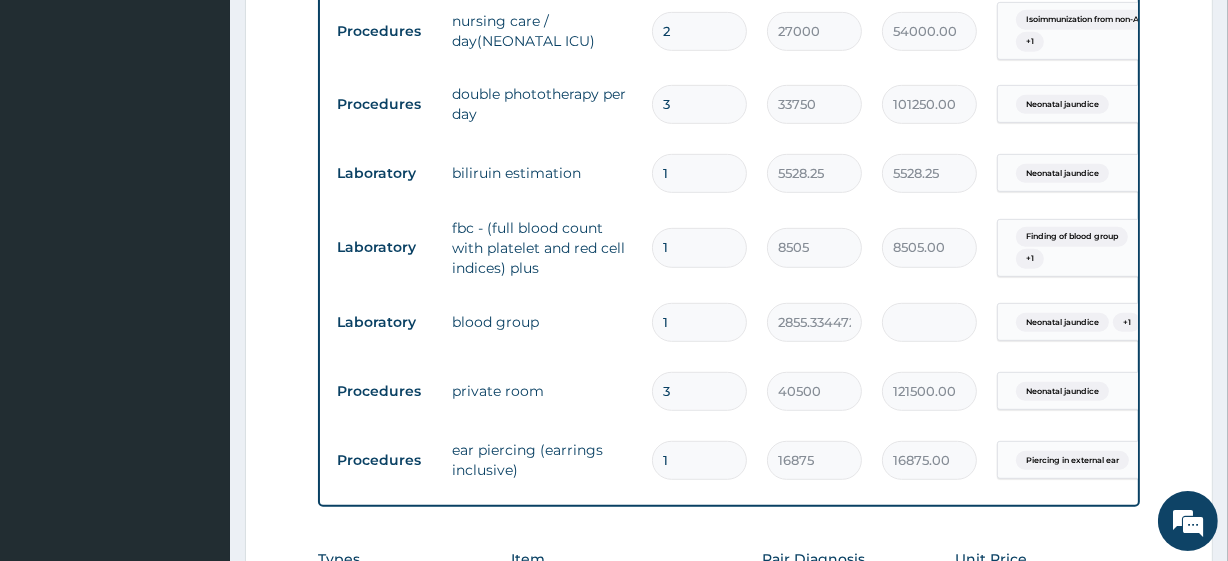 click on "private room" at bounding box center (542, 391) 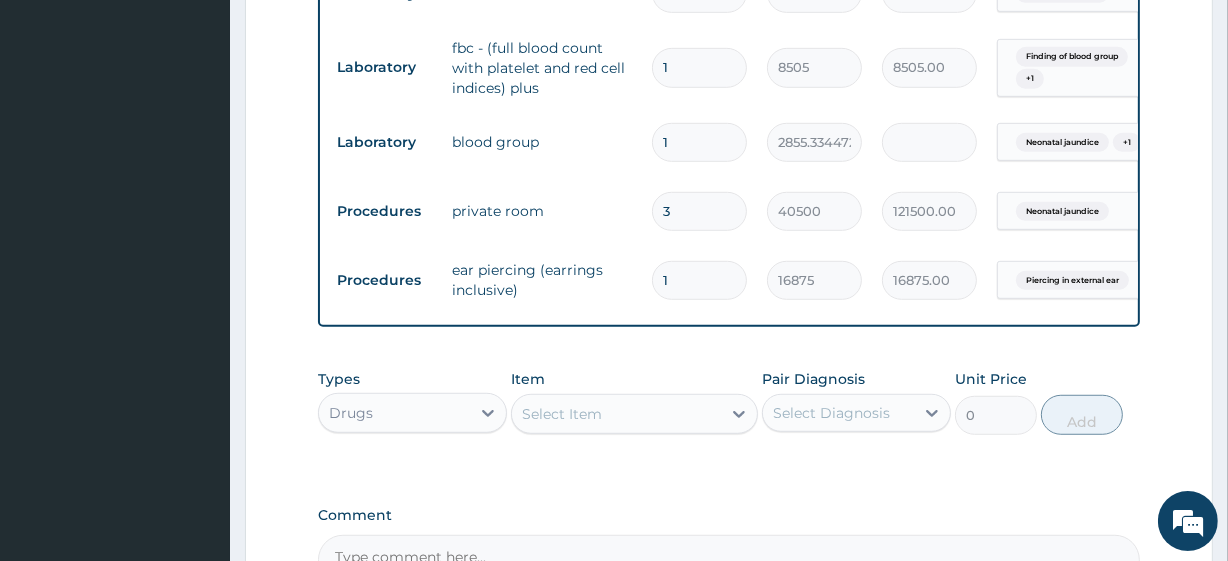 scroll, scrollTop: 1094, scrollLeft: 0, axis: vertical 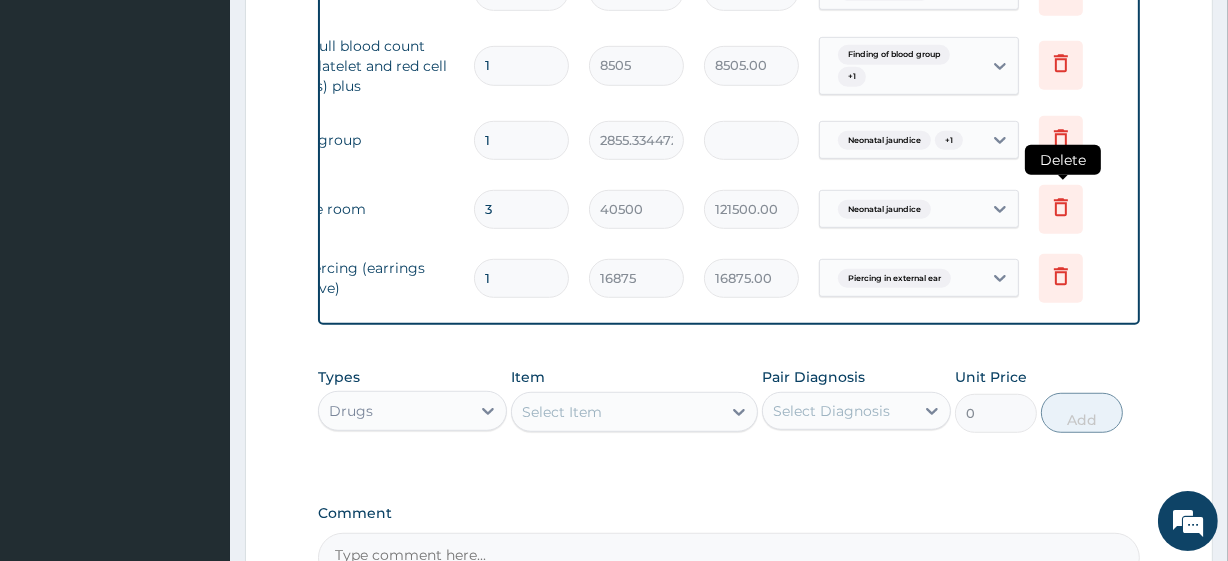 click at bounding box center [1061, 209] 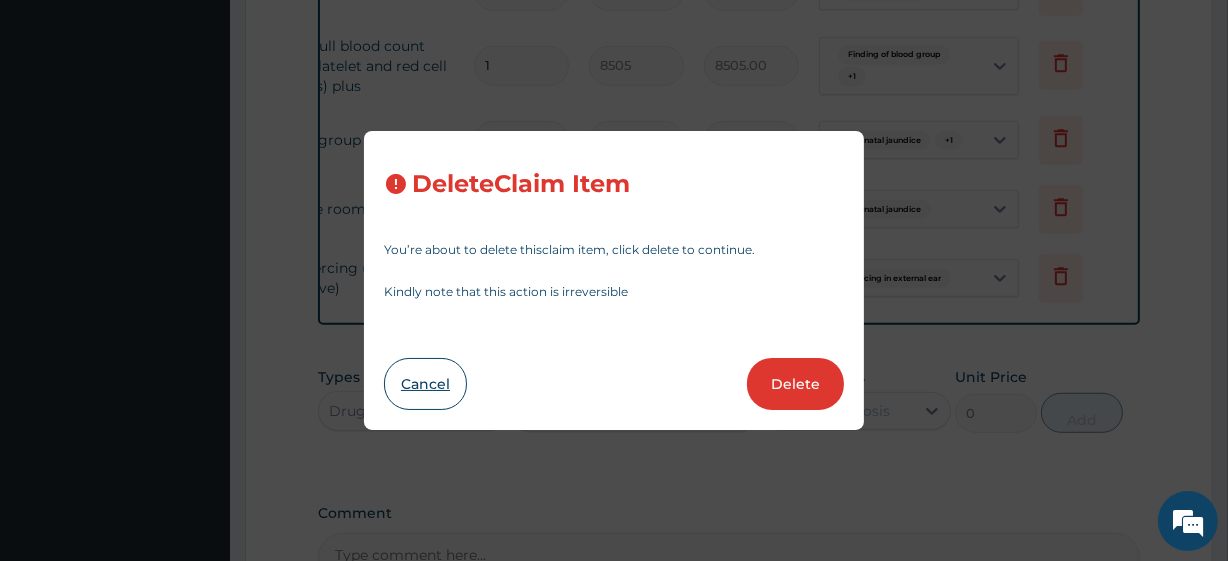 click on "Cancel" at bounding box center [425, 384] 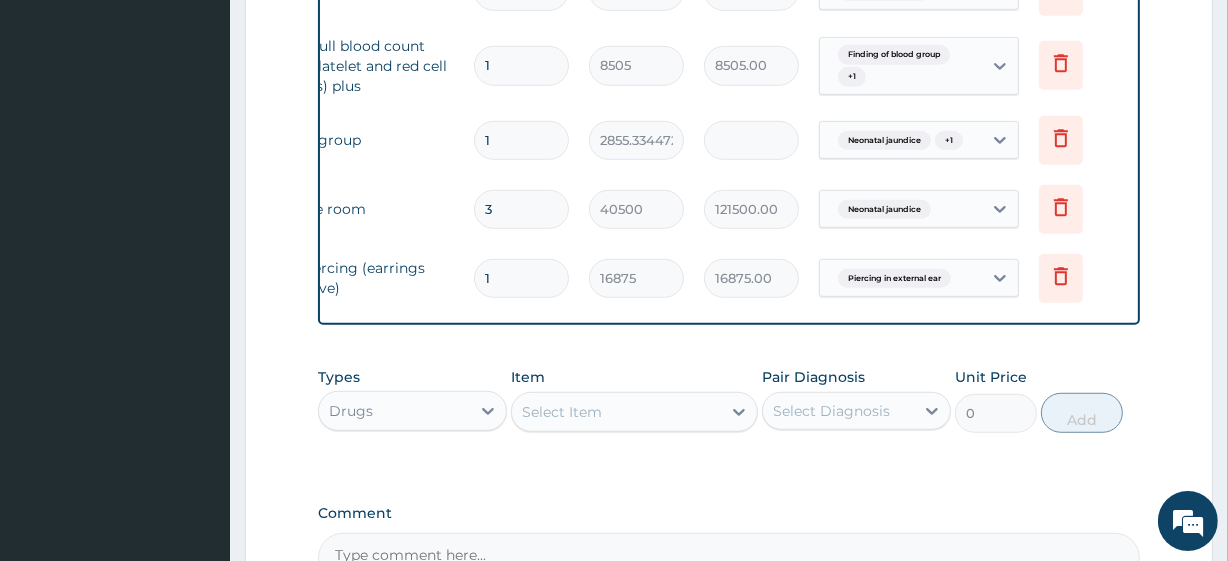 click on "3" at bounding box center (521, 209) 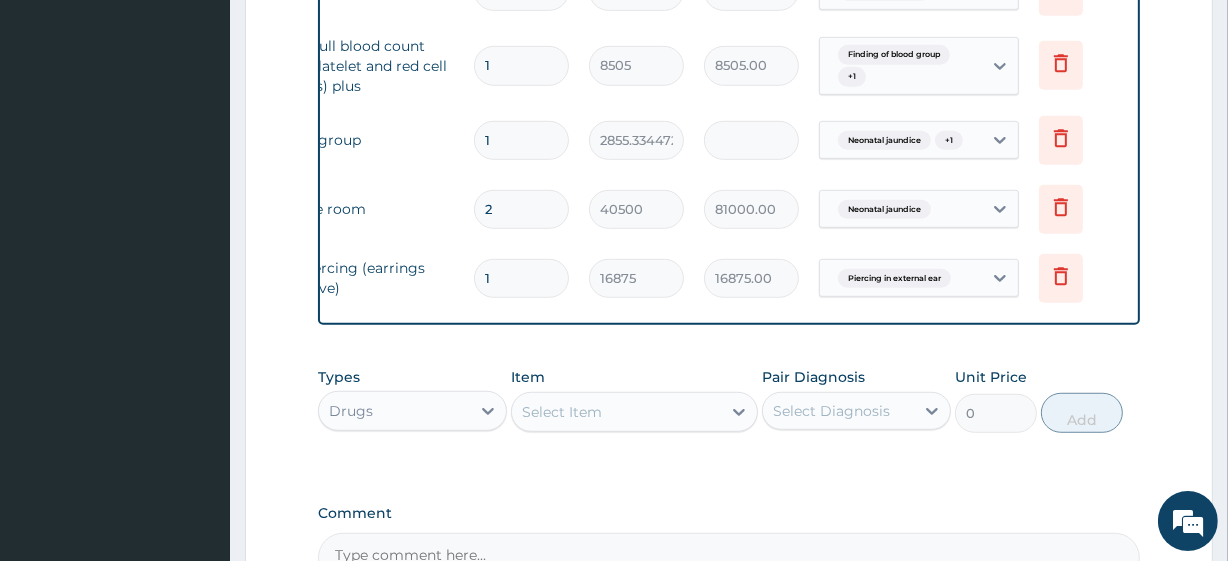 type on "81000.00" 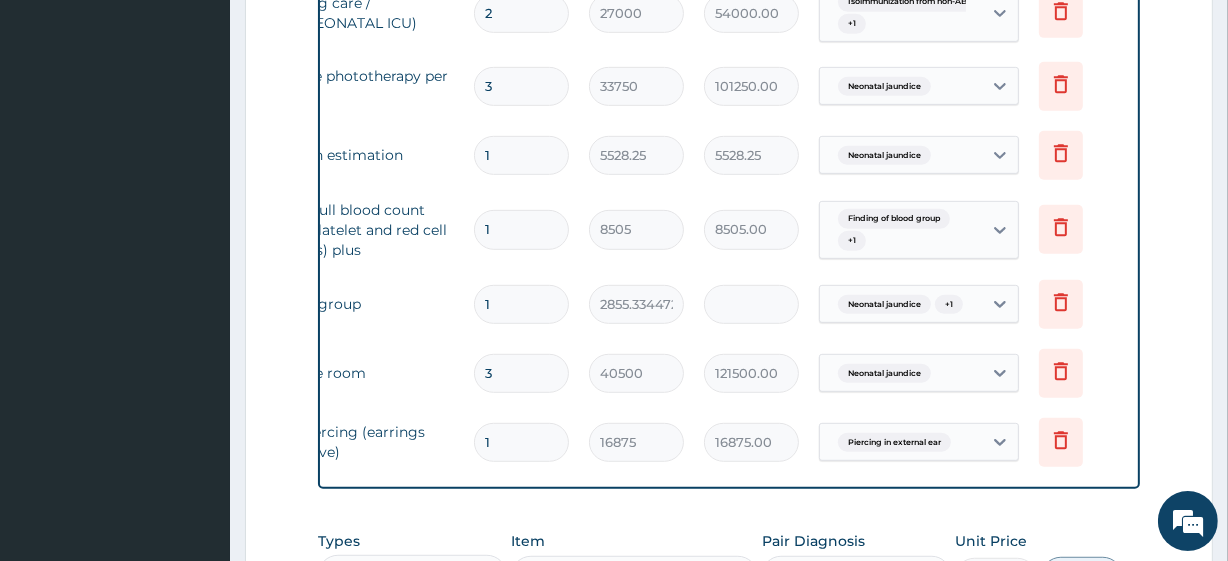 scroll, scrollTop: 927, scrollLeft: 0, axis: vertical 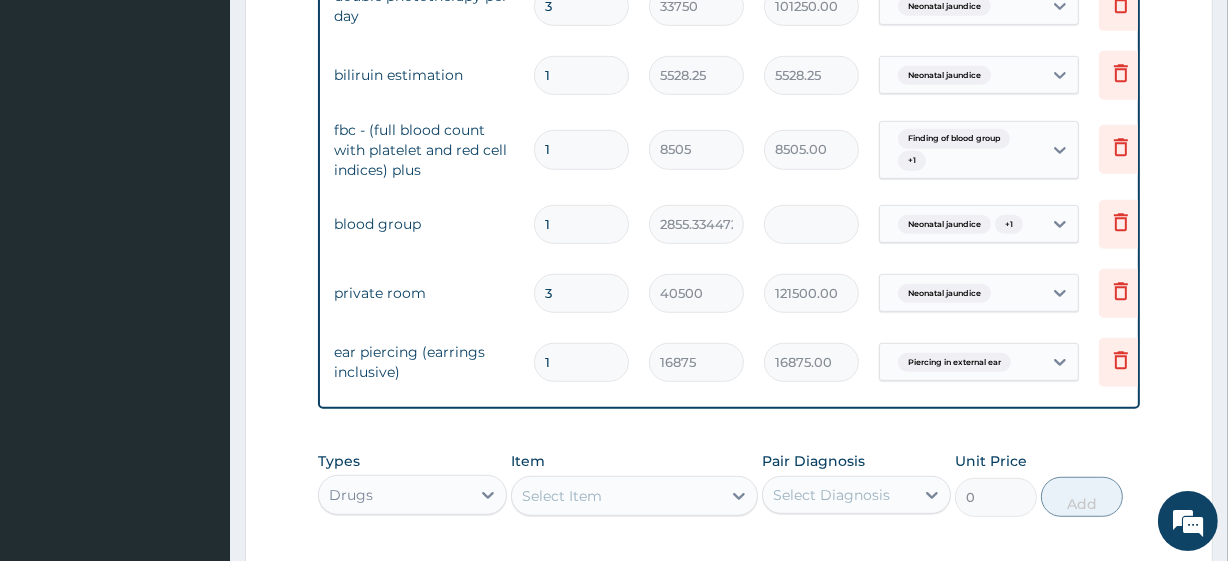type on "2" 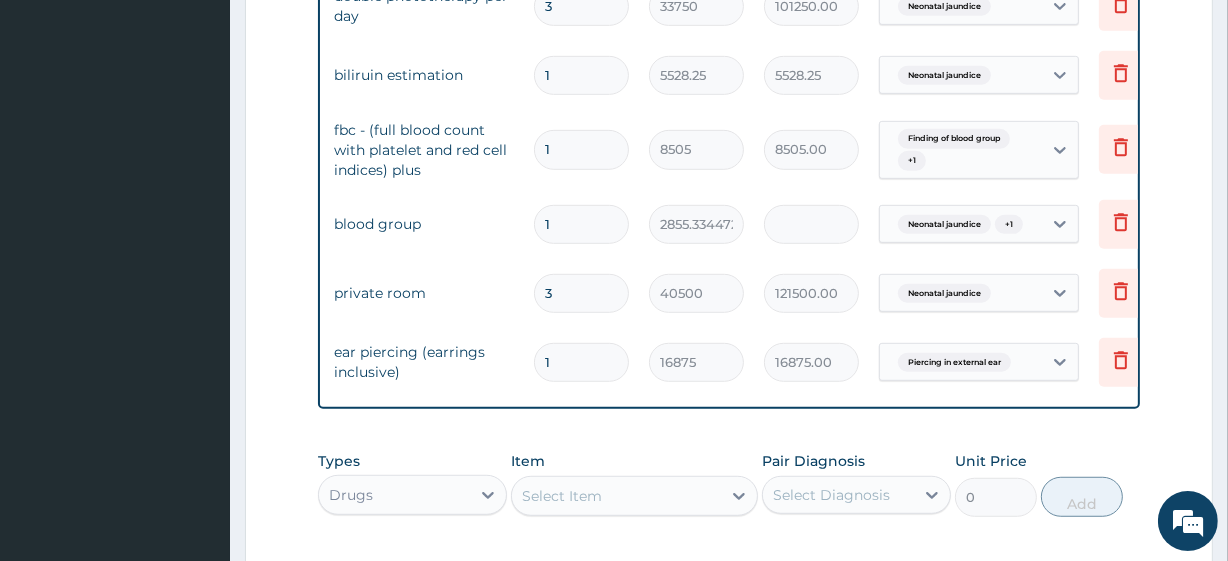 type on "81000.00" 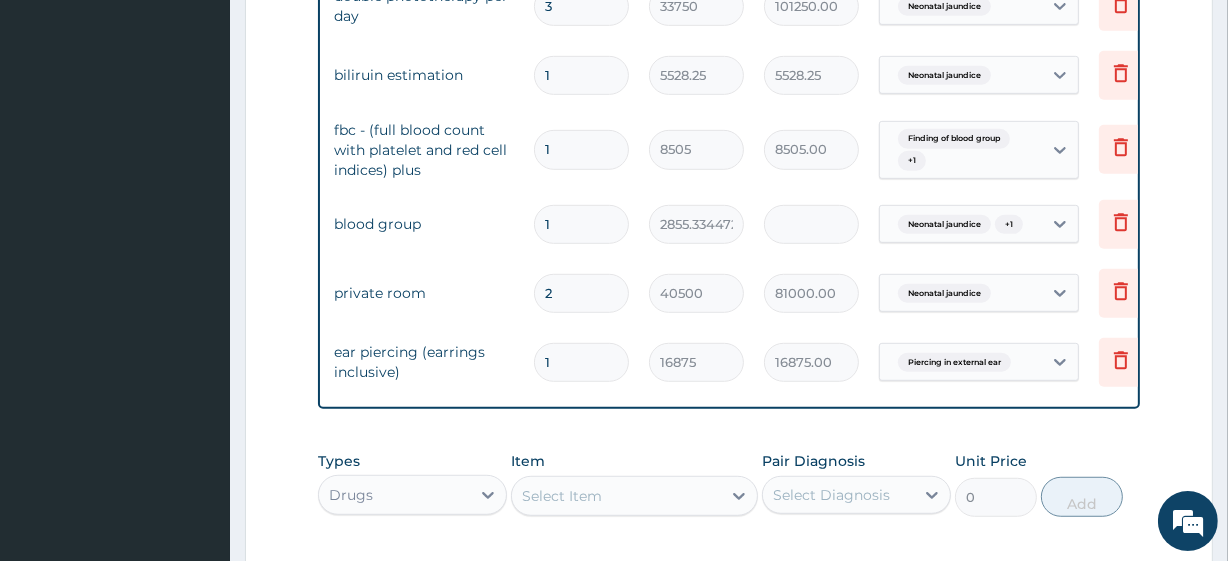 click on "ear piercing (earrings inclusive)" at bounding box center [424, 362] 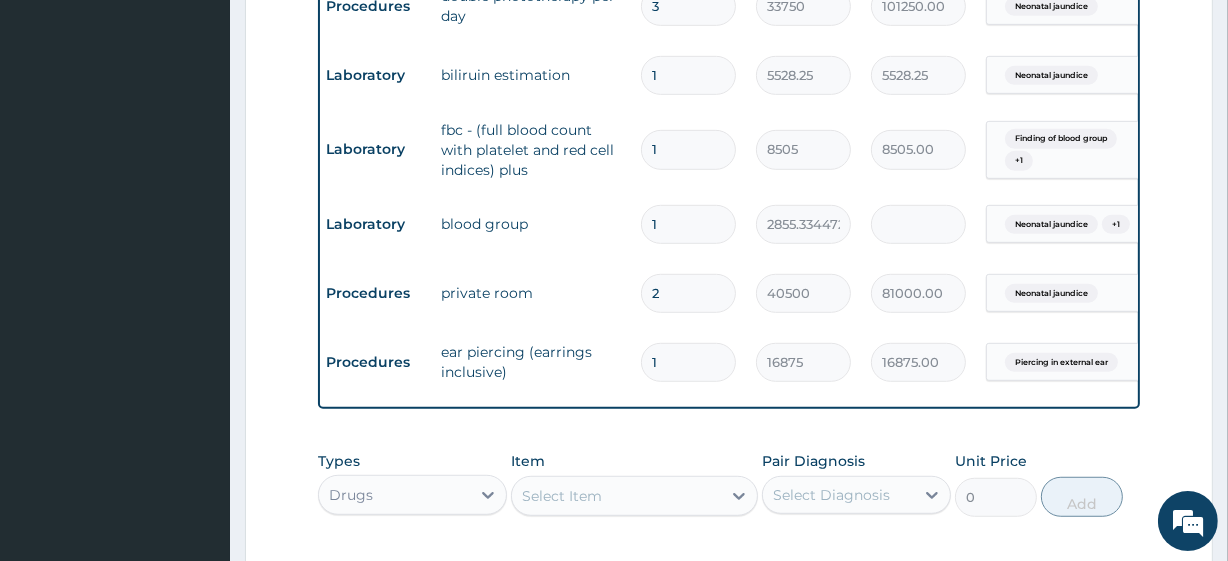 scroll, scrollTop: 0, scrollLeft: 0, axis: both 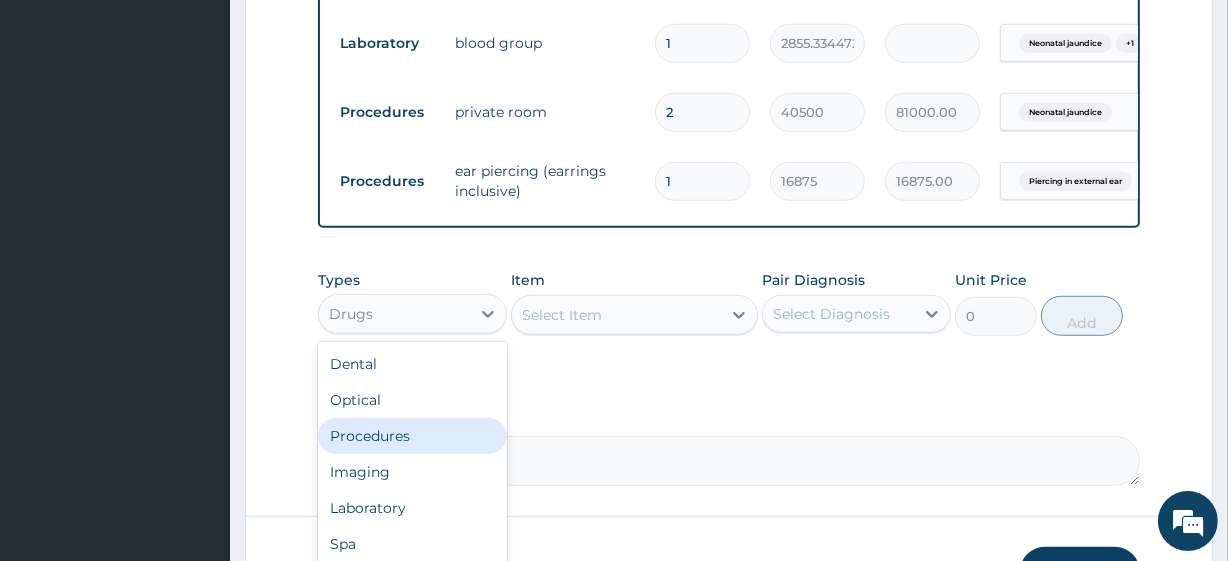 drag, startPoint x: 444, startPoint y: 341, endPoint x: 414, endPoint y: 465, distance: 127.57743 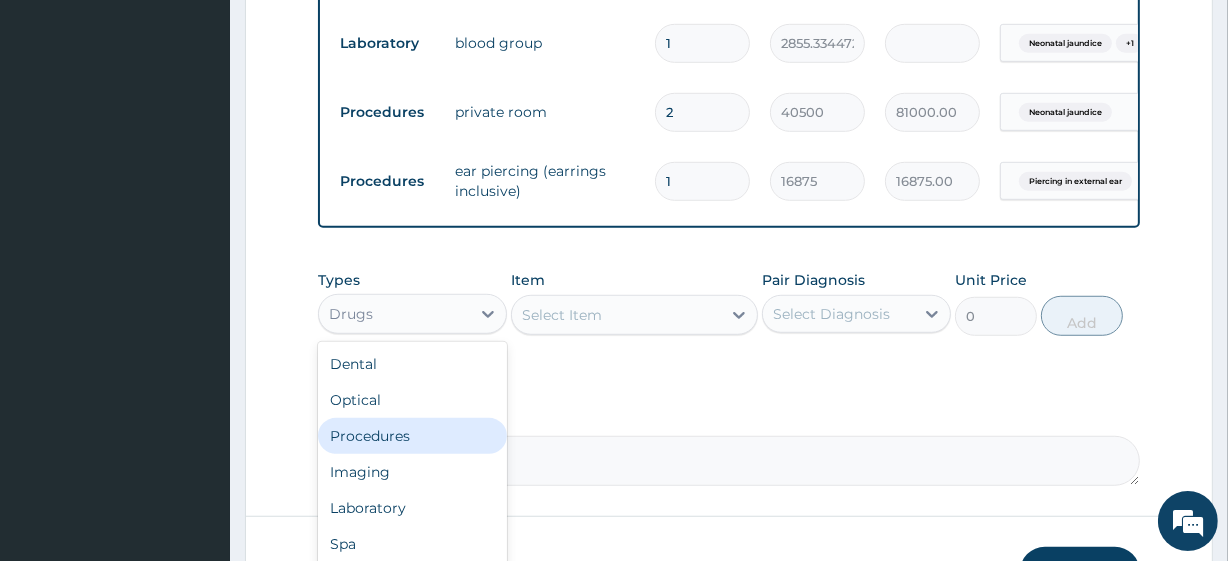 click on "option Drugs, selected. option Procedures focused, 3 of 10. 10 results available. Use Up and Down to choose options, press Enter to select the currently focused option, press Escape to exit the menu, press Tab to select the option and exit the menu. Drugs Dental Optical Procedures Imaging Laboratory Spa Drugs Immunizations Others Gym" at bounding box center [412, 314] 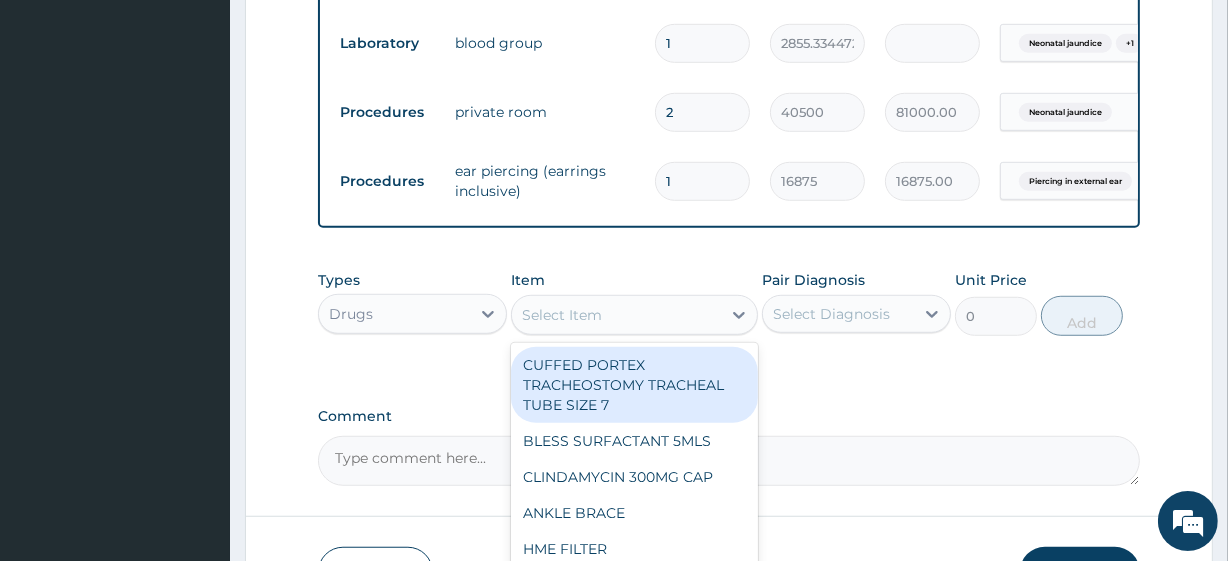 click on "Select Item" at bounding box center [616, 315] 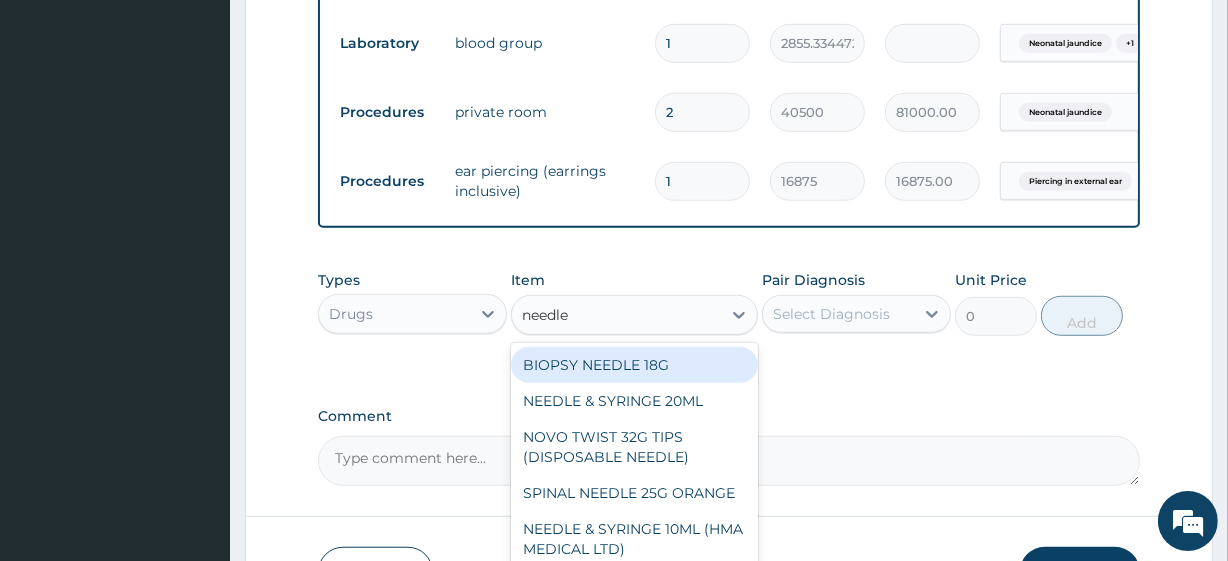 type on "needle" 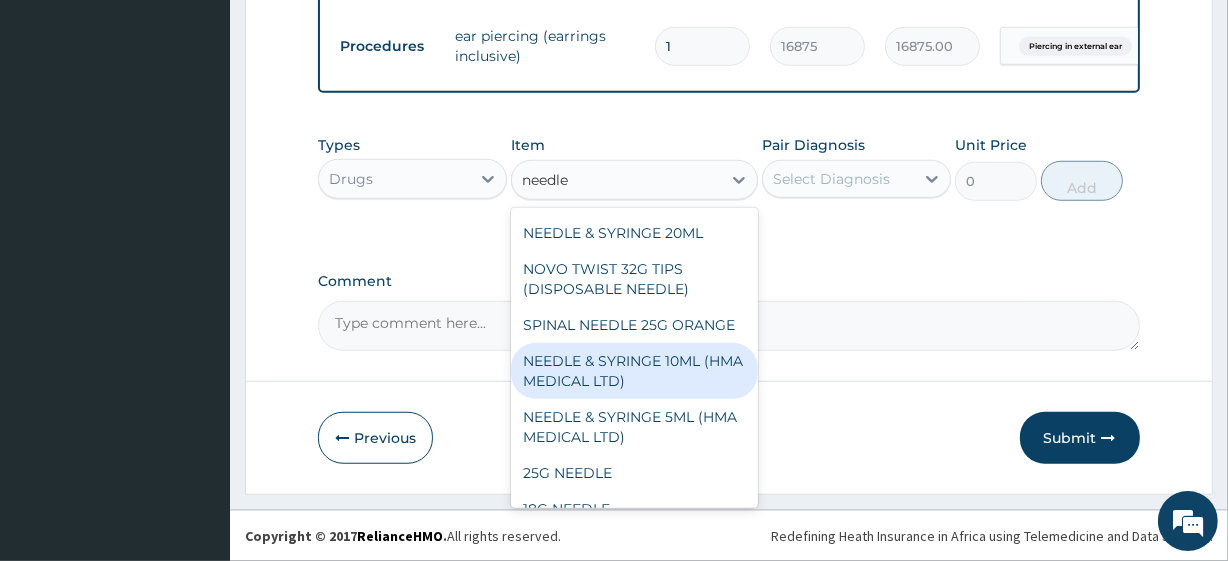 scroll, scrollTop: 32, scrollLeft: 0, axis: vertical 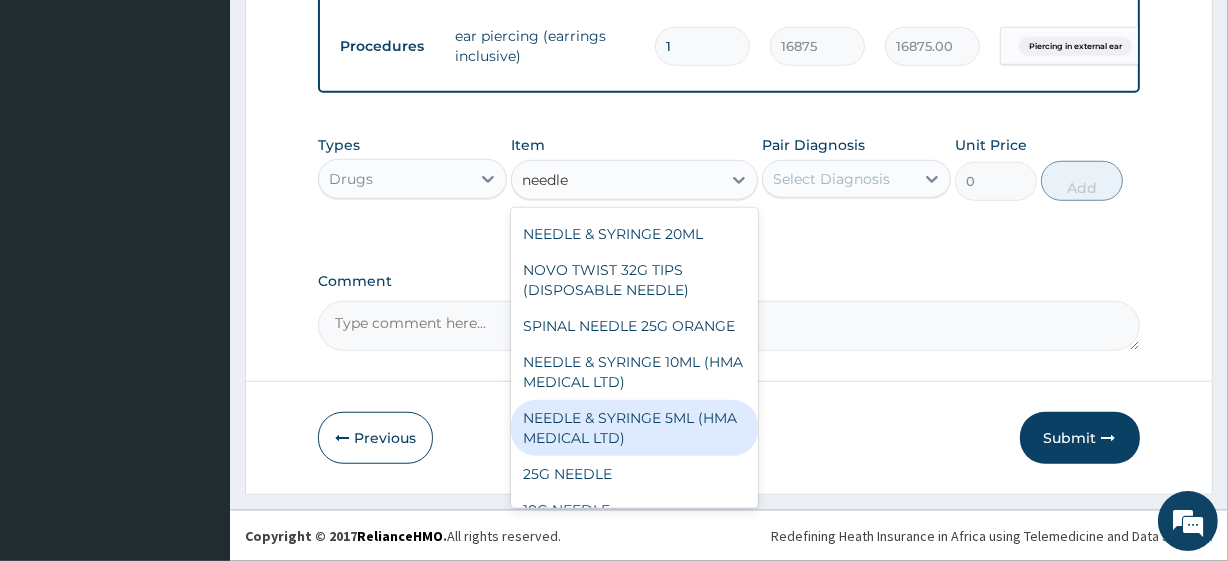 click on "NEEDLE & SYRINGE 5ML (HMA MEDICAL LTD)" at bounding box center [634, 428] 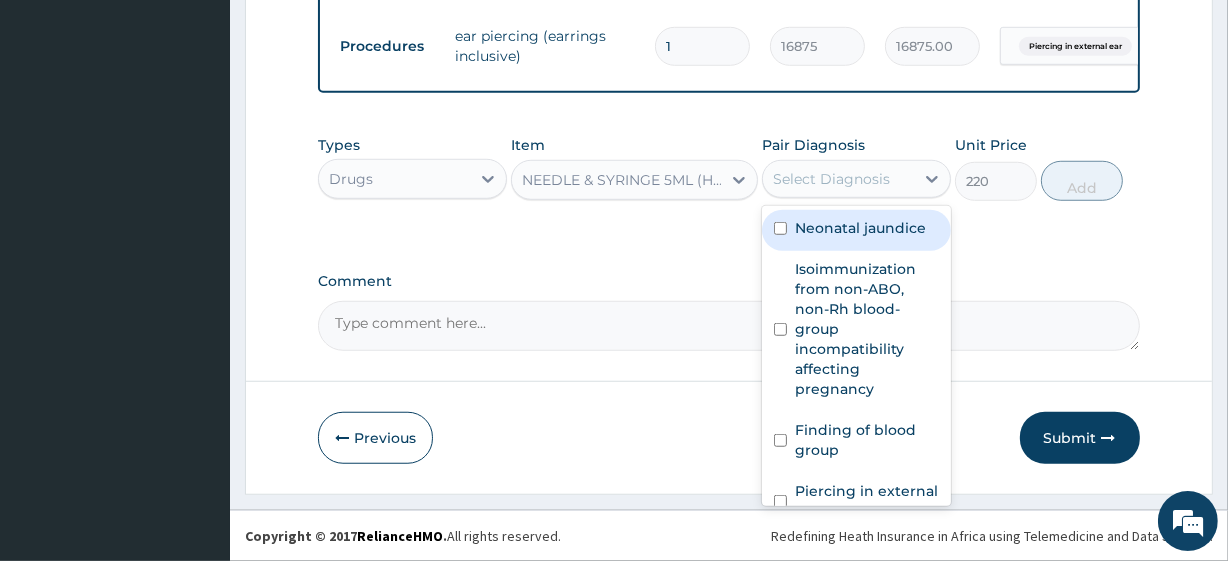click on "Select Diagnosis" at bounding box center (831, 179) 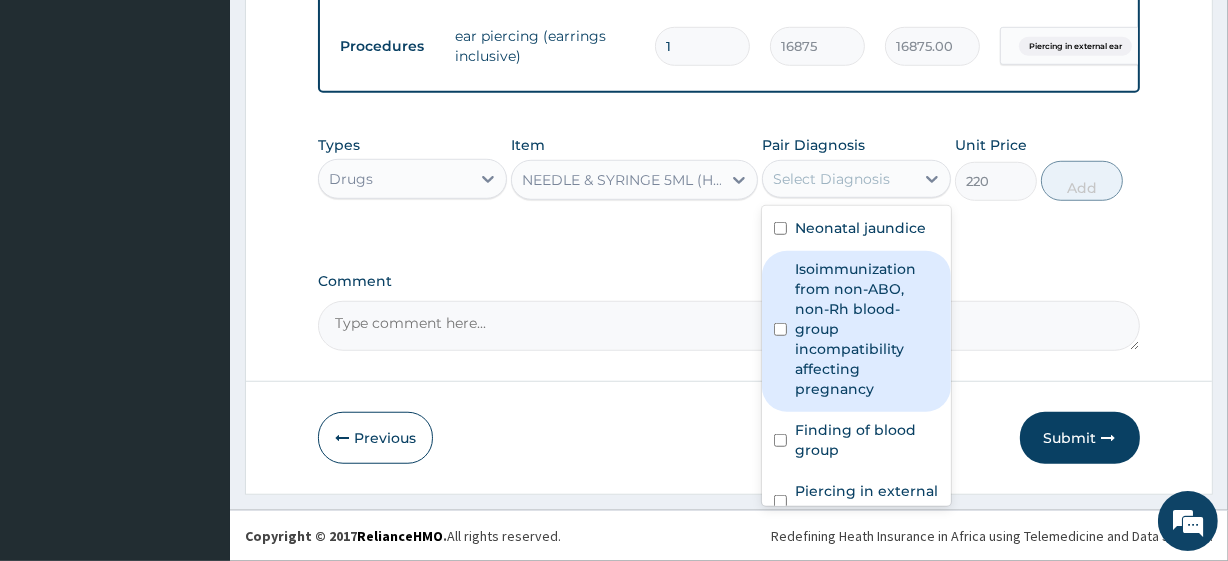 click on "Isoimmunization from non-ABO, non-Rh blood-group incompatibility affecting pregnancy" at bounding box center [867, 329] 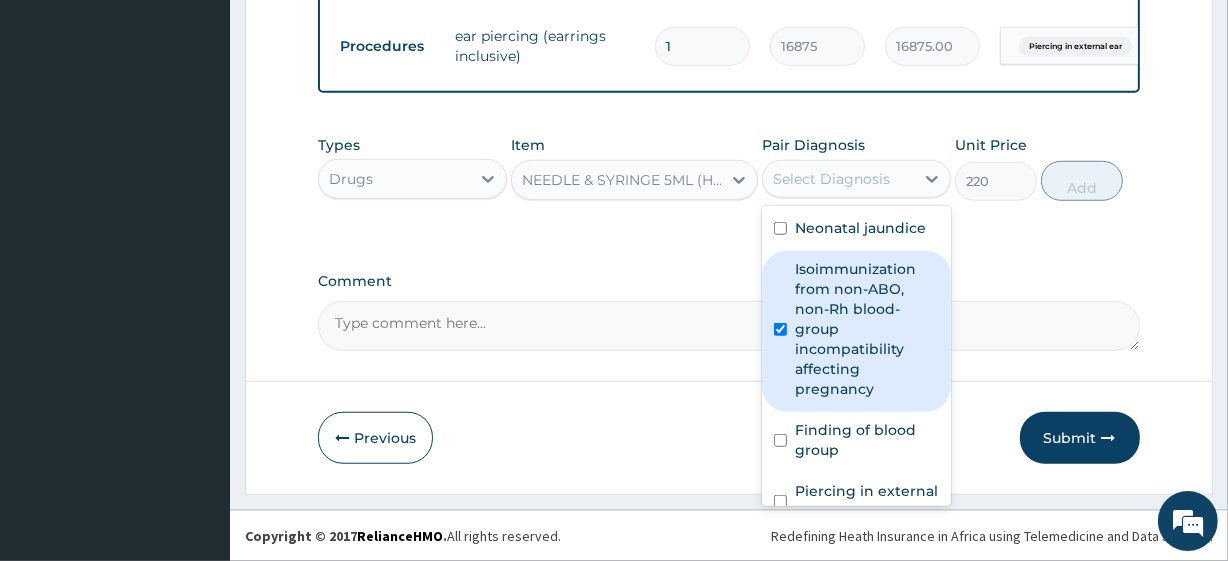 checkbox on "true" 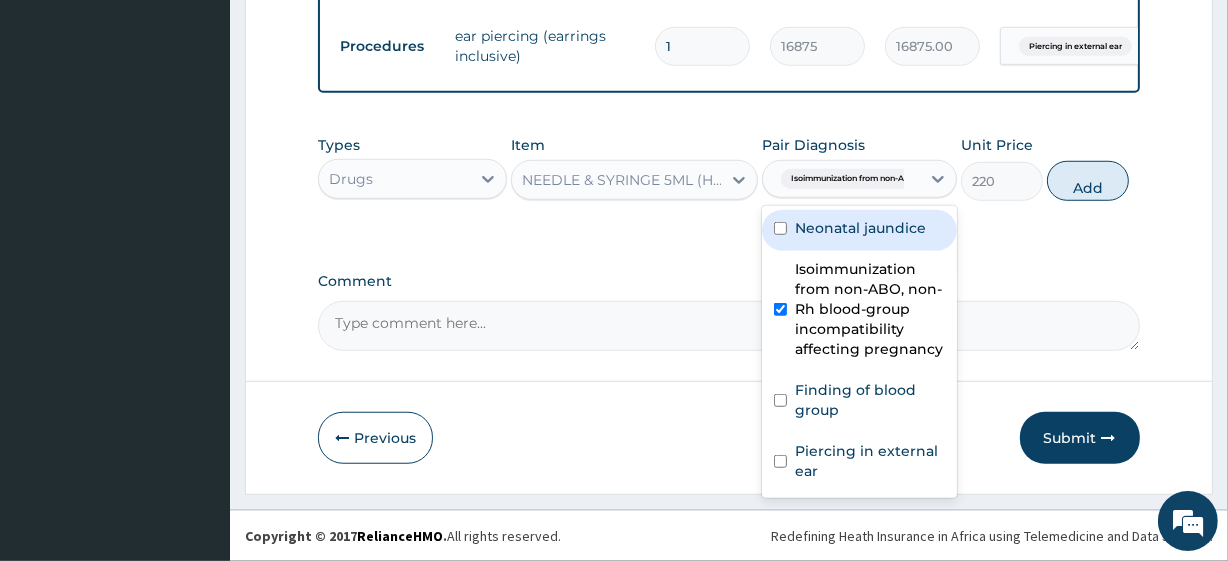 click on "Neonatal jaundice Isoimmunization from non-ABO, non-Rh blood-group incompatibility affecting pregnancy Finding of blood group Piercing in external ear" at bounding box center (859, 352) 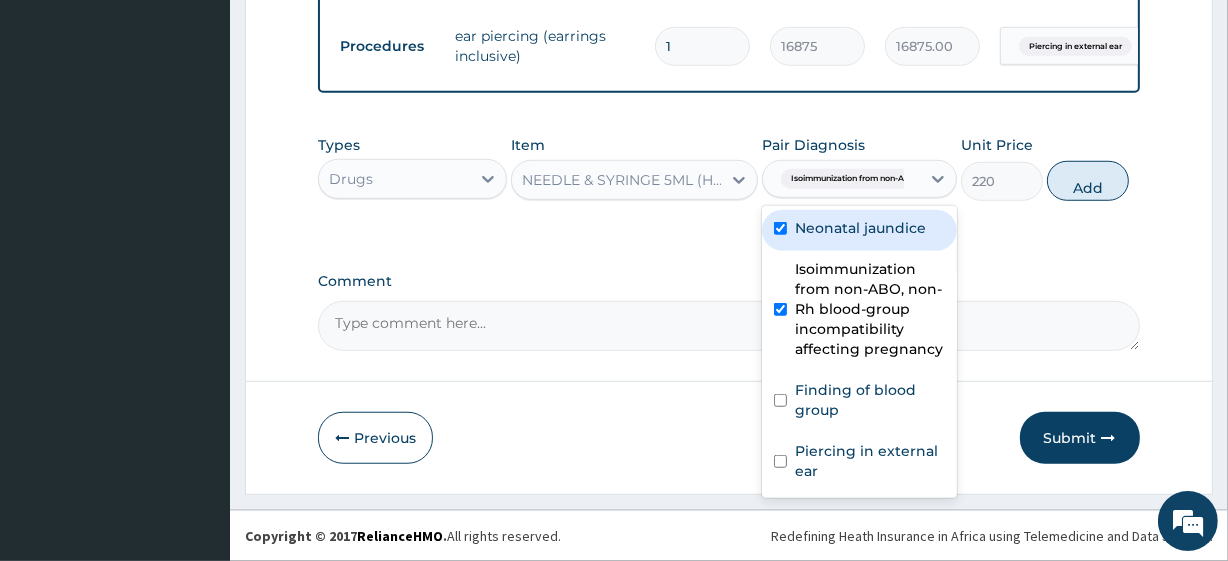 checkbox on "true" 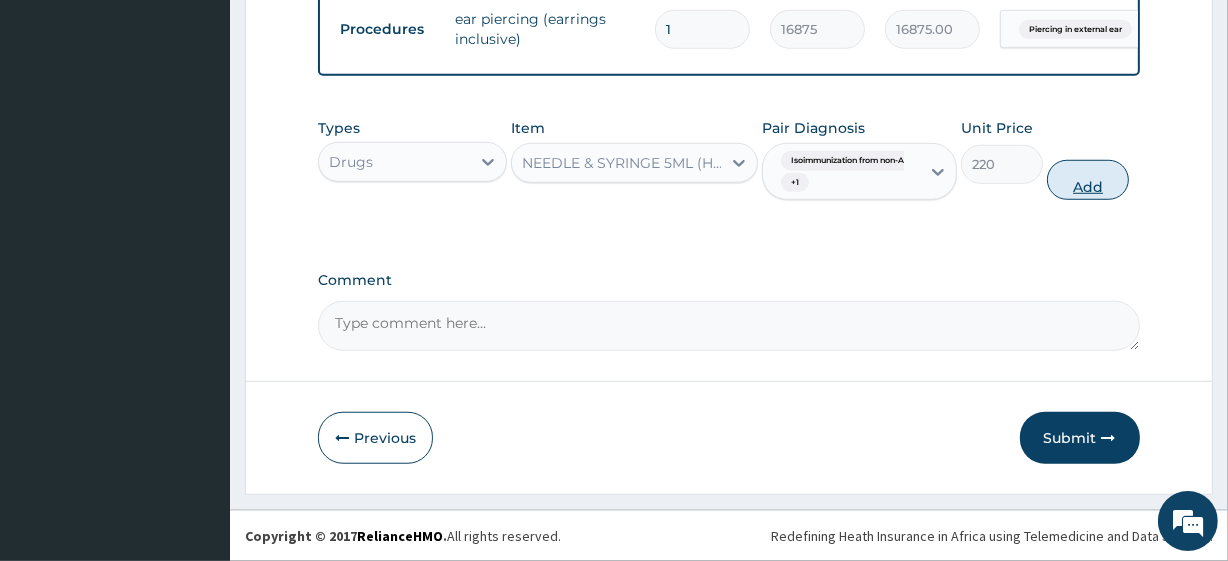 click on "Add" at bounding box center [1088, 180] 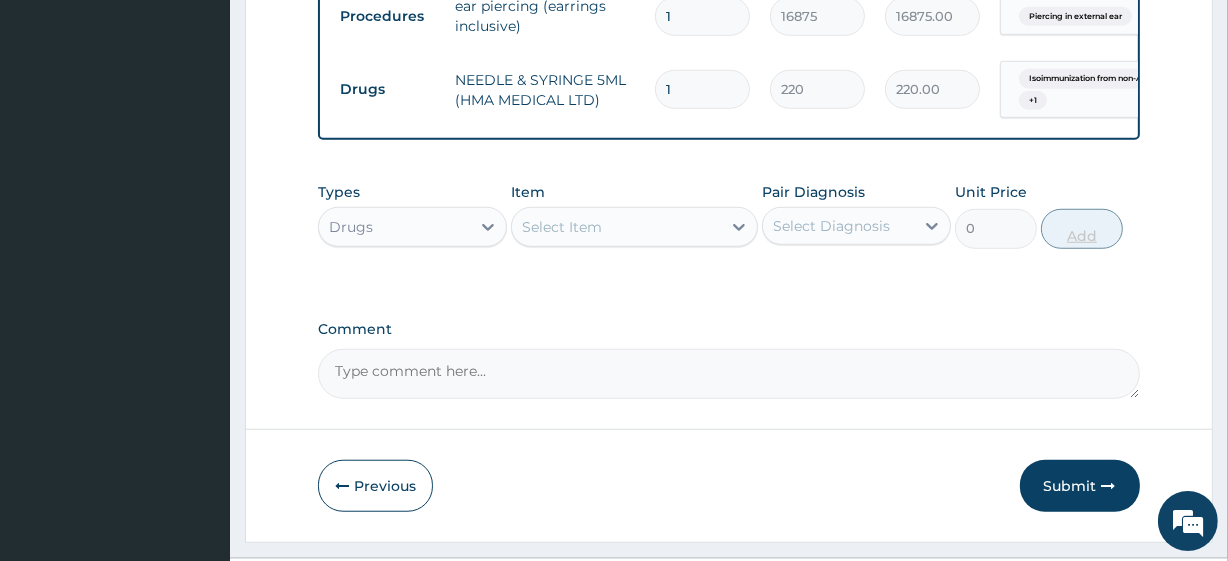 type on "2" 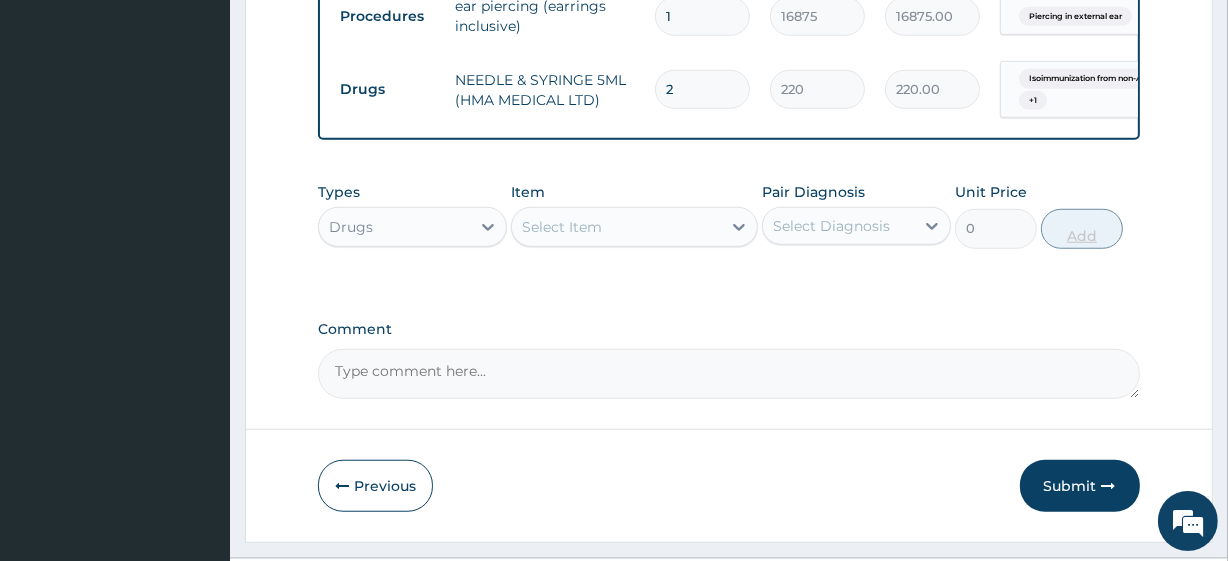 type on "440.00" 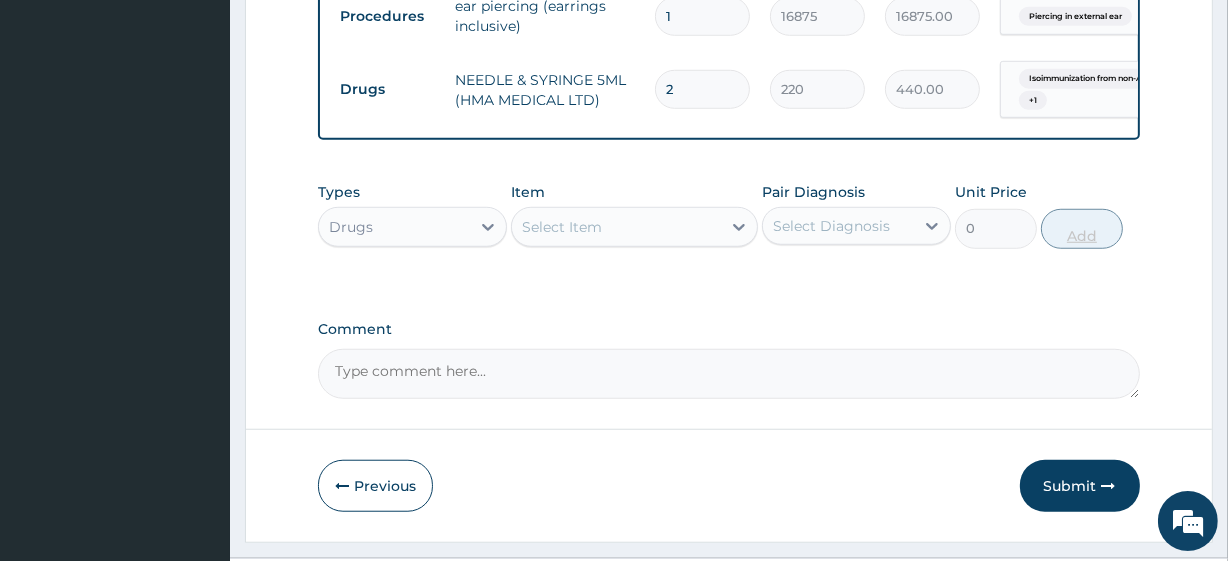 type on "3" 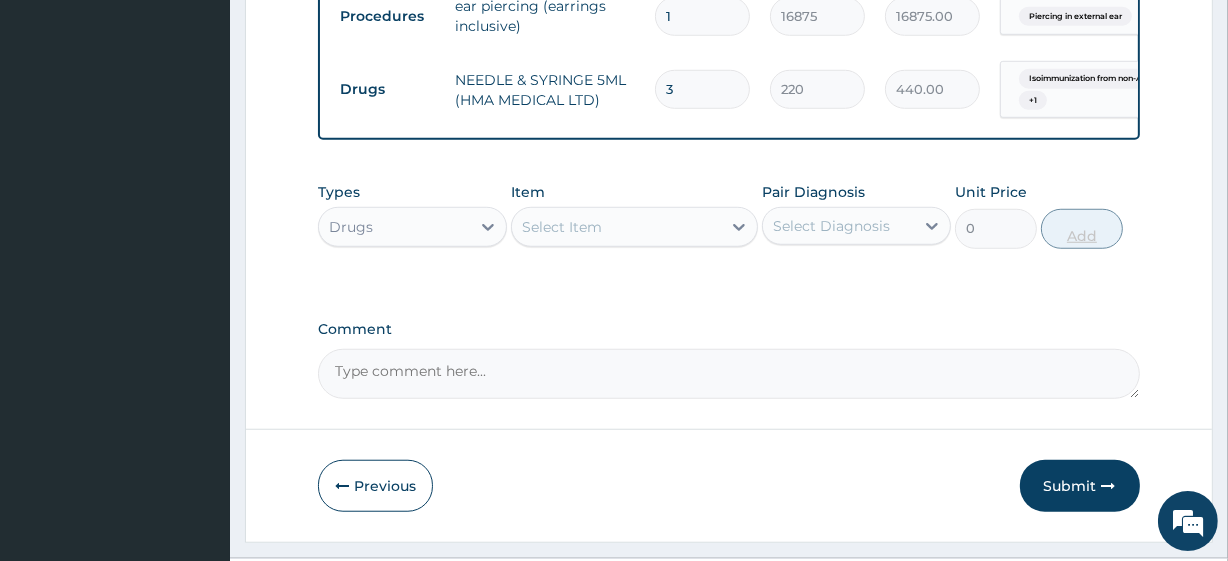 type on "660.00" 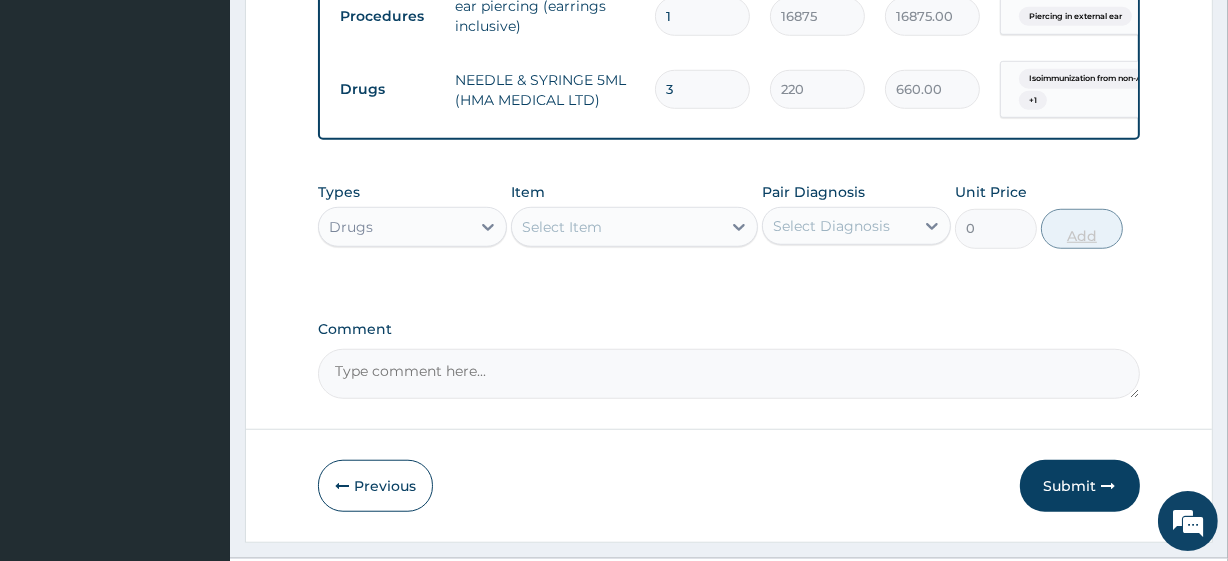 type on "4" 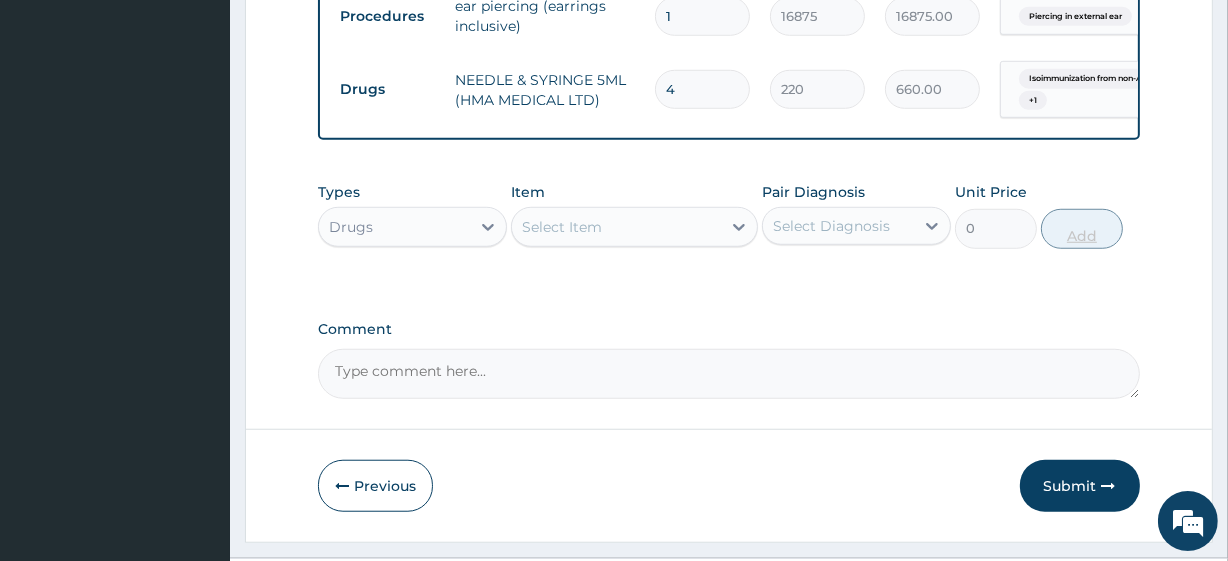 type on "880.00" 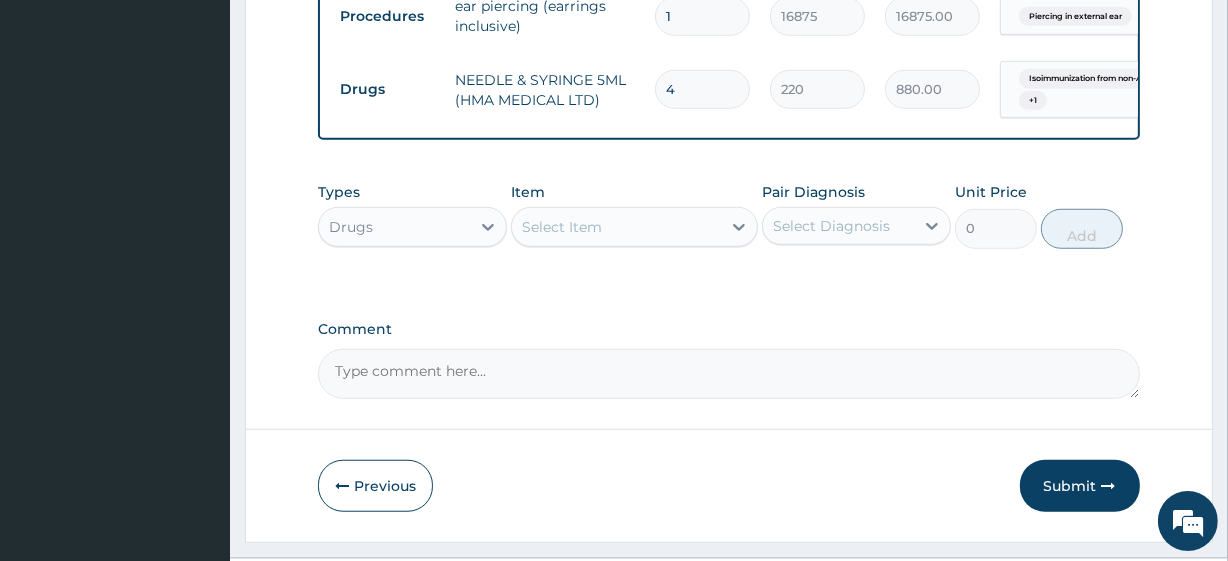 type on "3" 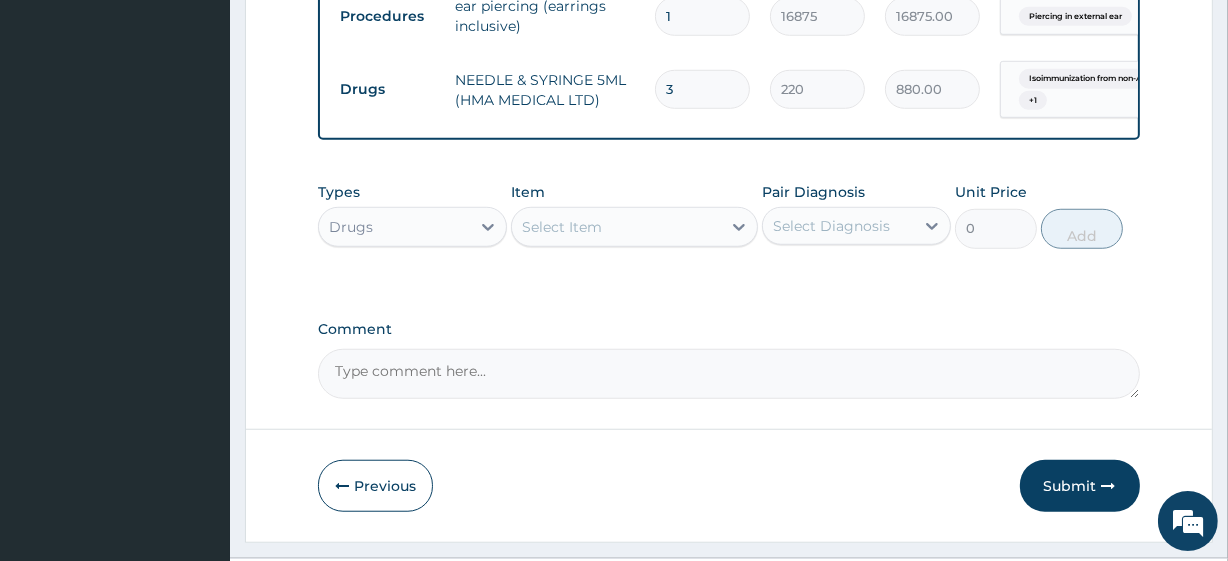 type on "660.00" 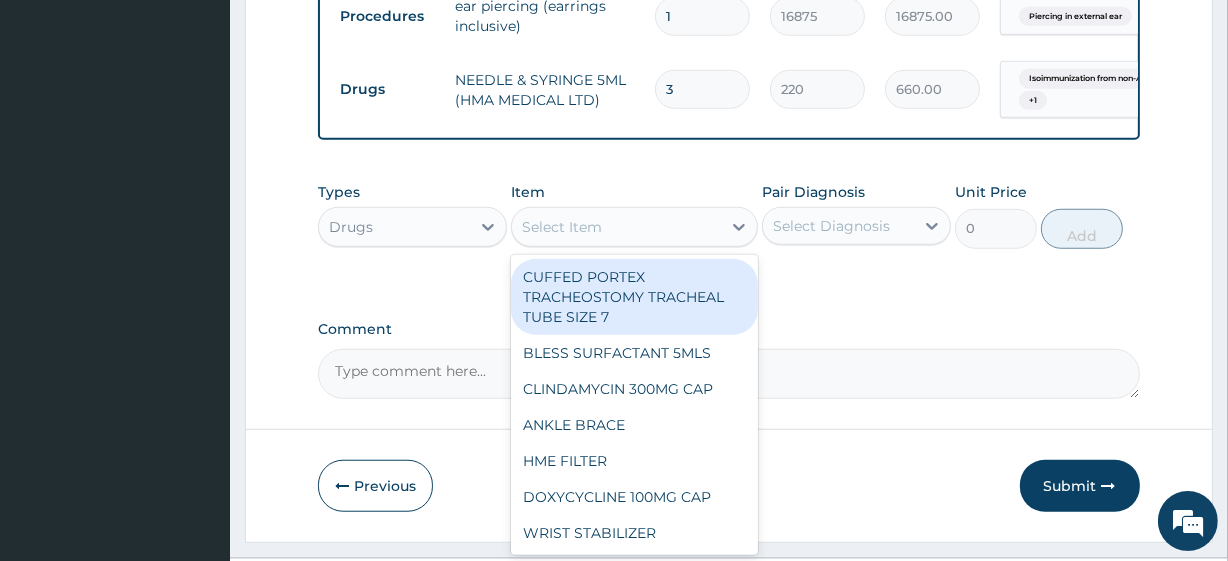 click on "Select Item" at bounding box center [562, 227] 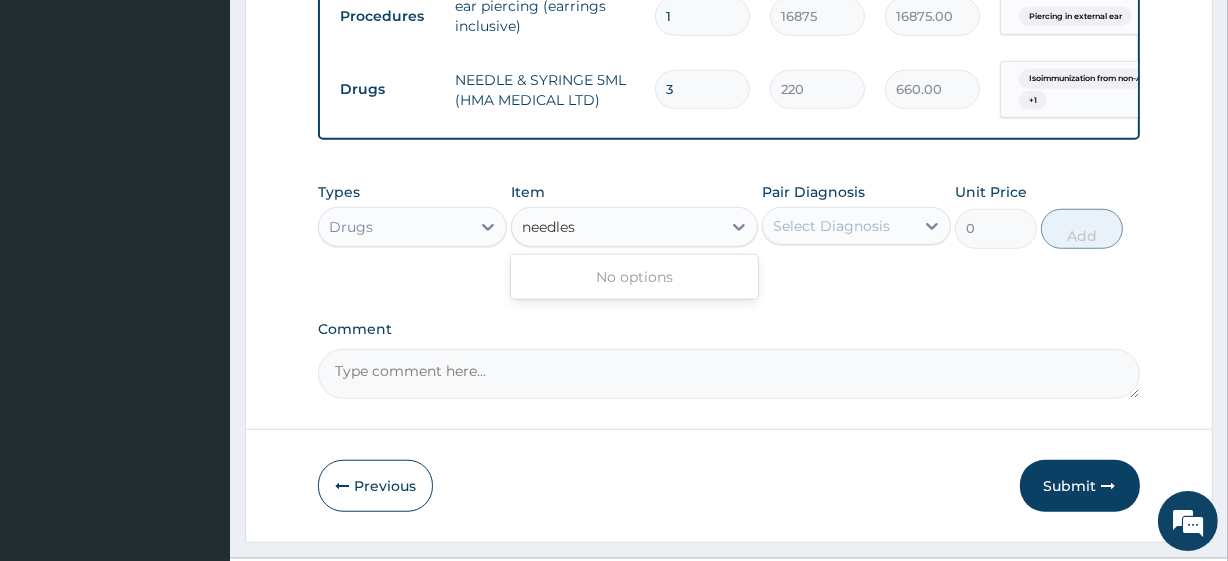 type on "needle" 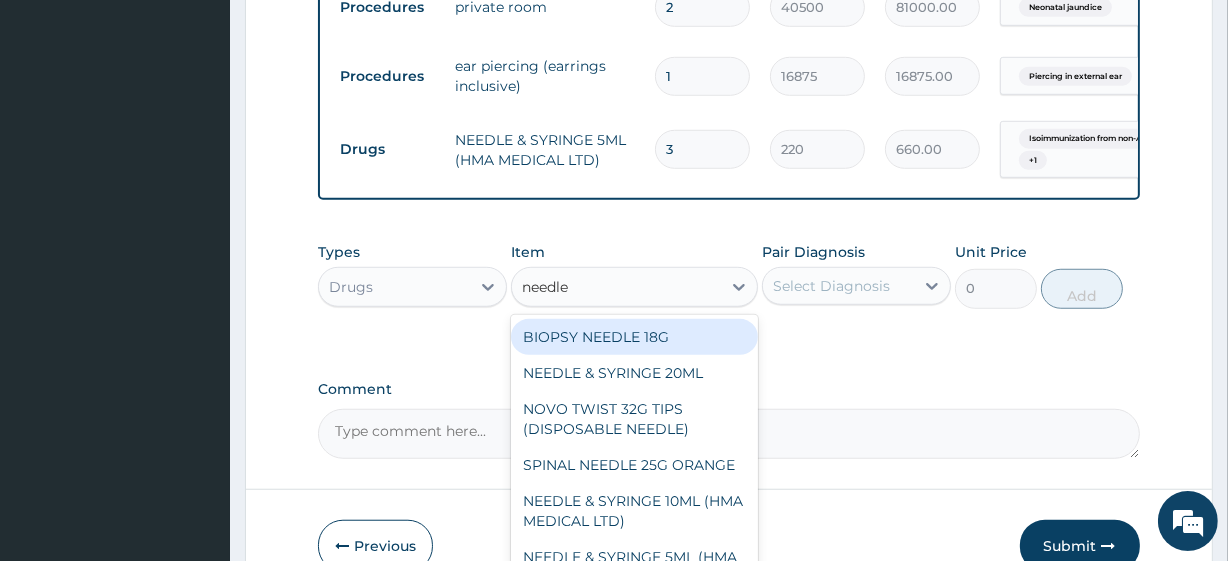 scroll, scrollTop: 1433, scrollLeft: 0, axis: vertical 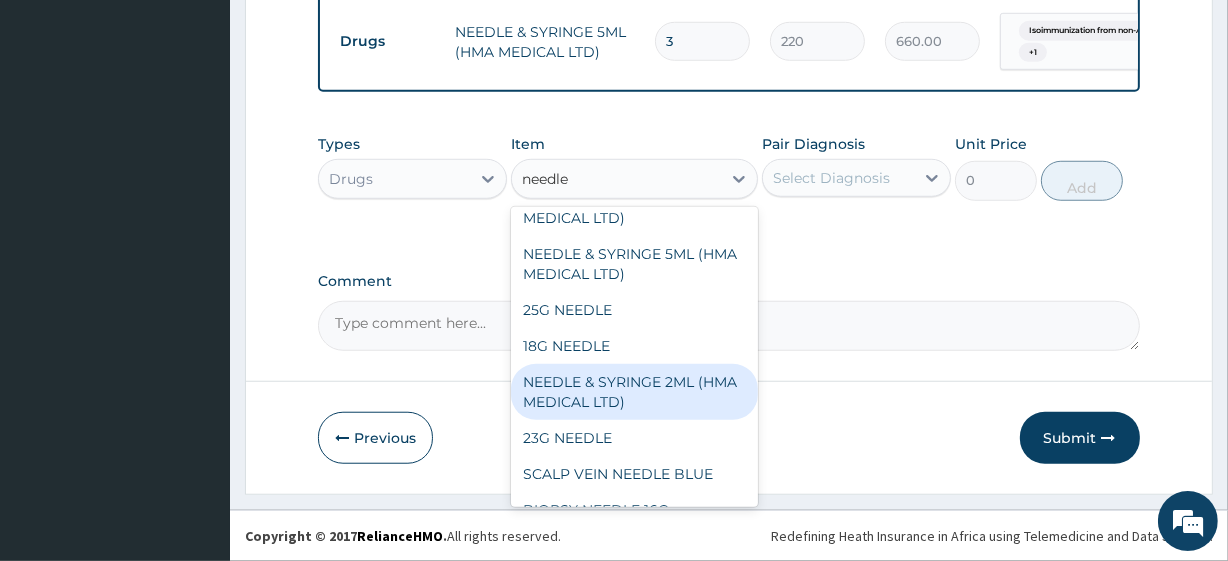click on "NEEDLE & SYRINGE 2ML (HMA MEDICAL LTD)" at bounding box center [634, 392] 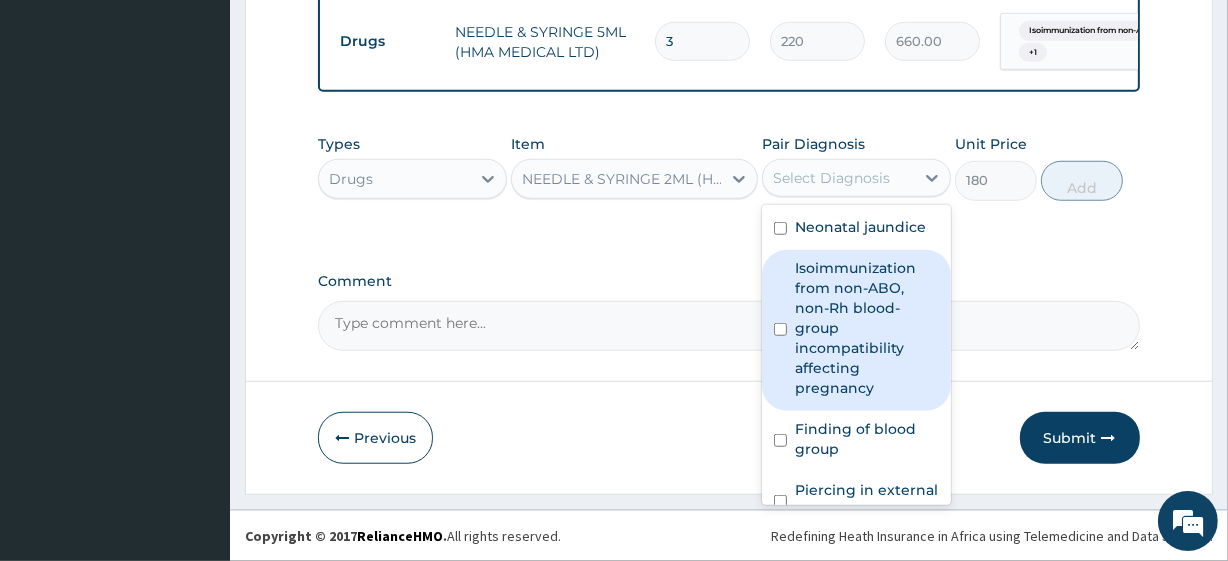 drag, startPoint x: 857, startPoint y: 182, endPoint x: 865, endPoint y: 335, distance: 153.20901 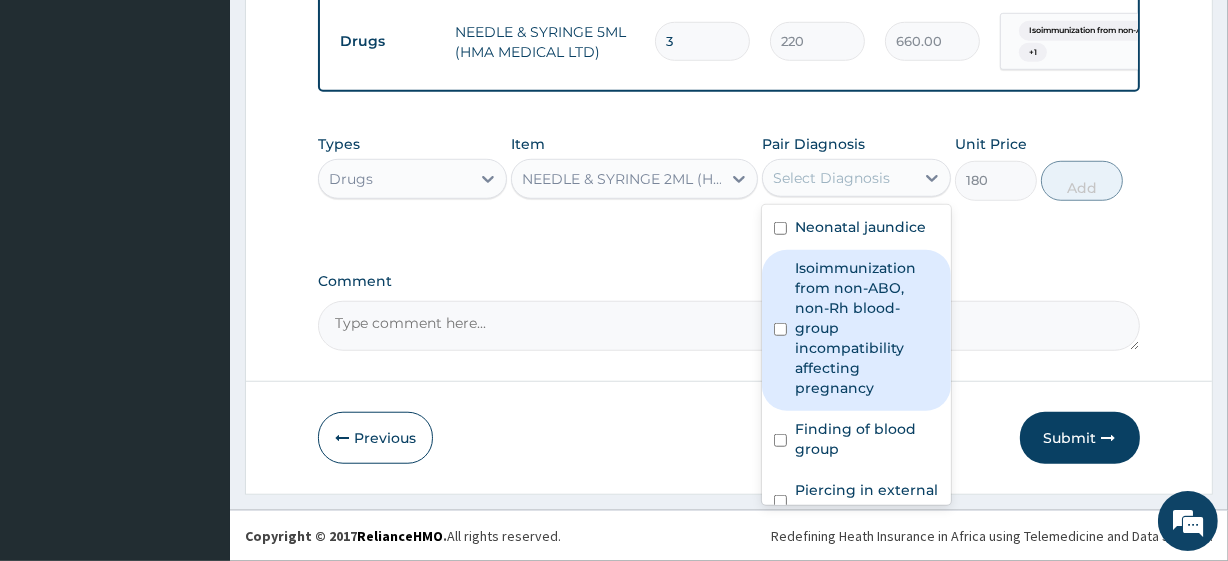 click on "option Neonatal jaundice, selected. option Isoimmunization from non-ABO, non-Rh blood-group incompatibility affecting pregnancy focused, 2 of 4. 4 results available. Use Up and Down to choose options, press Enter to select the currently focused option, press Escape to exit the menu, press Tab to select the option and exit the menu. Select Diagnosis Neonatal jaundice Isoimmunization from non-ABO, non-Rh blood-group incompatibility affecting pregnancy Finding of blood group Piercing in external ear" at bounding box center (856, 178) 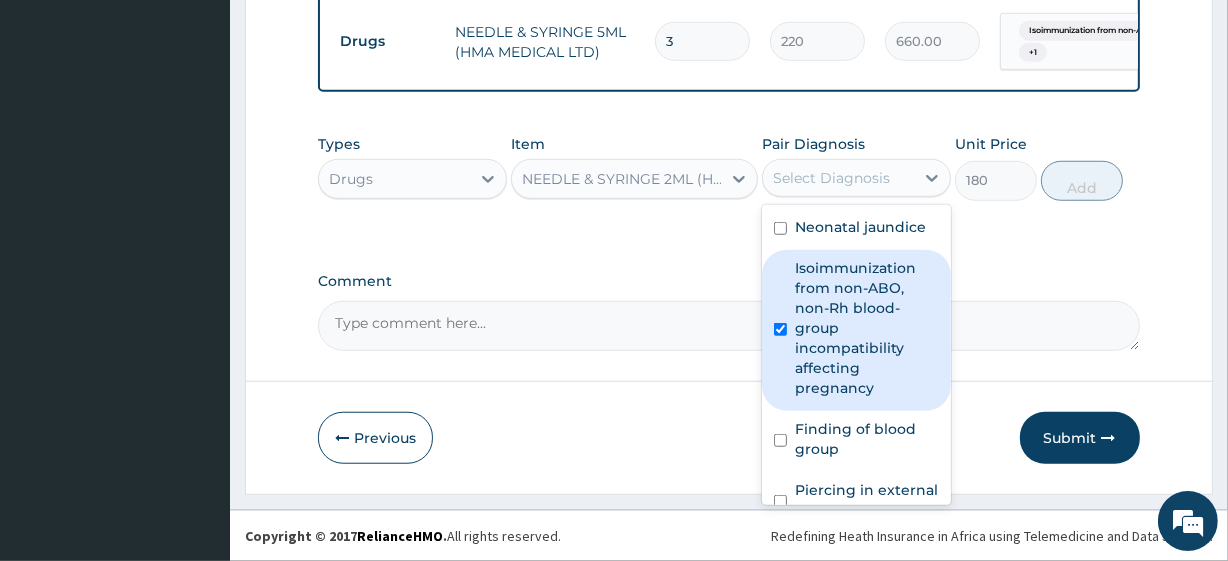 checkbox on "true" 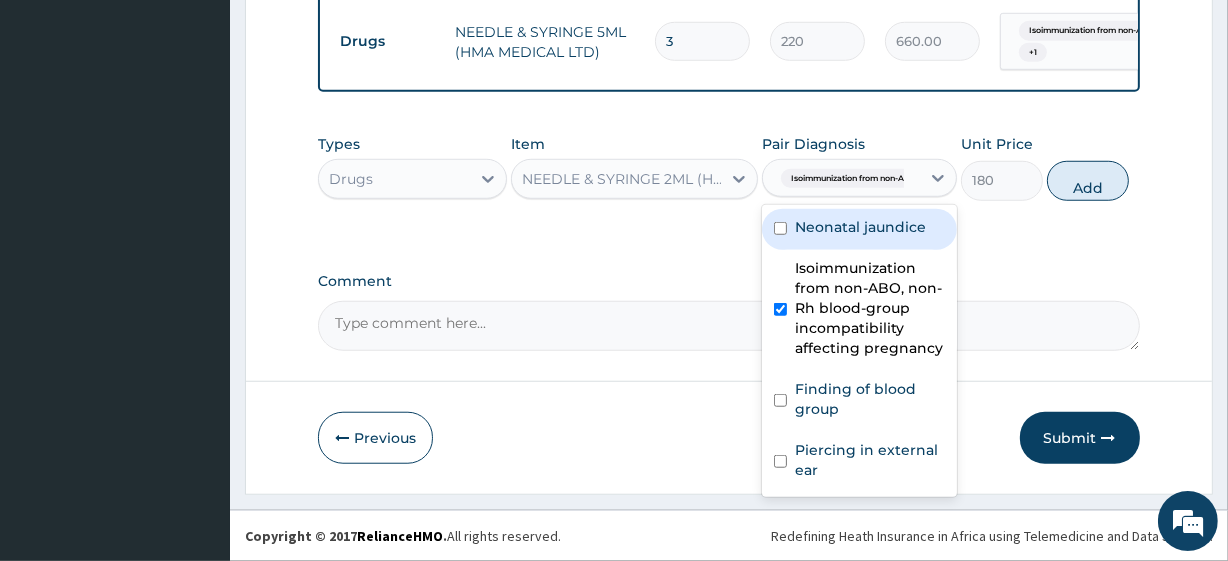 click on "Neonatal jaundice" at bounding box center [860, 227] 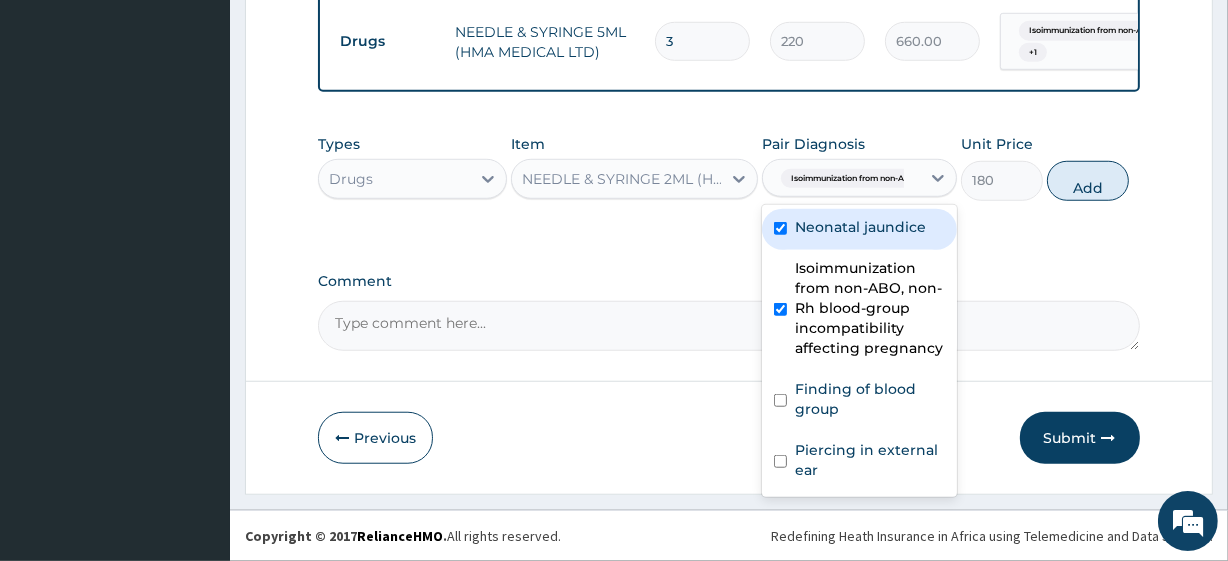 checkbox on "true" 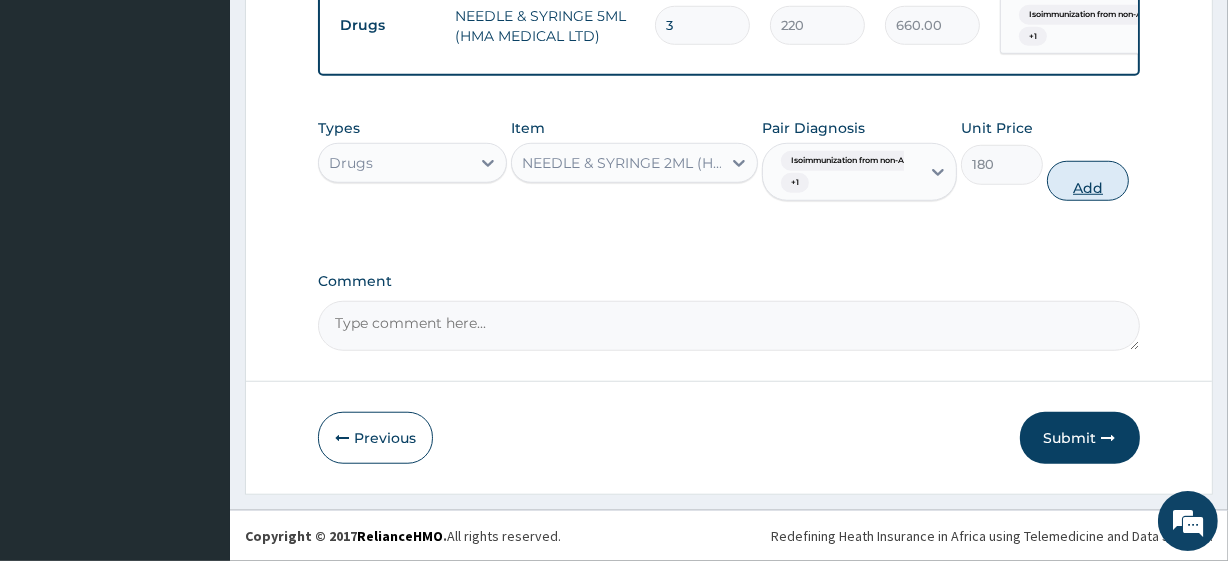 click on "Add" at bounding box center [1088, 181] 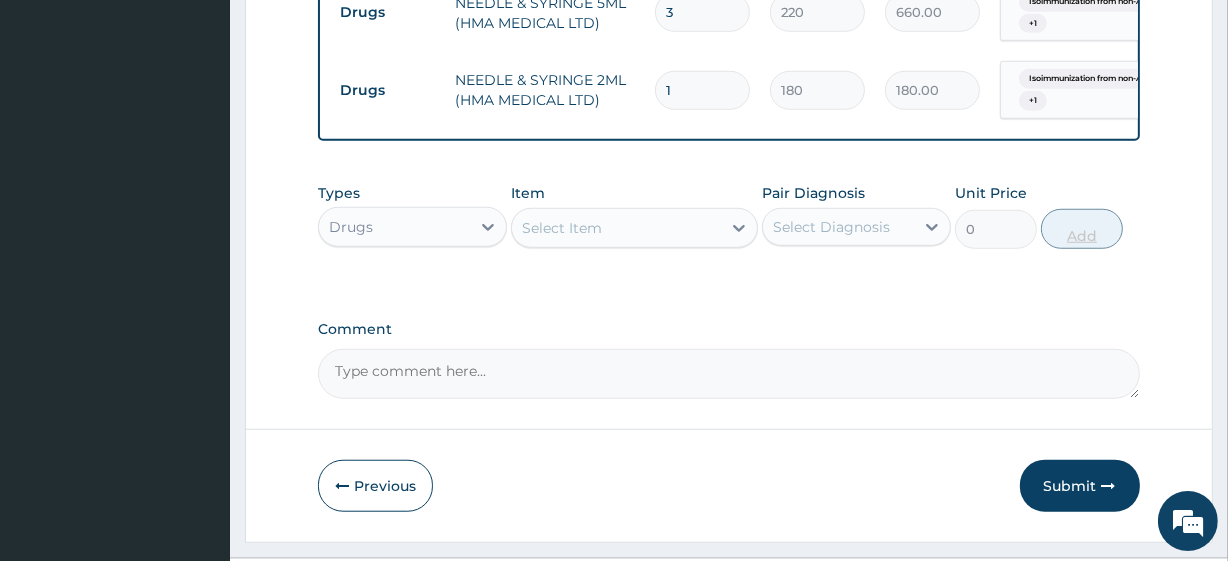 type on "2" 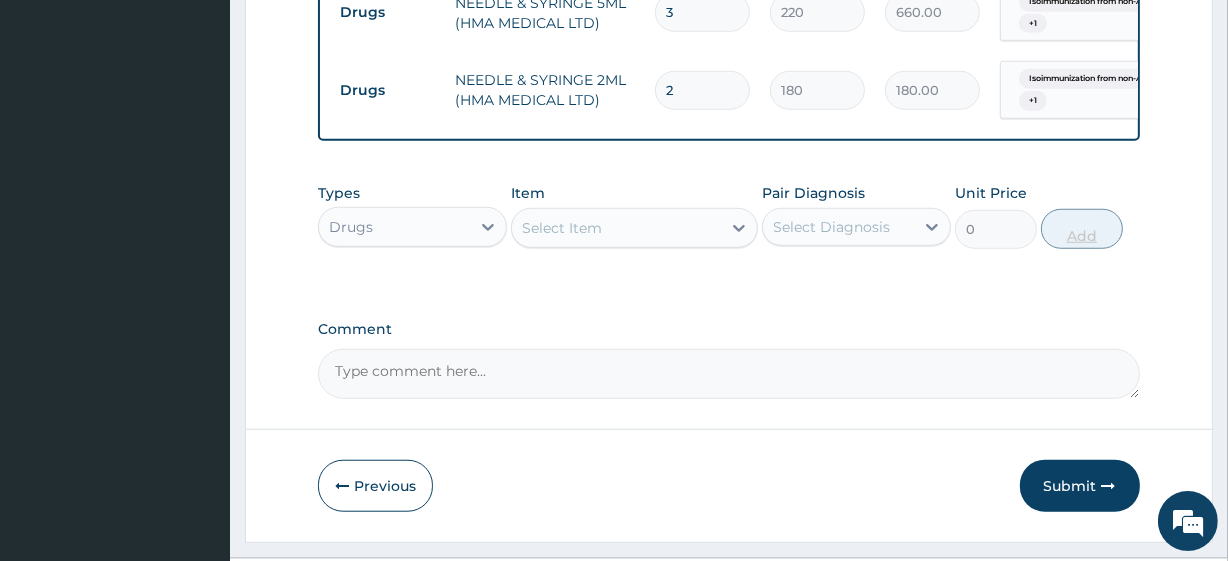 type on "360.00" 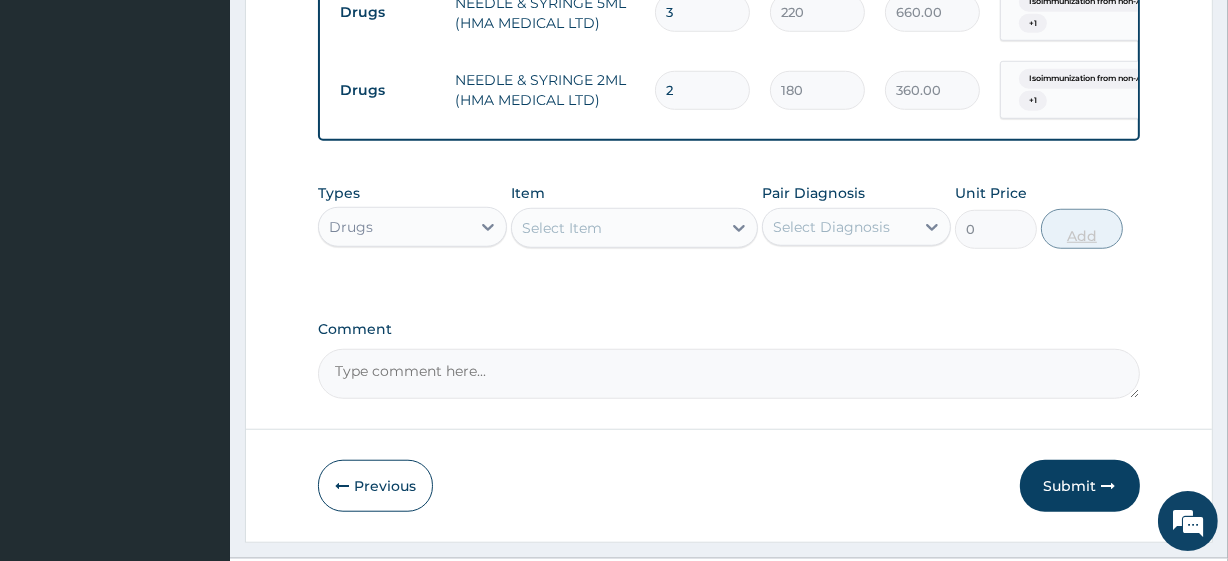 type on "3" 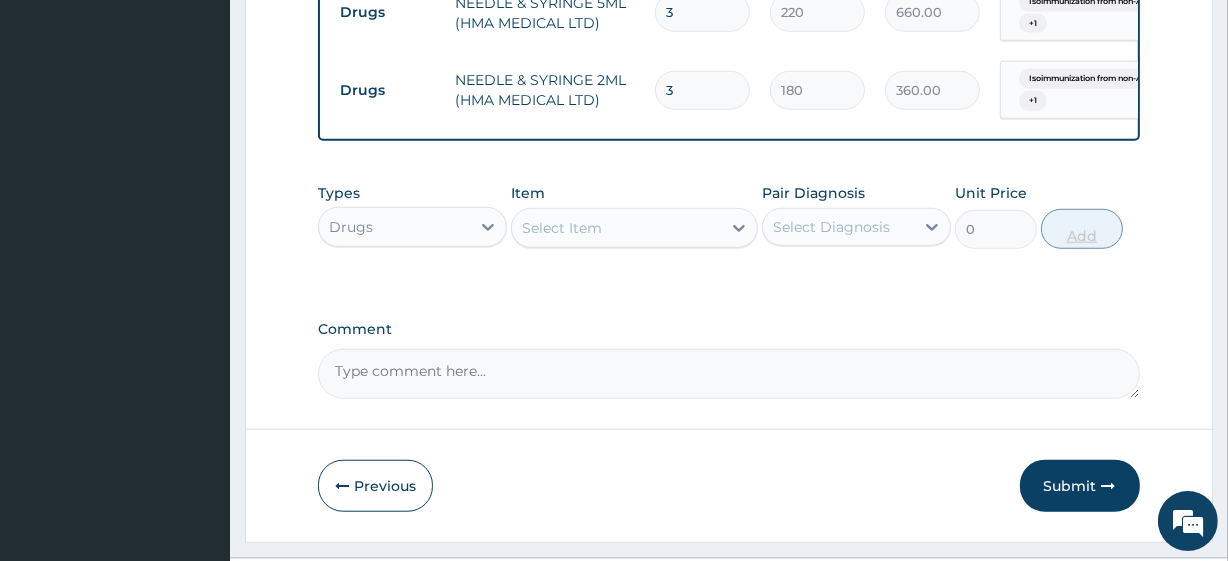type on "540.00" 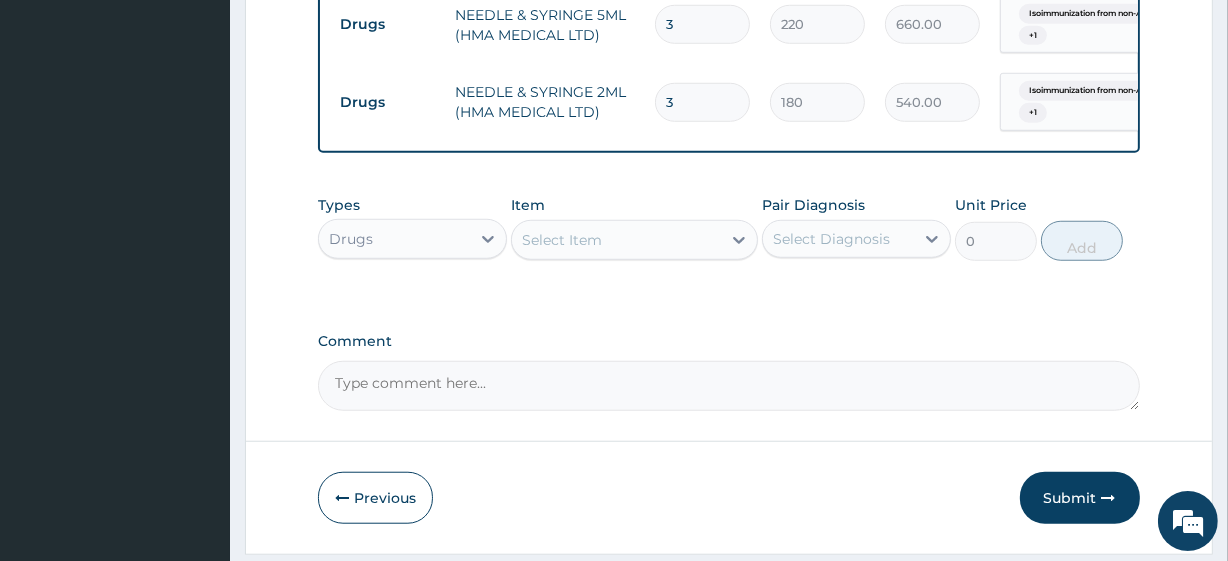 scroll, scrollTop: 1445, scrollLeft: 0, axis: vertical 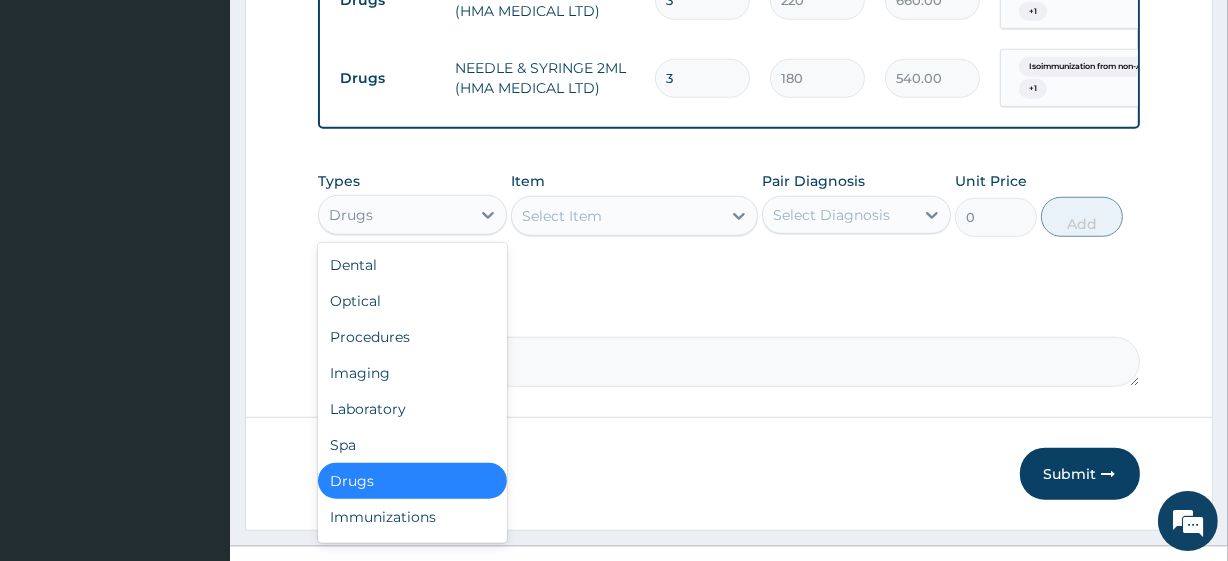 click on "Drugs" at bounding box center (412, 215) 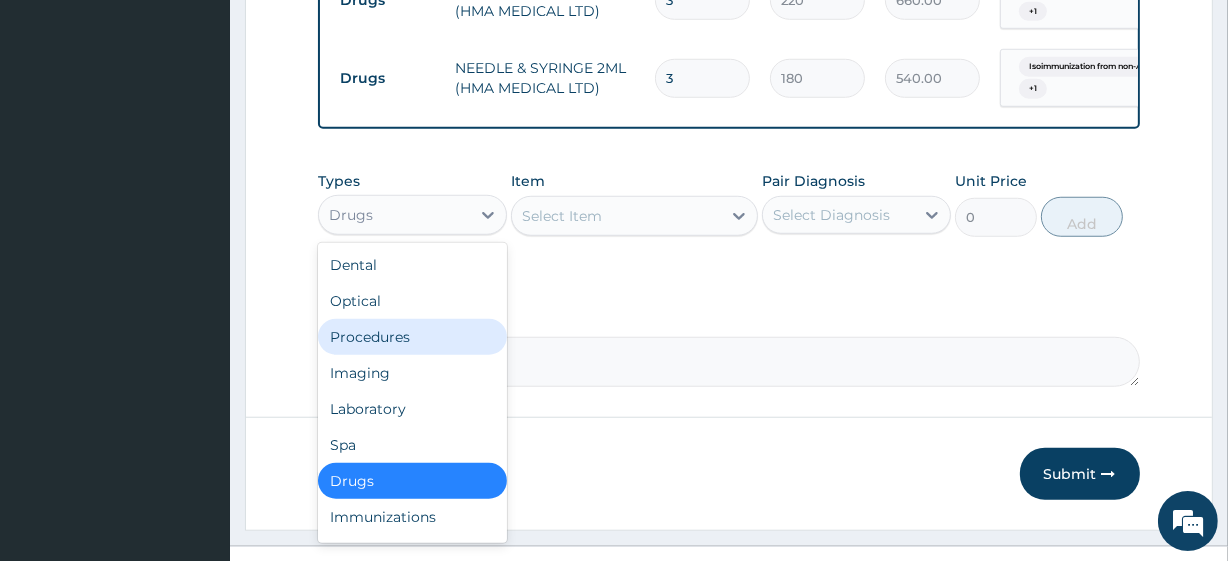 click on "Procedures" at bounding box center (412, 337) 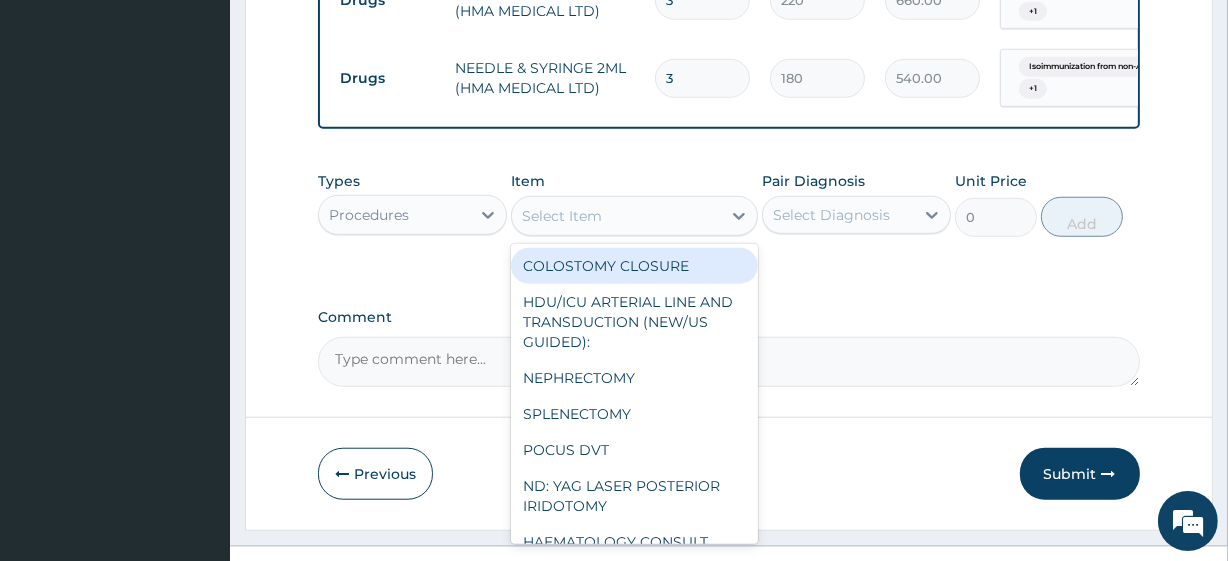 click on "Select Item" at bounding box center (616, 216) 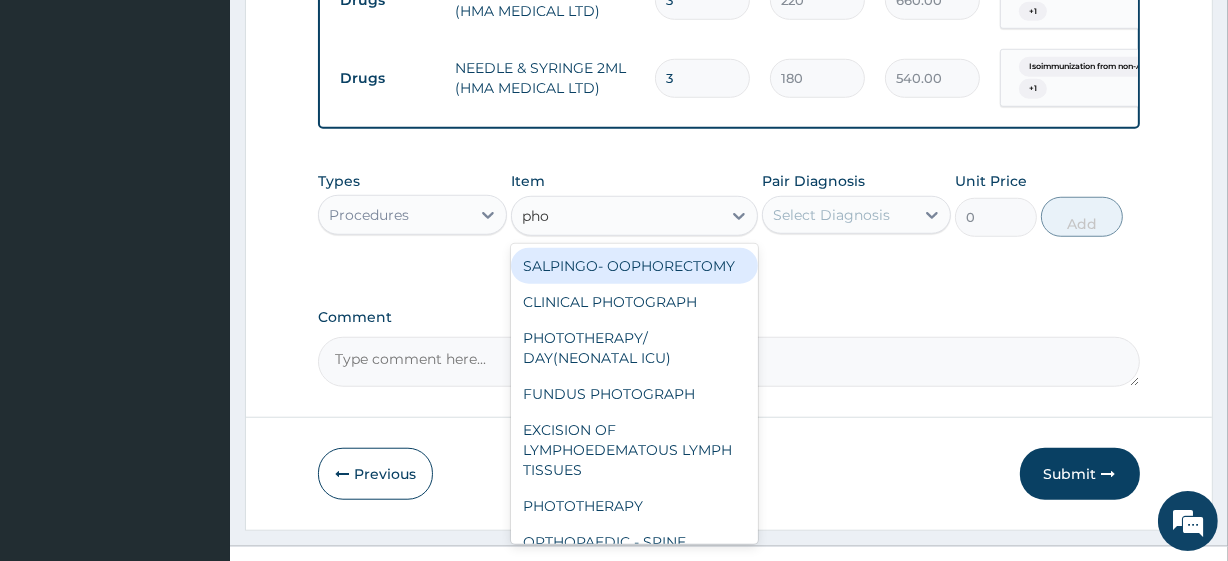 type on "phot" 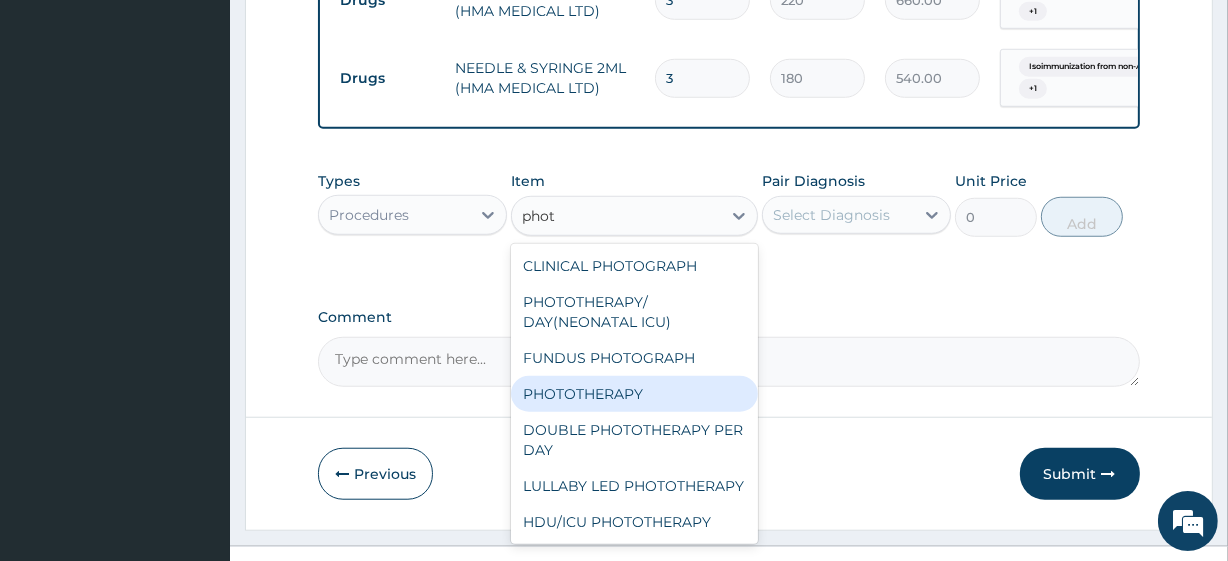 click on "PHOTOTHERAPY" at bounding box center [634, 394] 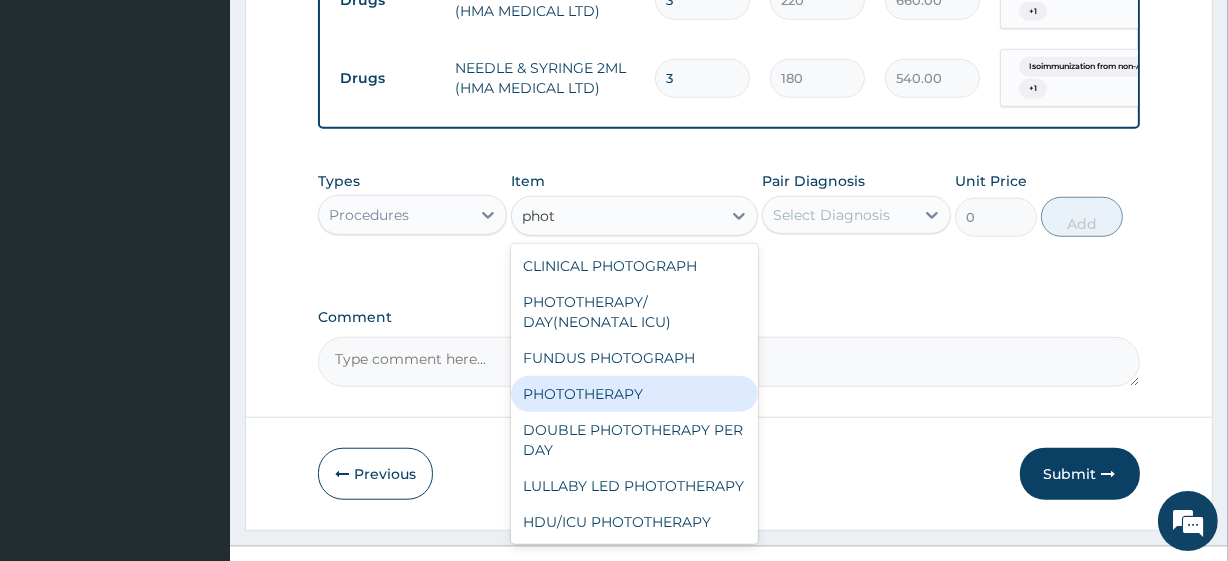 type 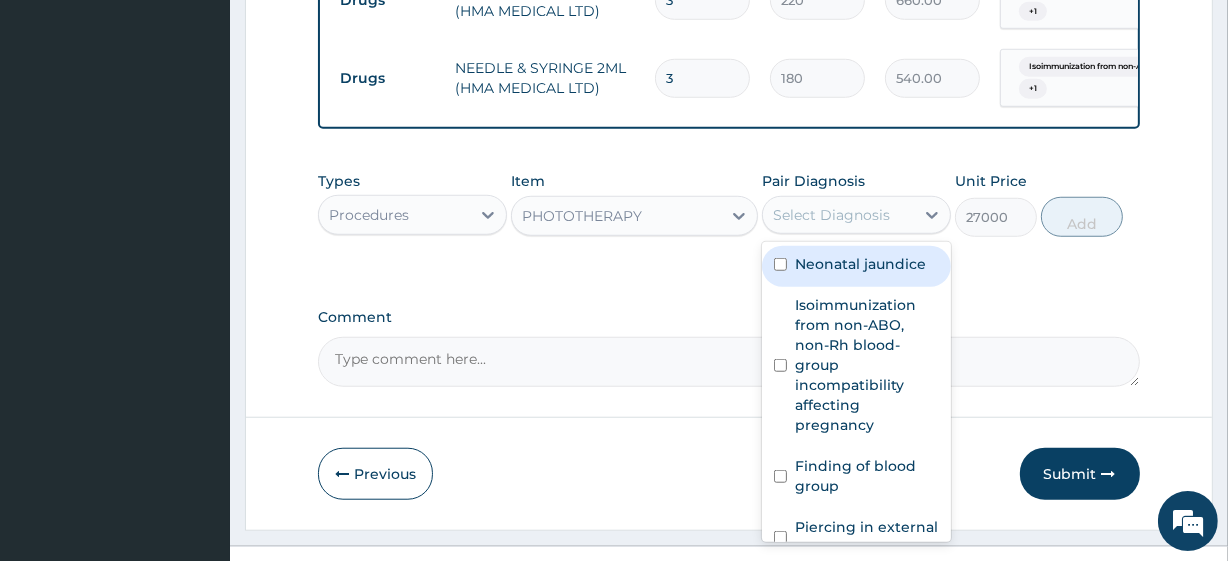 click on "Select Diagnosis" at bounding box center (838, 215) 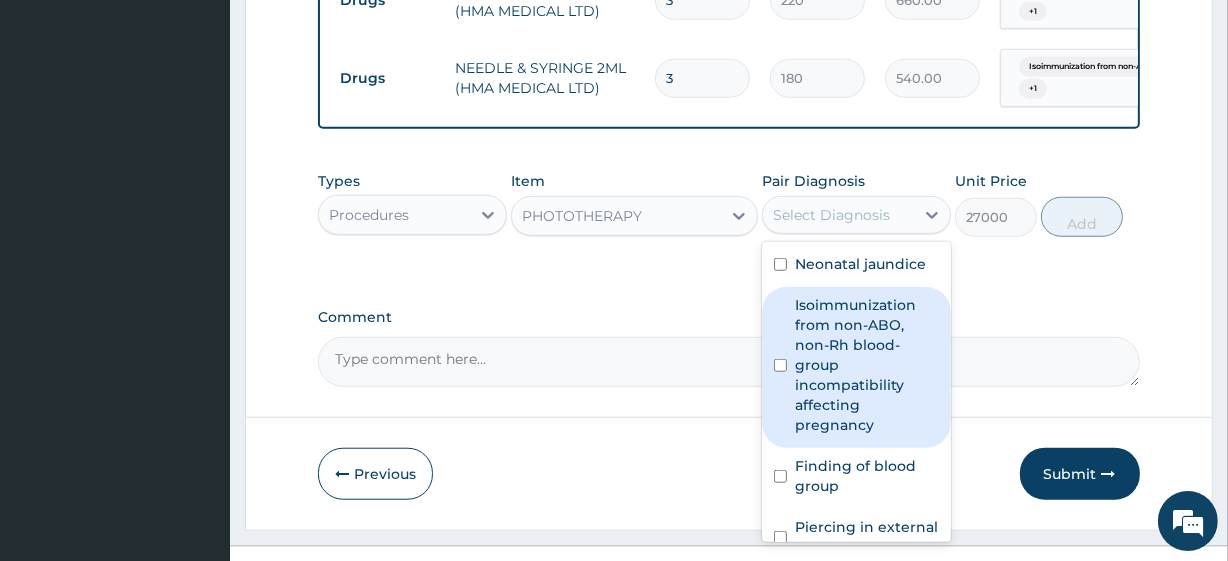 click on "Isoimmunization from non-ABO, non-Rh blood-group incompatibility affecting pregnancy" at bounding box center (867, 365) 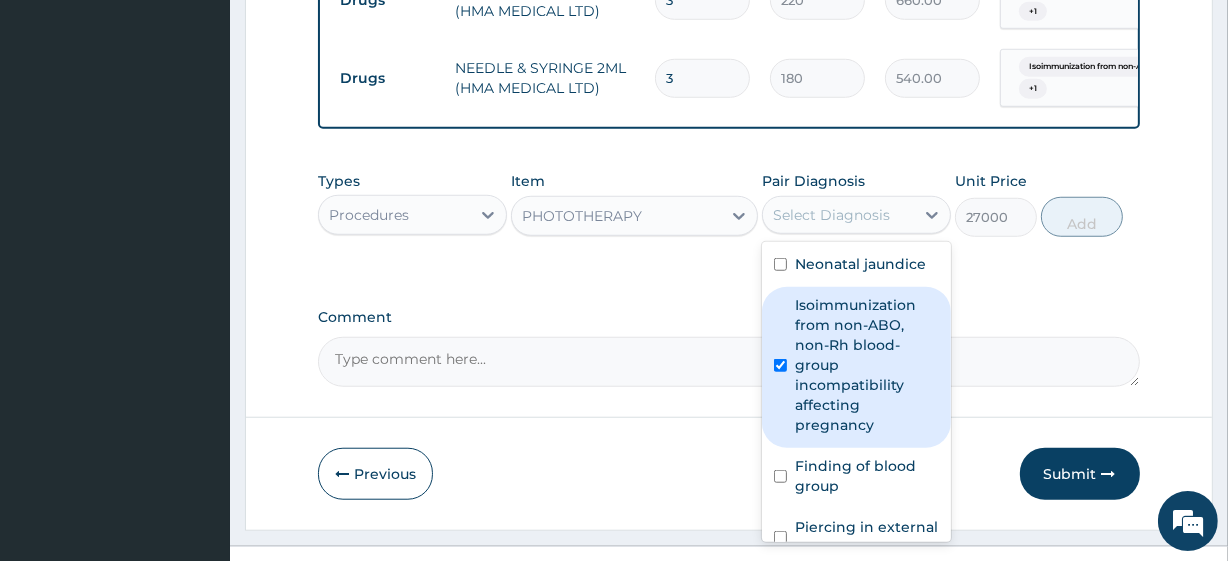 checkbox on "true" 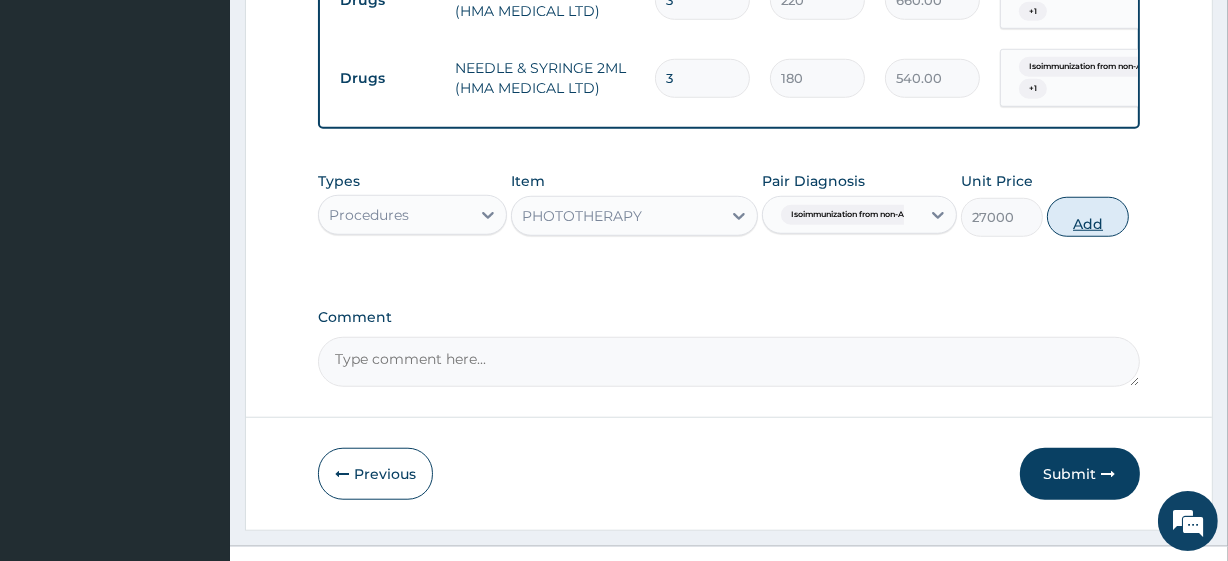 click on "Add" at bounding box center (1088, 217) 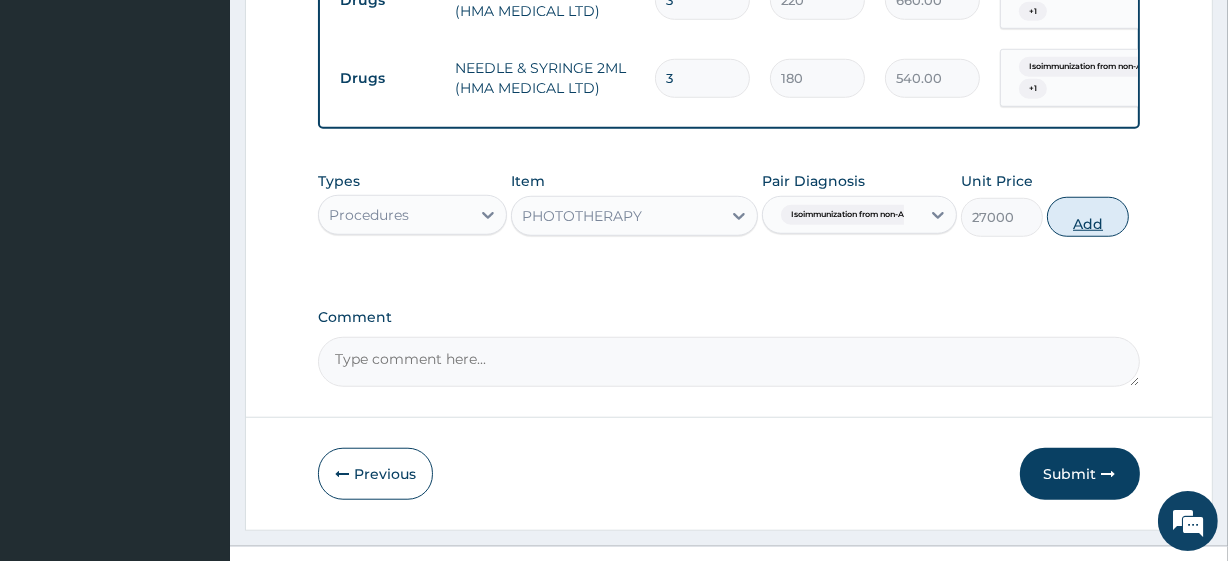 type on "0" 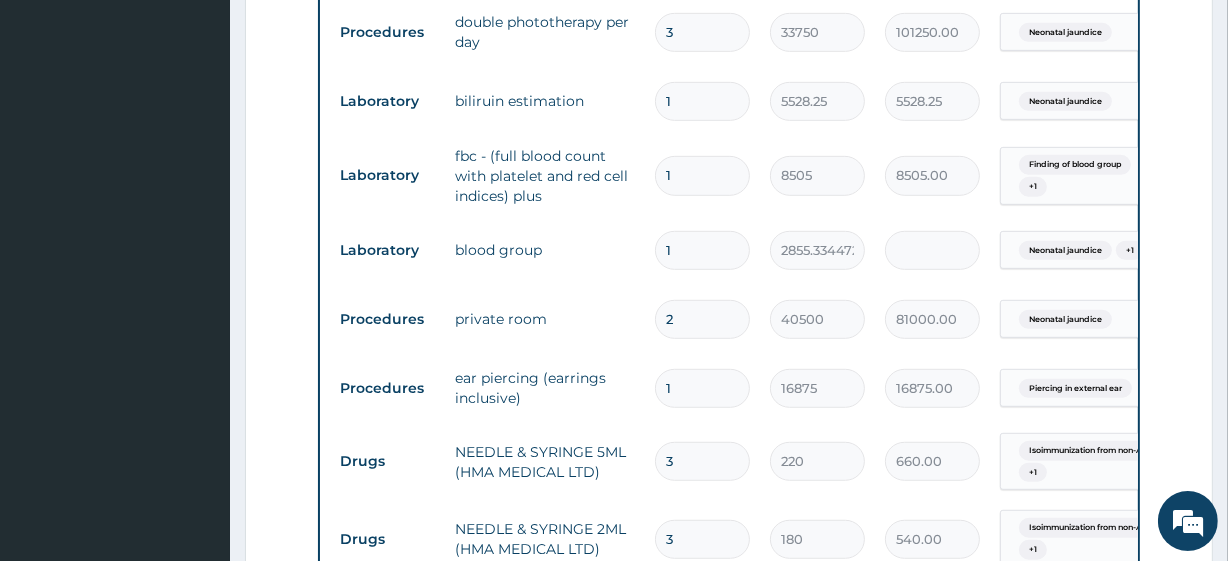 scroll, scrollTop: 983, scrollLeft: 0, axis: vertical 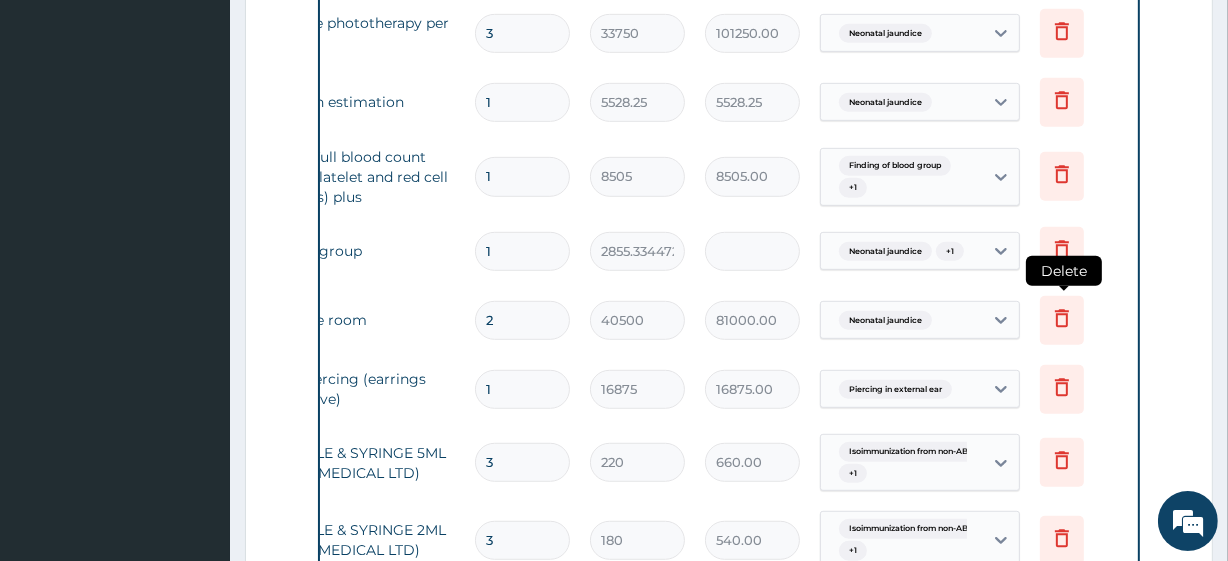 click at bounding box center [1062, 320] 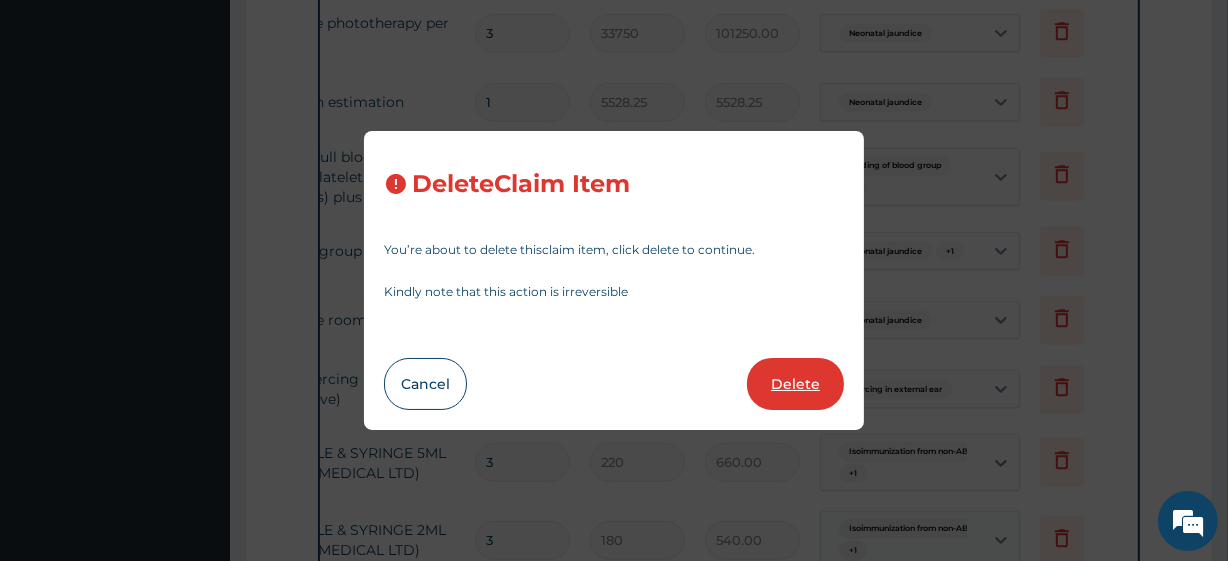 click on "Delete" at bounding box center [795, 384] 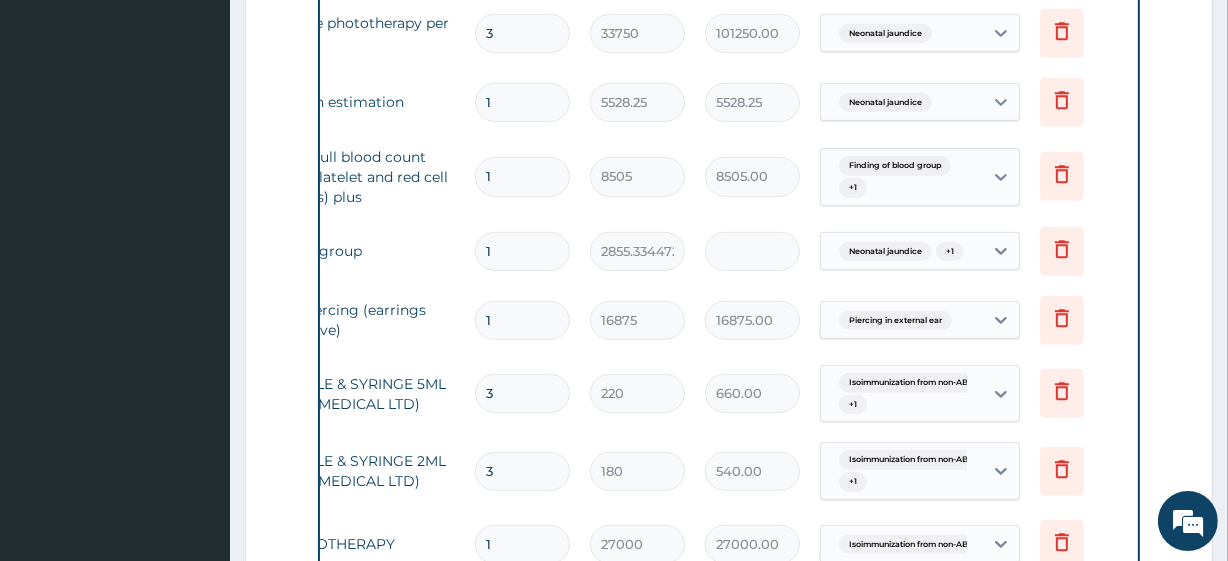 scroll, scrollTop: 0, scrollLeft: 0, axis: both 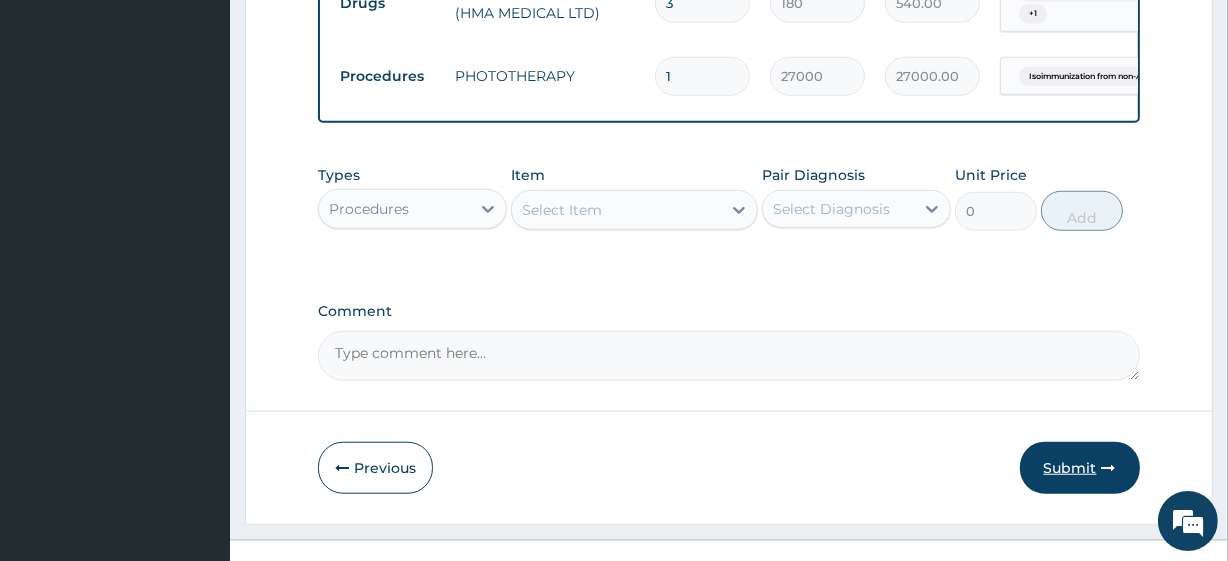 click on "Submit" at bounding box center (1080, 468) 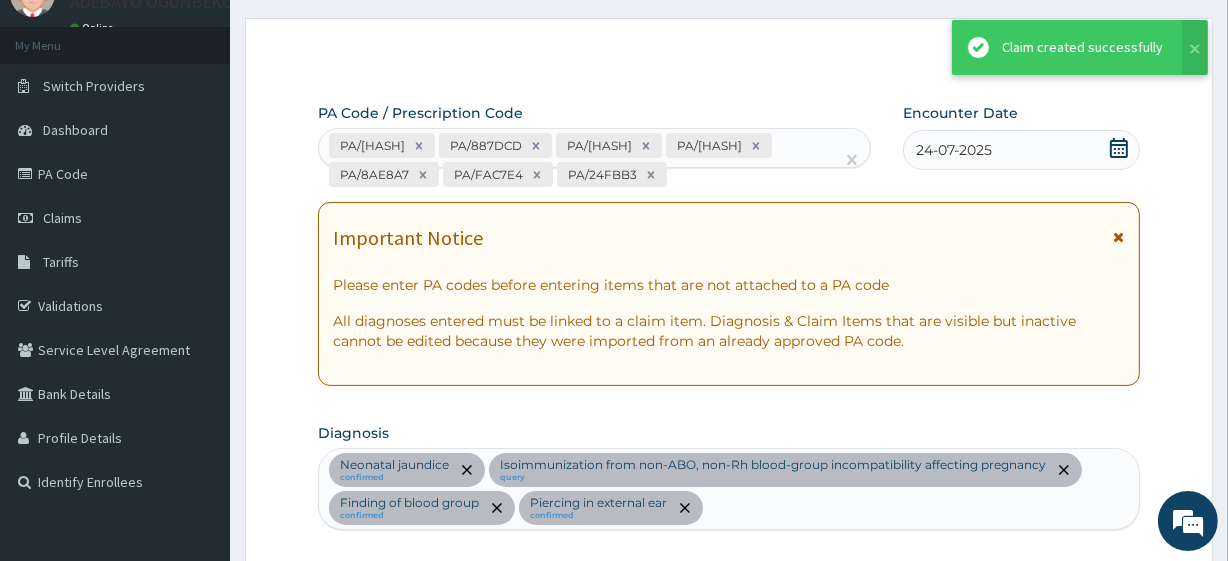 scroll, scrollTop: 1451, scrollLeft: 0, axis: vertical 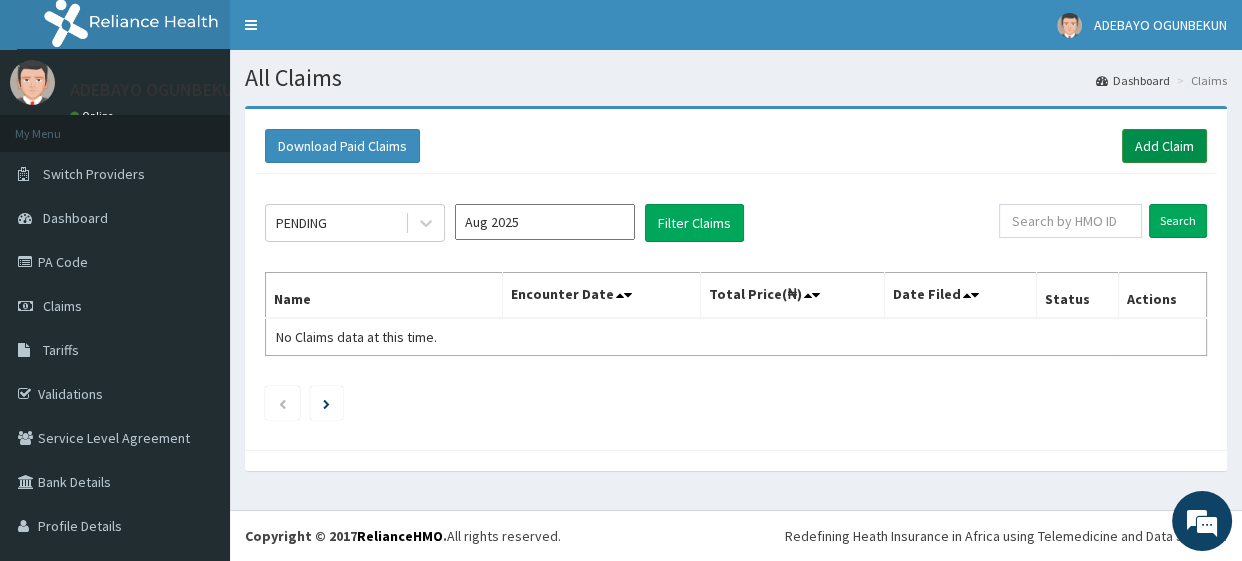 click on "Add Claim" at bounding box center (1164, 146) 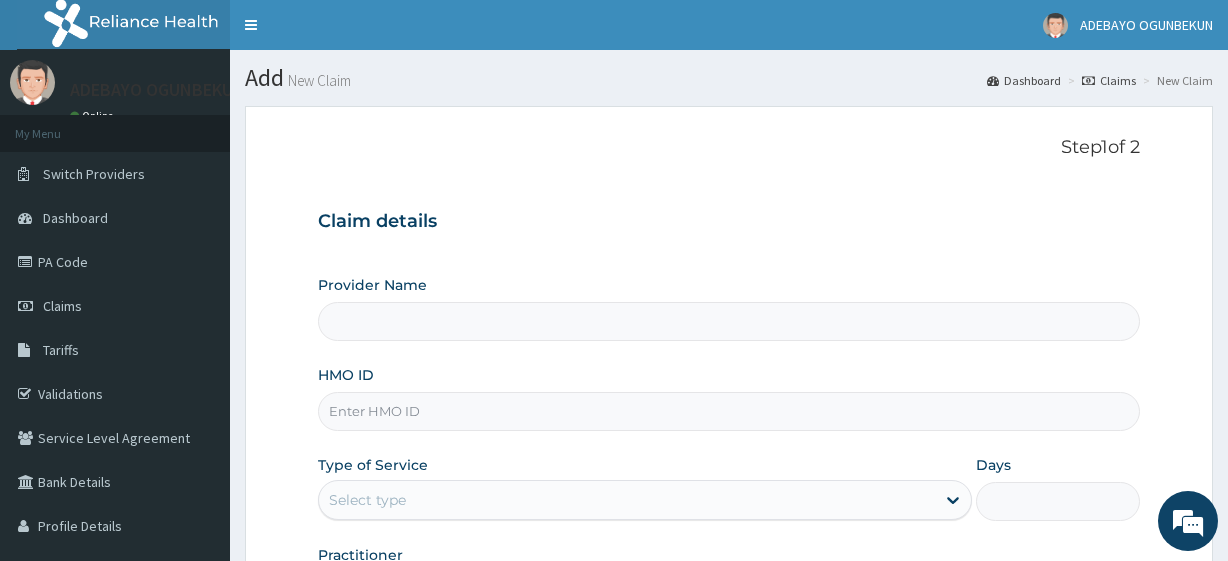 scroll, scrollTop: 0, scrollLeft: 0, axis: both 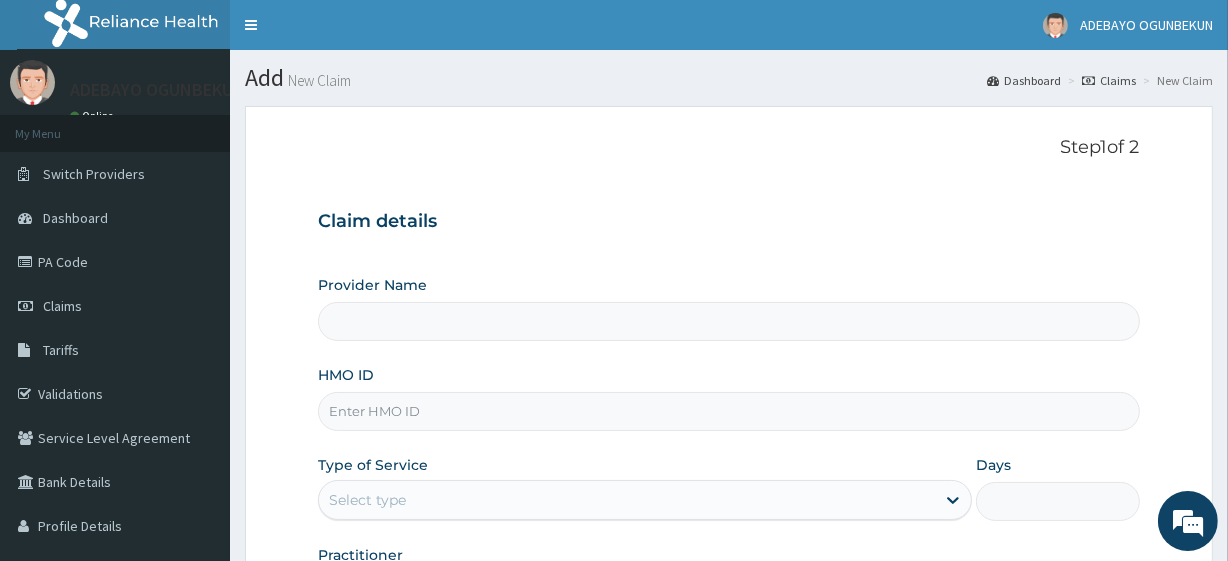 type on "R-Jolad Plus" 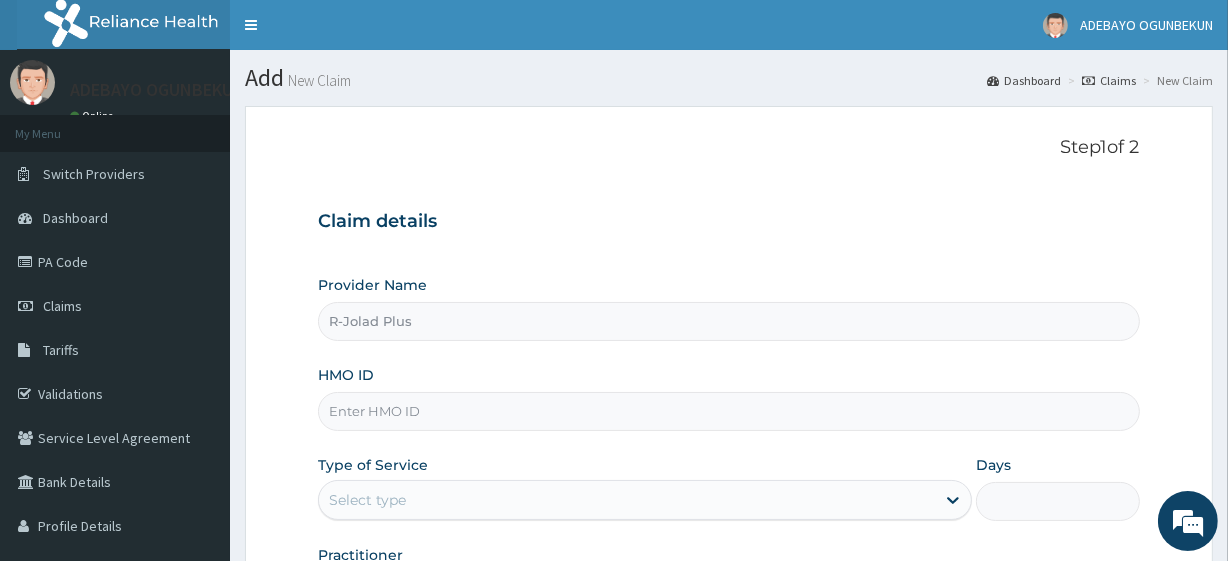 scroll, scrollTop: 0, scrollLeft: 0, axis: both 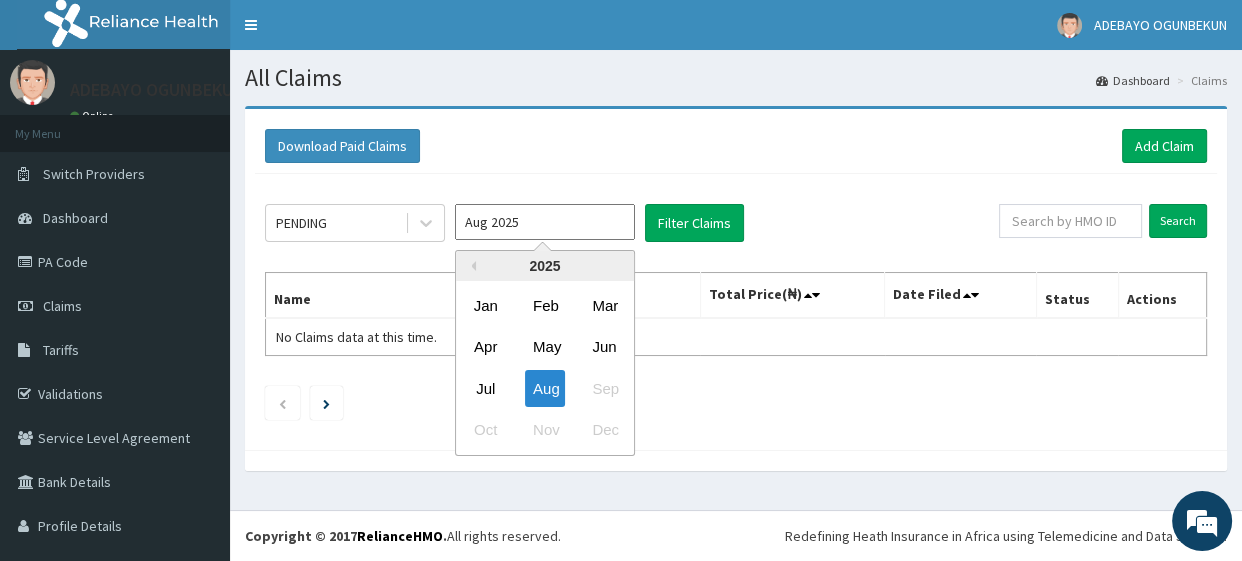 click on "Aug 2025" at bounding box center [545, 222] 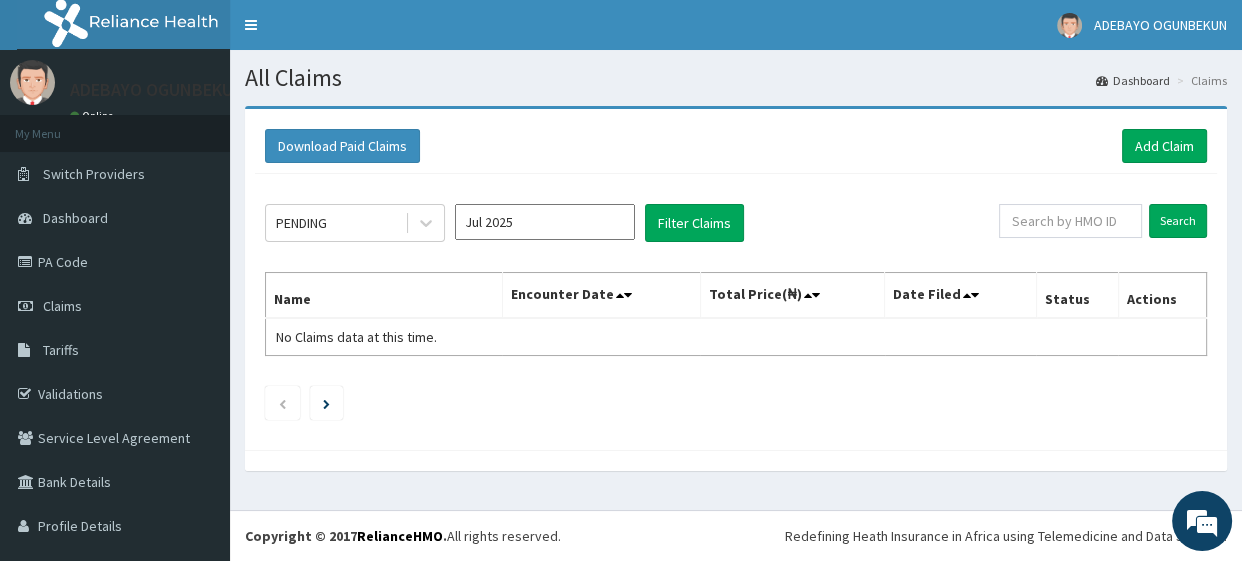 click on "PENDING Jul 2025 Filter Claims Search Name Encounter Date Total Price(₦) Date Filed Status Actions No Claims data at this time." 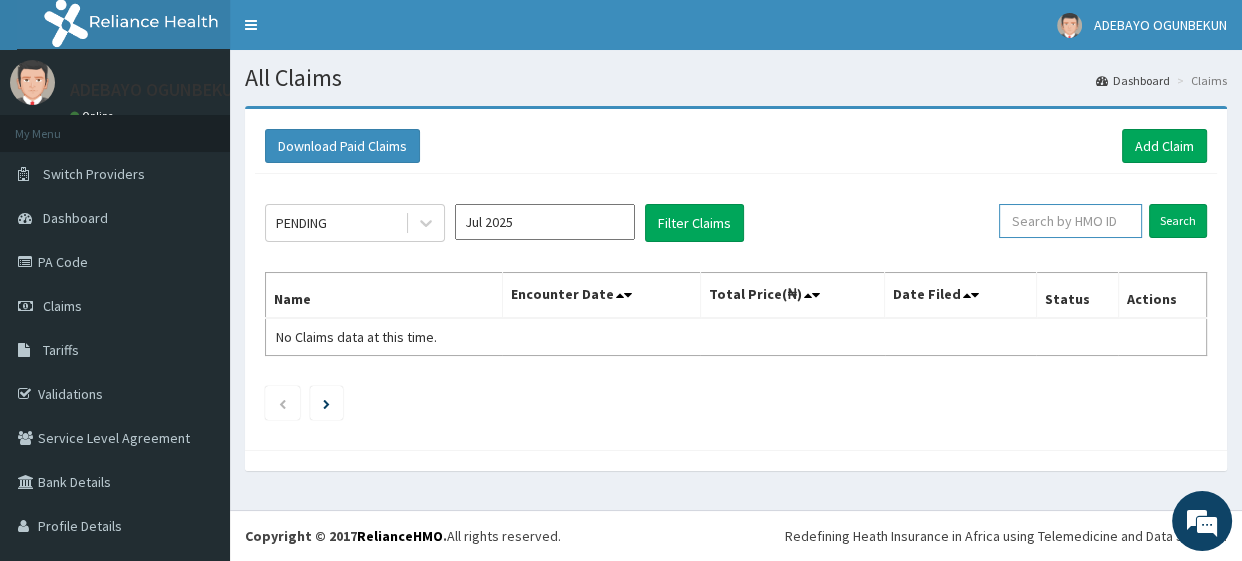 click at bounding box center [1070, 221] 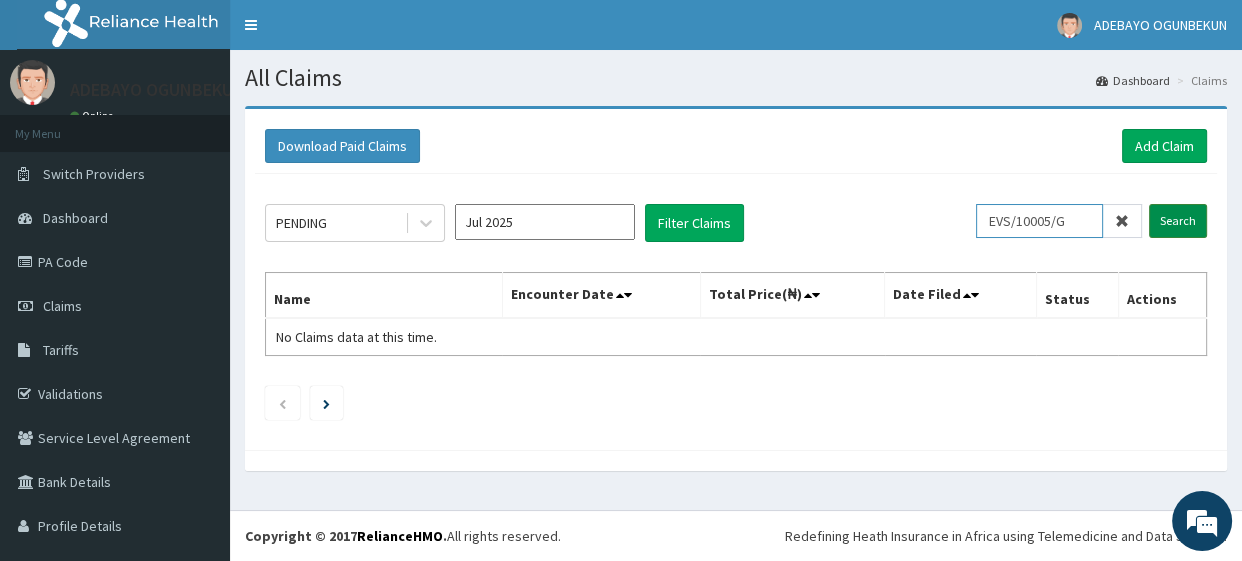 type on "EVS/10005/G" 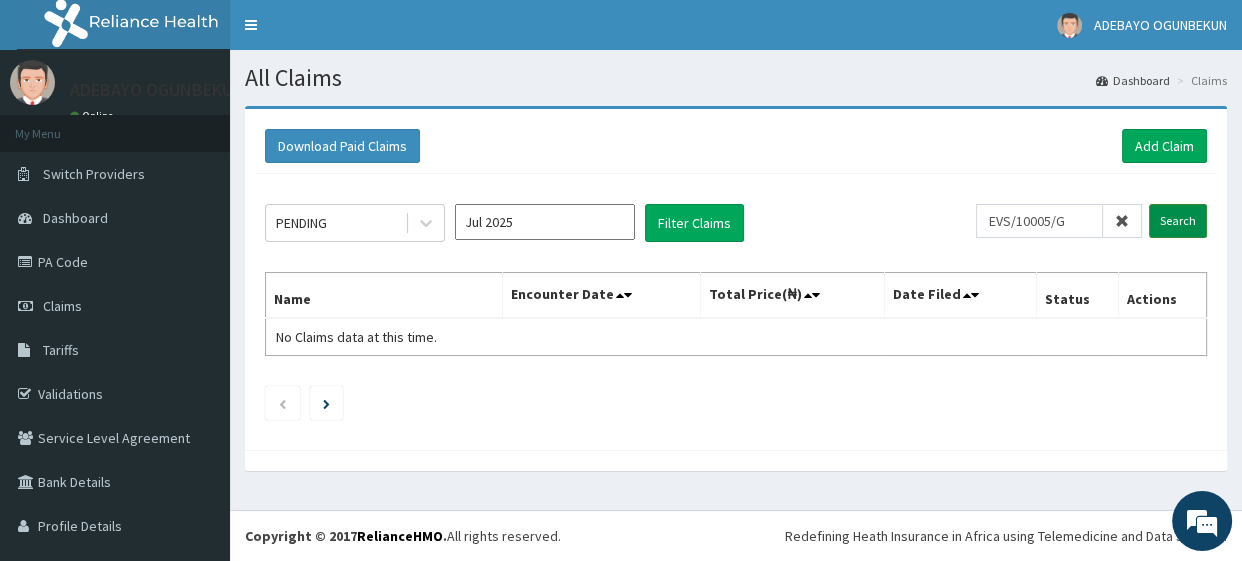 click on "Search" at bounding box center [1178, 221] 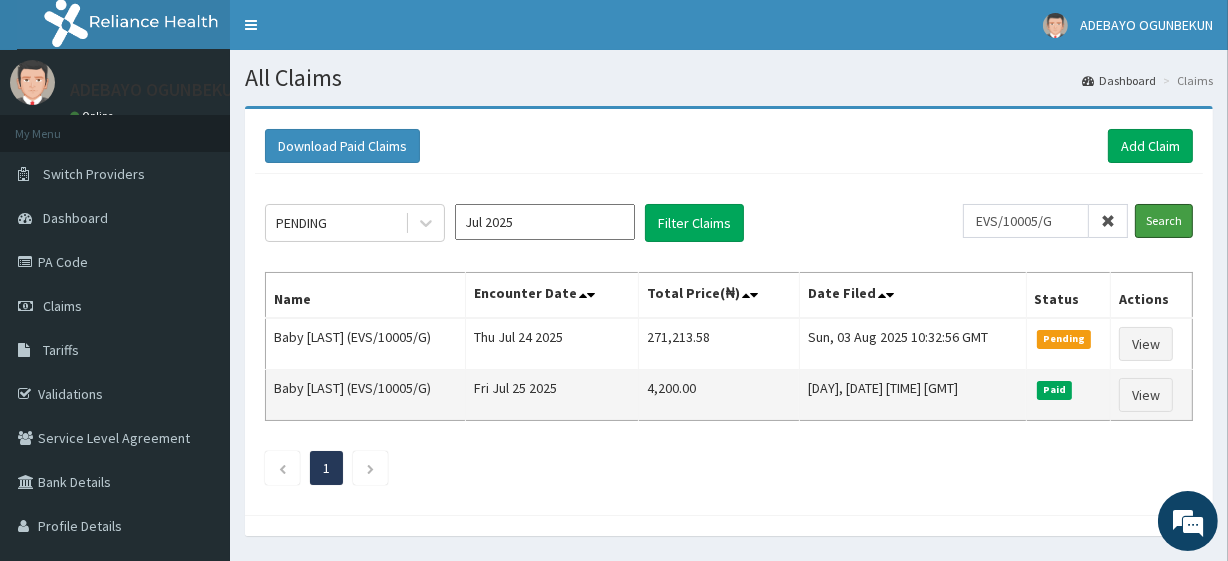 scroll, scrollTop: 0, scrollLeft: 0, axis: both 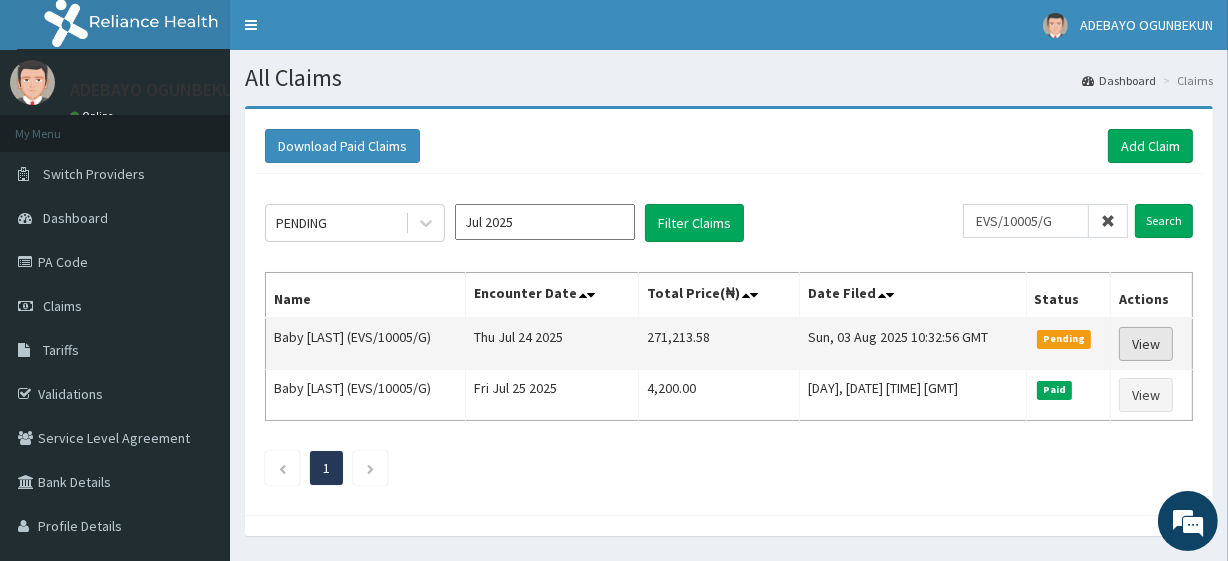 click on "View" at bounding box center [1146, 344] 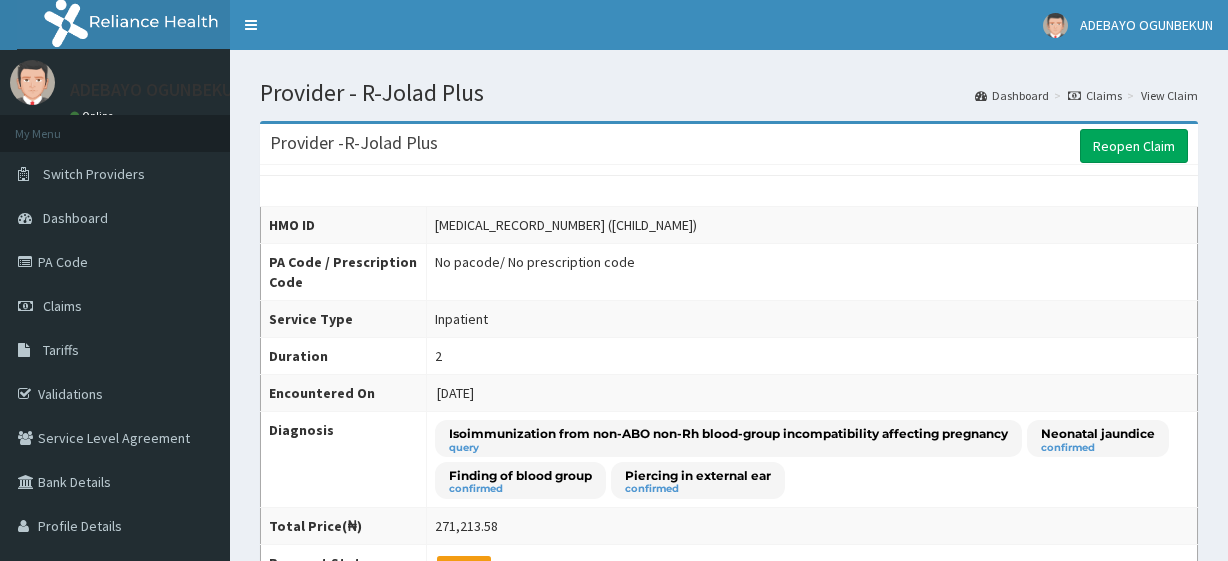 scroll, scrollTop: 0, scrollLeft: 0, axis: both 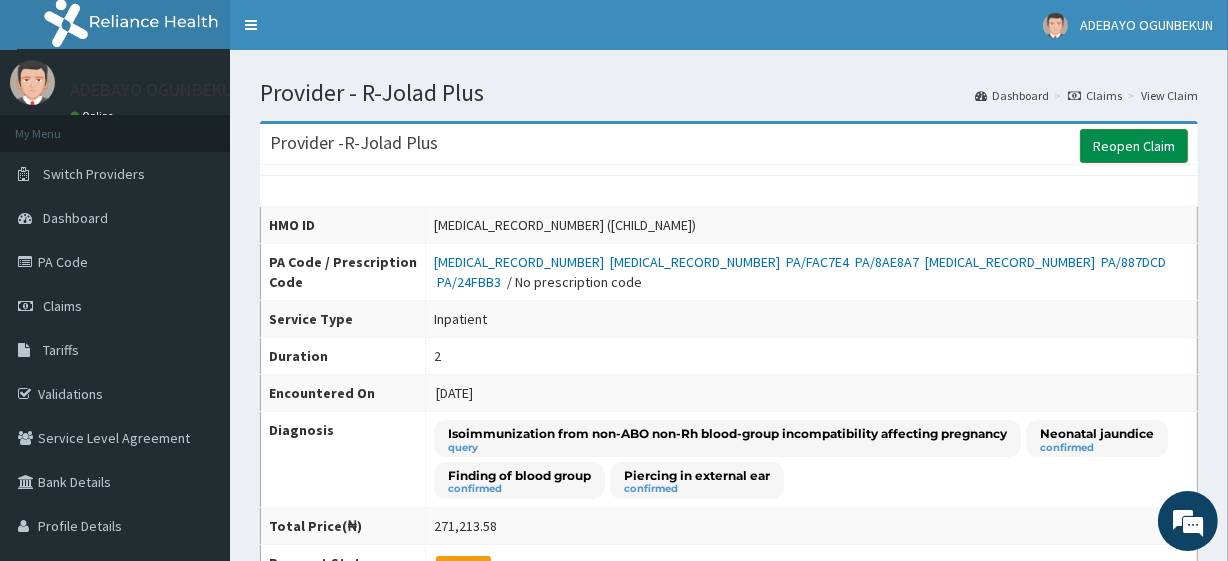 click on "Reopen Claim" at bounding box center [1134, 146] 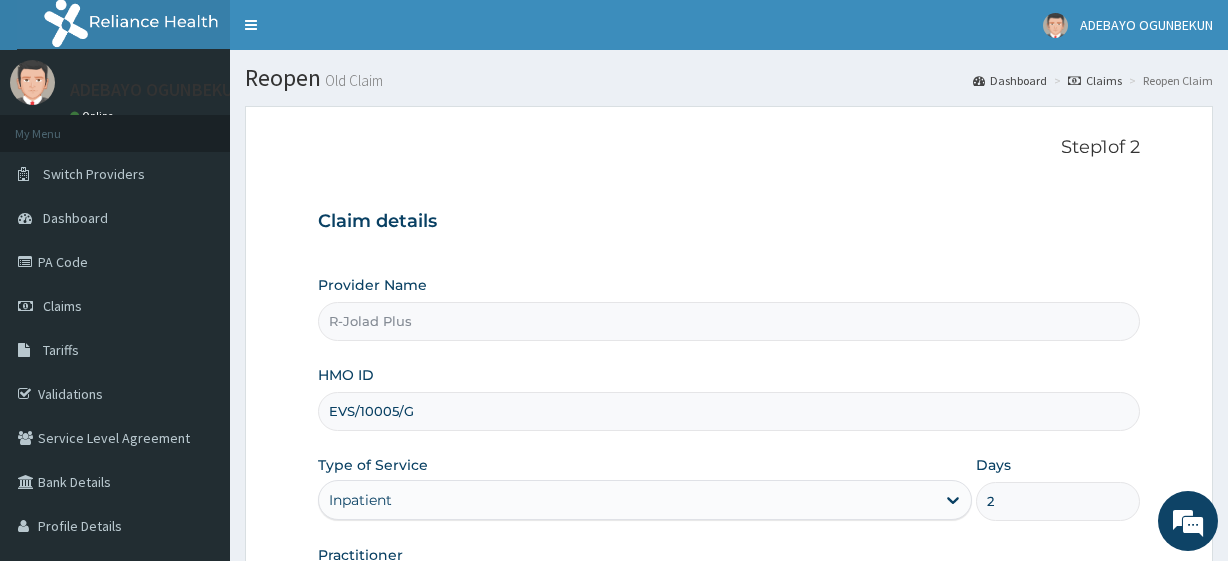 scroll, scrollTop: 0, scrollLeft: 0, axis: both 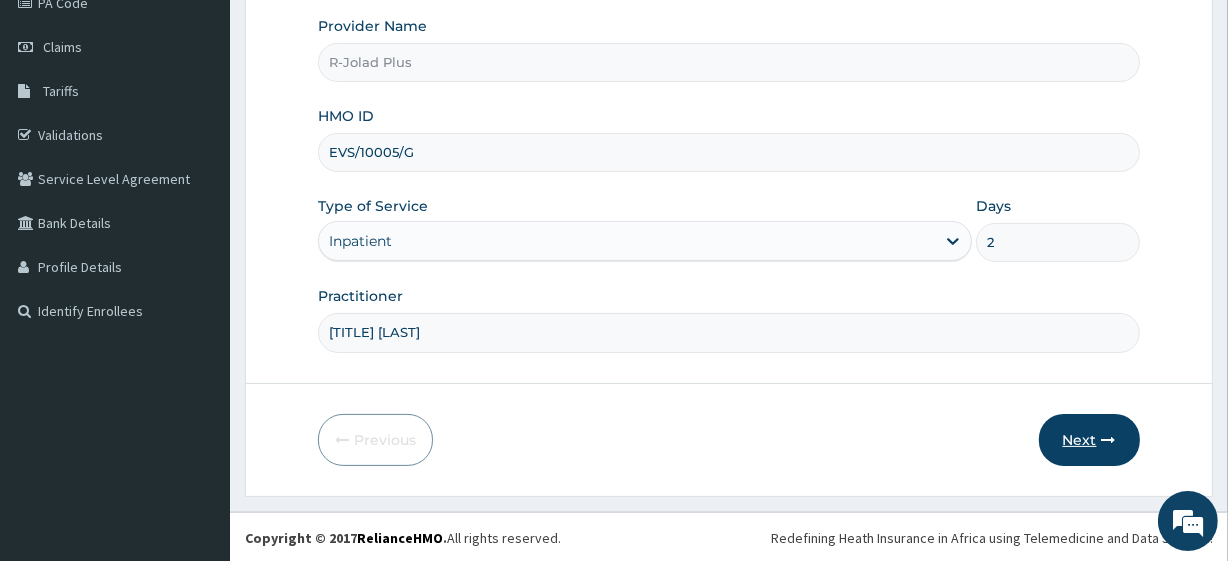 click on "Next" at bounding box center (1089, 440) 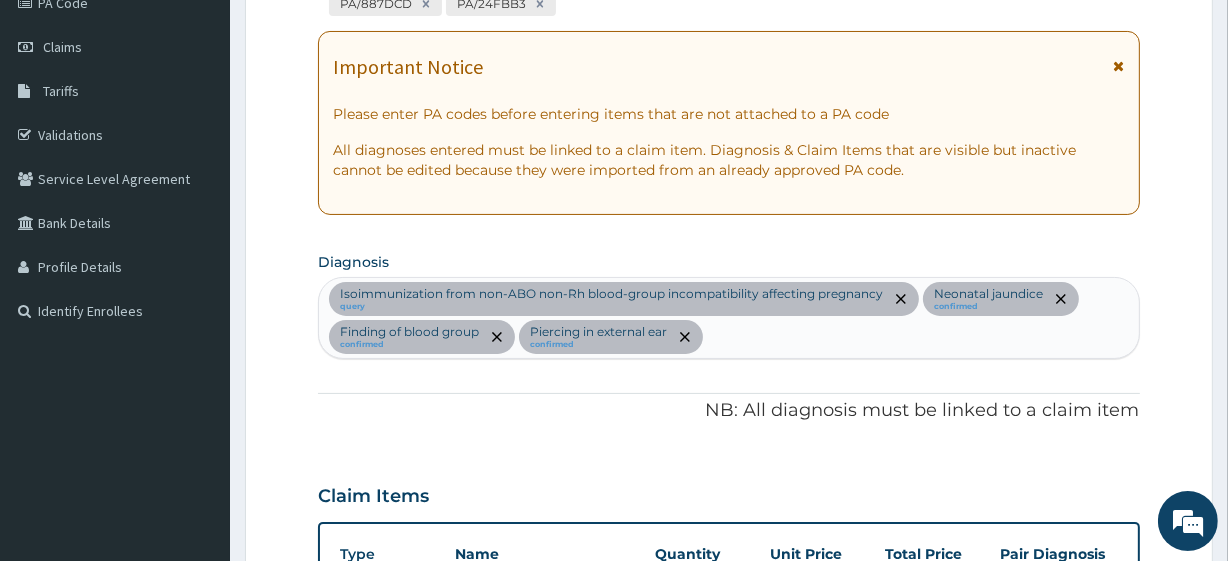 scroll, scrollTop: 0, scrollLeft: 0, axis: both 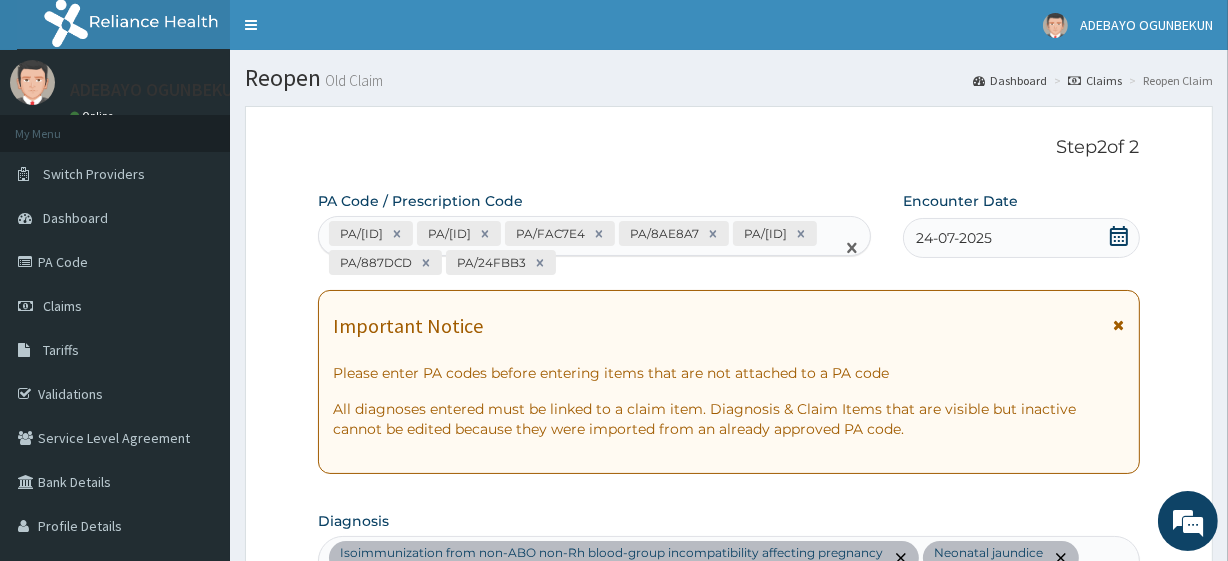 click on "PA/[ID] PA/[ID] PA/[ID] PA/[ID] PA/[ID] PA/[ID] PA/[ID]" at bounding box center [576, 248] 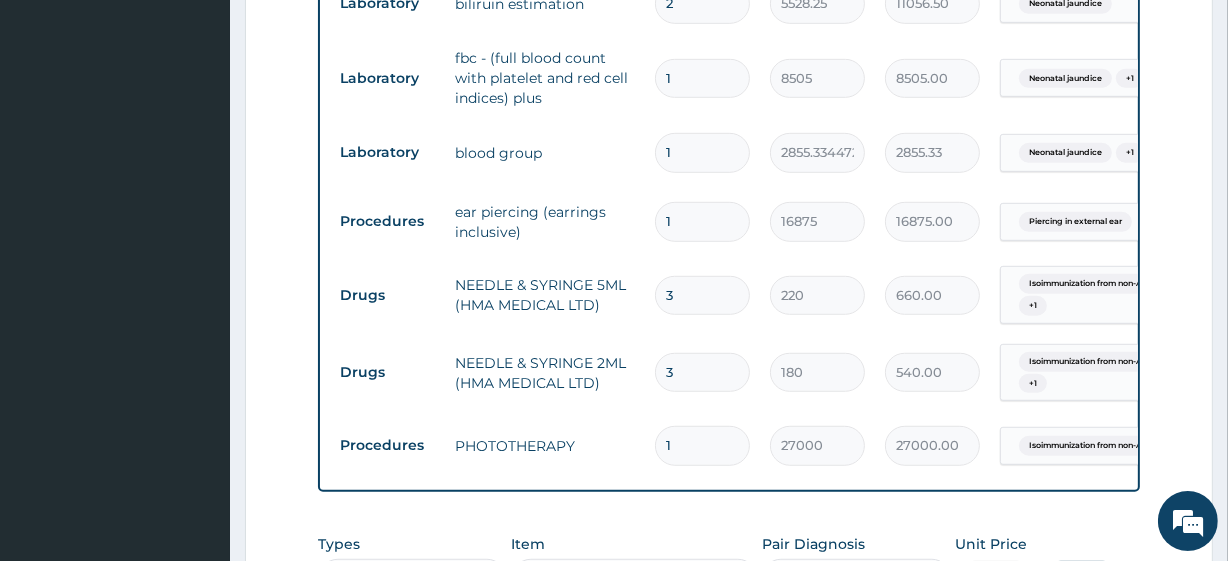 scroll, scrollTop: 1093, scrollLeft: 0, axis: vertical 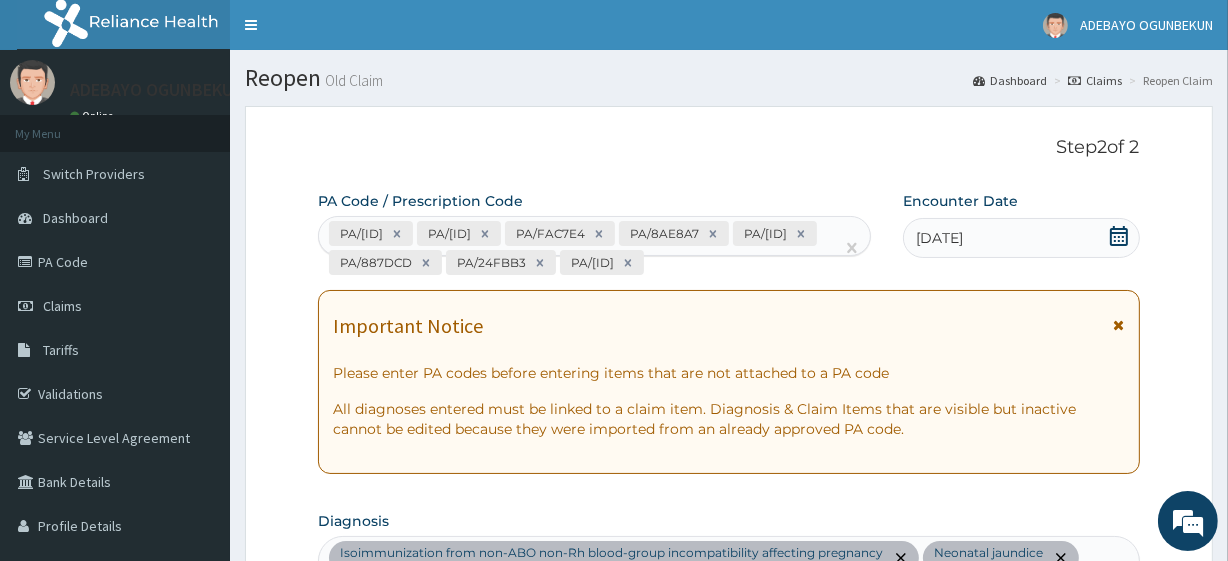 click on "PA/[ID] PA/[ID] PA/[ID] PA/[ID] PA/[ID] PA/[ID] PA/[ID] PA/[ID]" at bounding box center [576, 248] 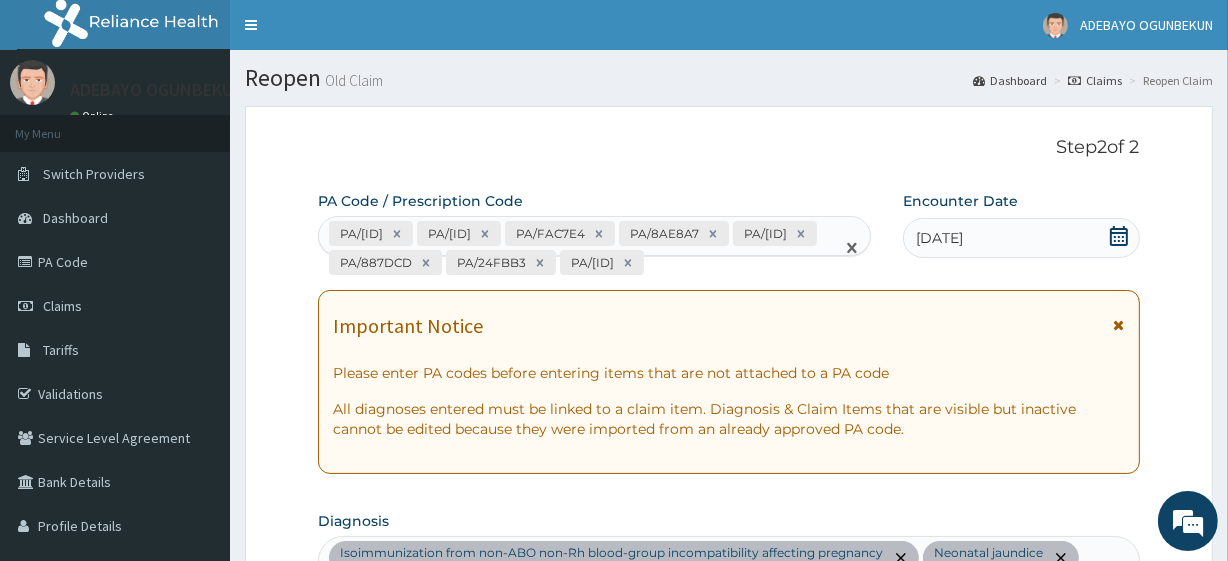 paste on "PA/[ID]" 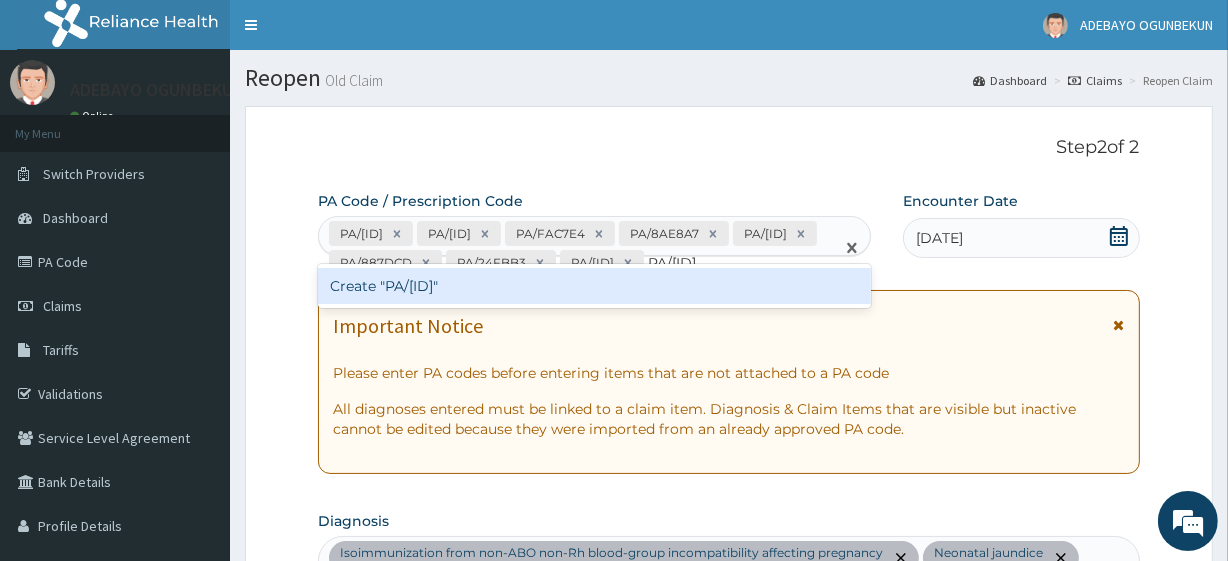 type 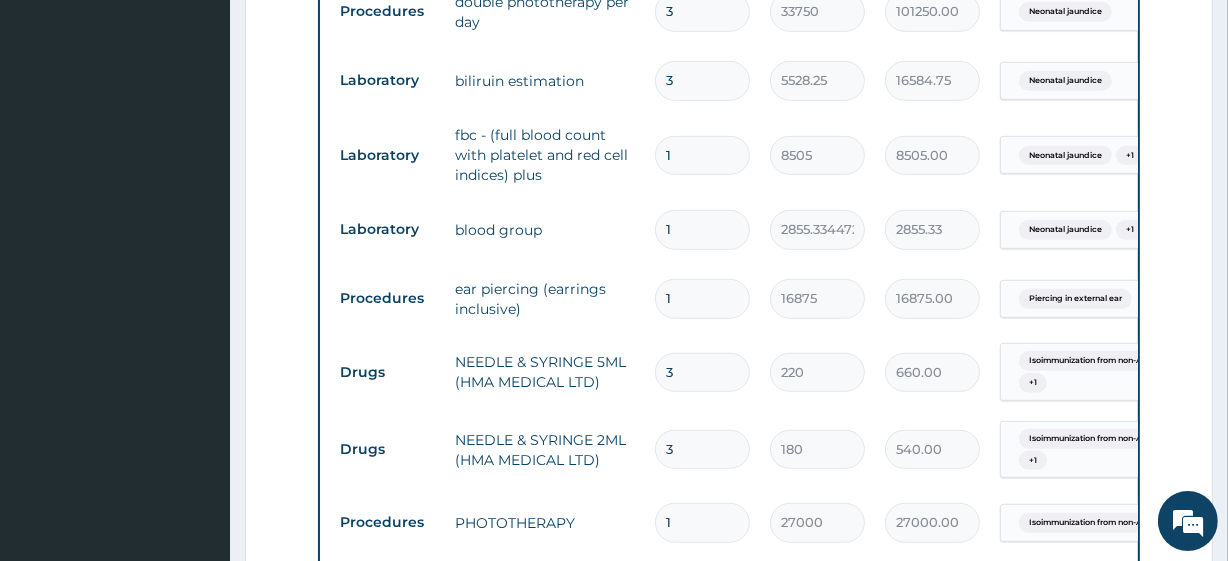 scroll, scrollTop: 1012, scrollLeft: 0, axis: vertical 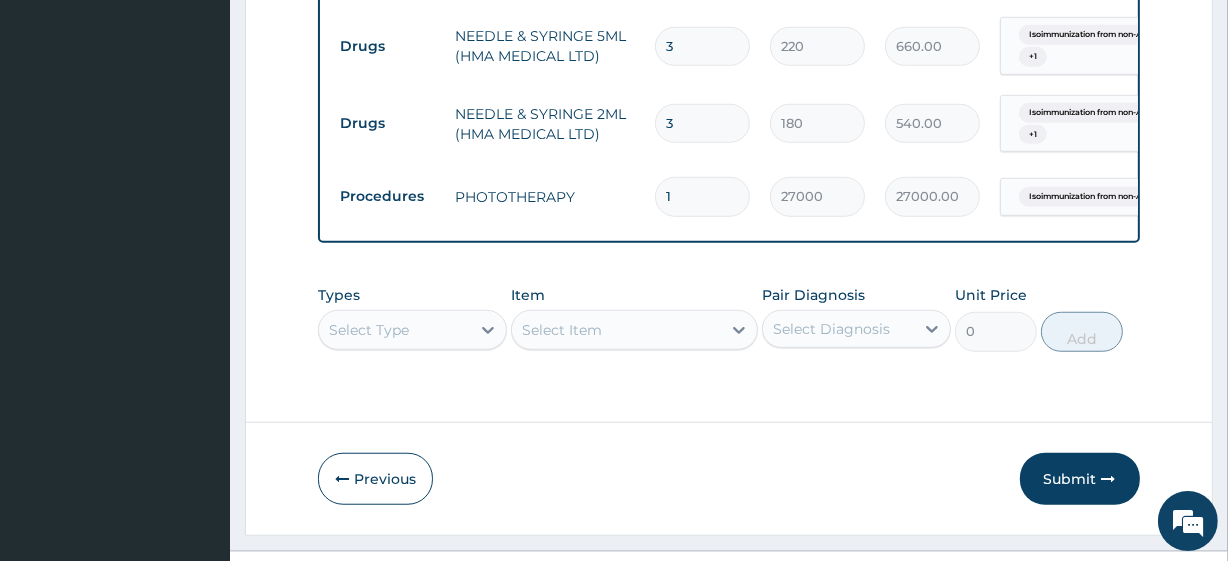 click on "Select Type" at bounding box center (412, 330) 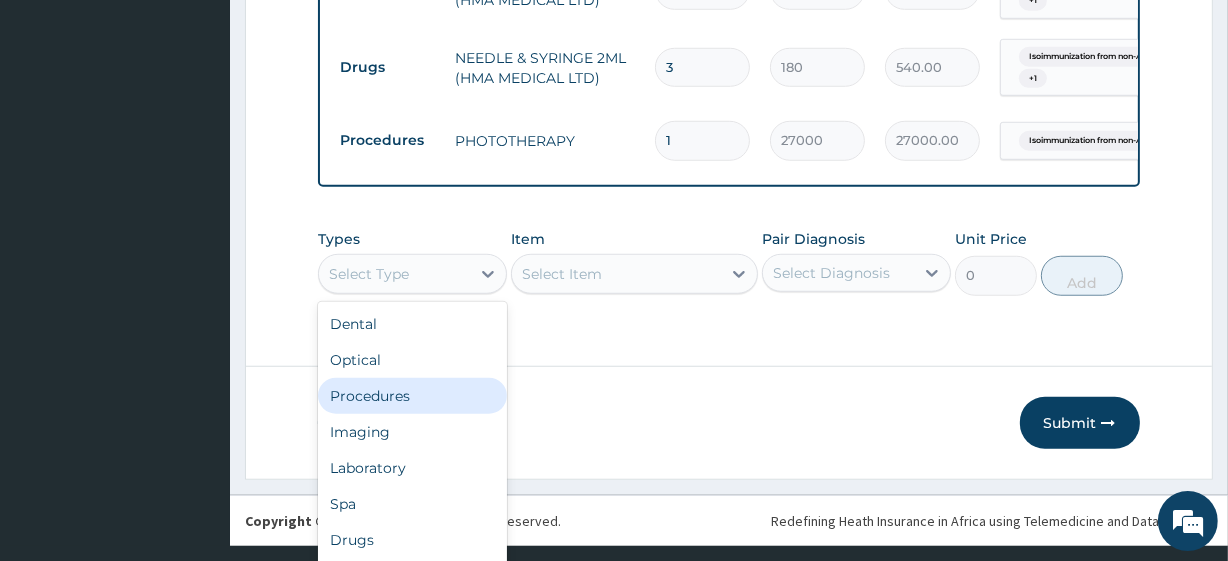 click on "Procedures" at bounding box center [412, 396] 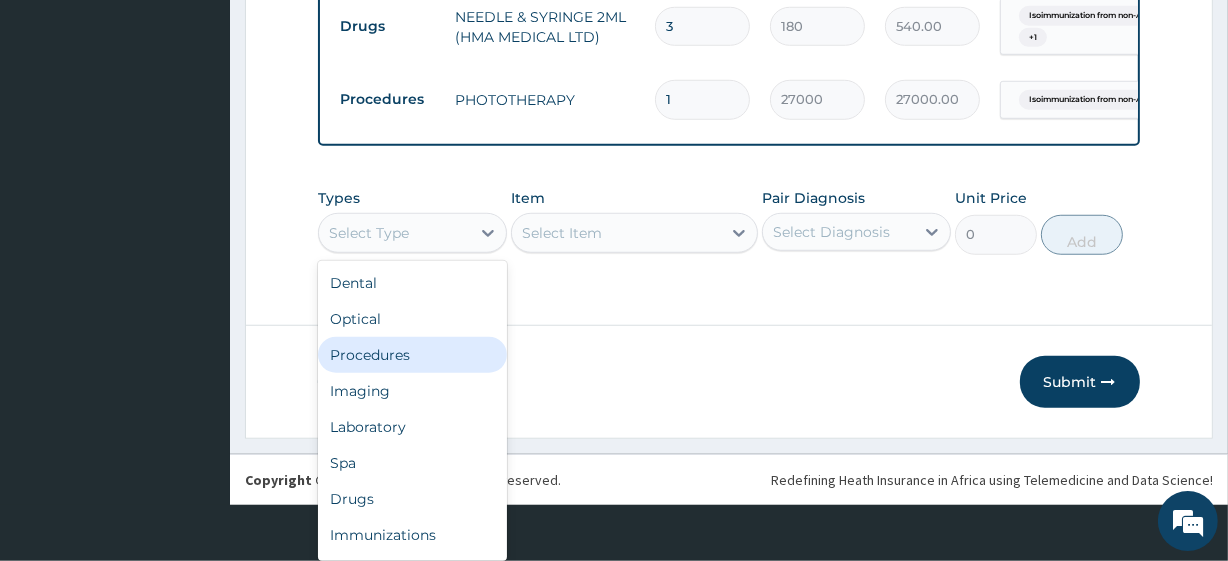 scroll, scrollTop: 0, scrollLeft: 0, axis: both 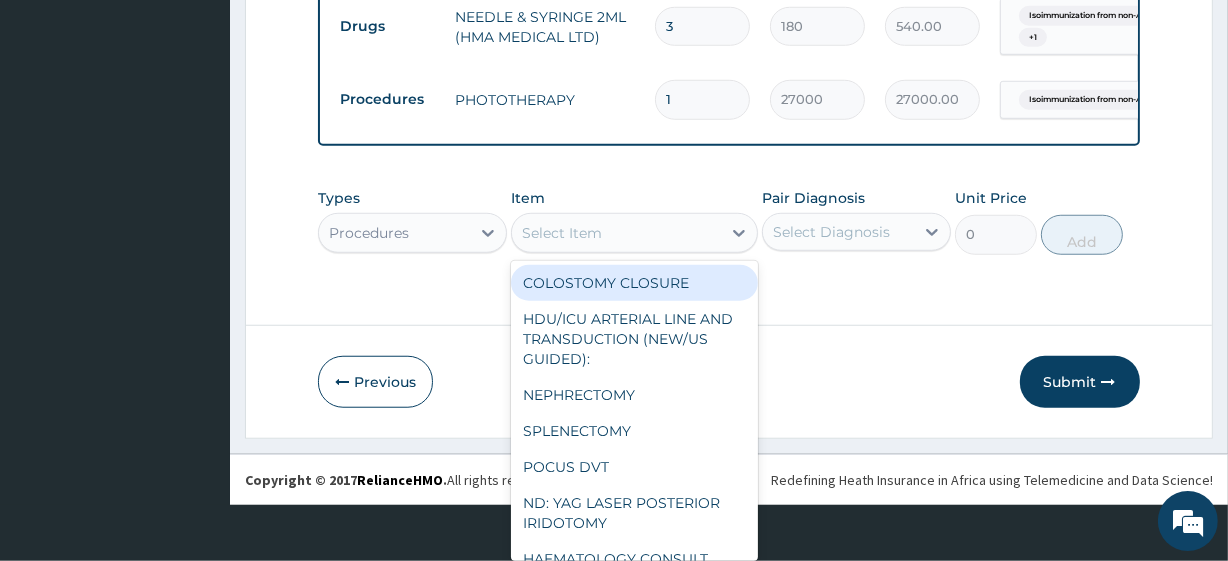 click on "option COLOSTOMY CLOSURE focused, 1 of 756. 756 results available. Use Up and Down to choose options, press Enter to select the currently focused option, press Escape to exit the menu, press Tab to select the option and exit the menu. Select Item COLOSTOMY CLOSURE HDU/ICU ARTERIAL LINE AND TRANSDUCTION (NEW/US GUIDED): NEPHRECTOMY SPLENECTOMY POCUS DVT ND: YAG LASER POSTERIOR IRIDOTOMY HAEMATOLOGY CONSULT LIVER/ KIDNEY /BONE MARROW BIOPSY REMOVAL OF ARTERIAL LINE (-A & E) ORTHOPAEDIC - ACL RECONSTRUCTION SUPPLEMENTAL OXYGEN/DAY(NEONATAL ICU) PEAK FLOW METER (-A & E) PLASTER ROLL (BROWN) MULTIPLE NAIL AVULSION ORTHOPAEDIC - TENSION BAND WIRING ( PATELLA, GT ETC ) INTERNAL MEDICINE REMOTE CONSULT INCISION & DRAINAGE ( I& D) LOCAL RESECTION OF PELVIC TUMOR ORTHOPAEDIC - ARTHROFIBROLYSIS POINT OF CARE ULTRASOUND (POCUS) EXAM: ECHO(ADULT  ICU) ORTHOPAEDIC - PCL RECONSTRUCTION MASTECTOMY - SIMPLE (BILATERAL) INGROWING NAIL (EXCISION) OXYGEN PER HOUR-HIGH FLOW(6L/M -ABOVE) SPLENORRHAPHY/ SPLENECTOMY CORE BIOPSY CVF" at bounding box center (634, 233) 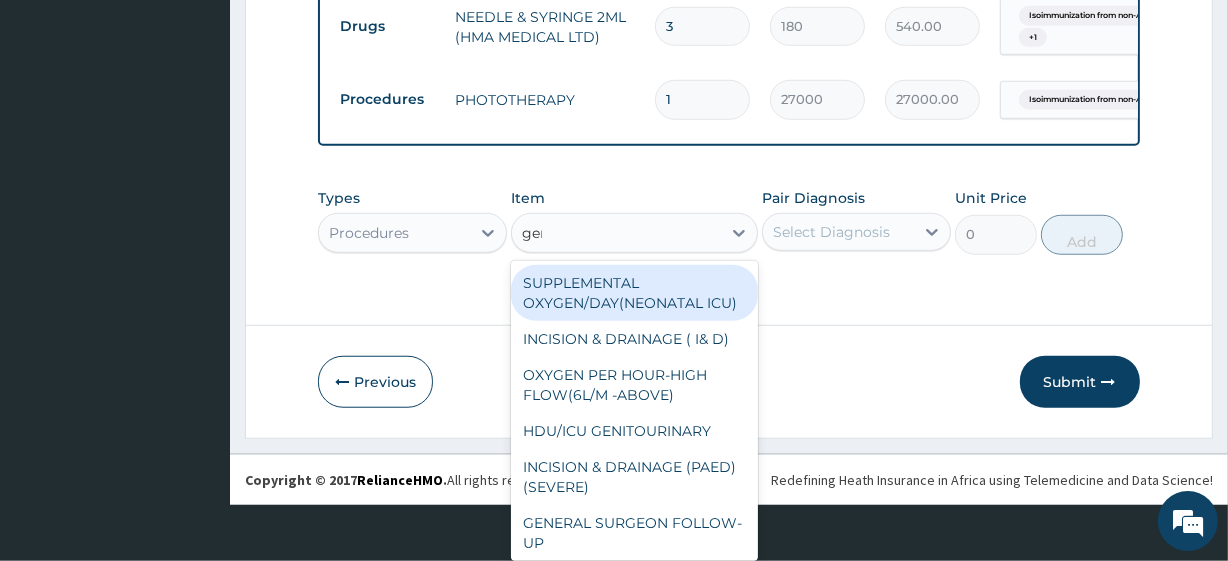 type on "gene" 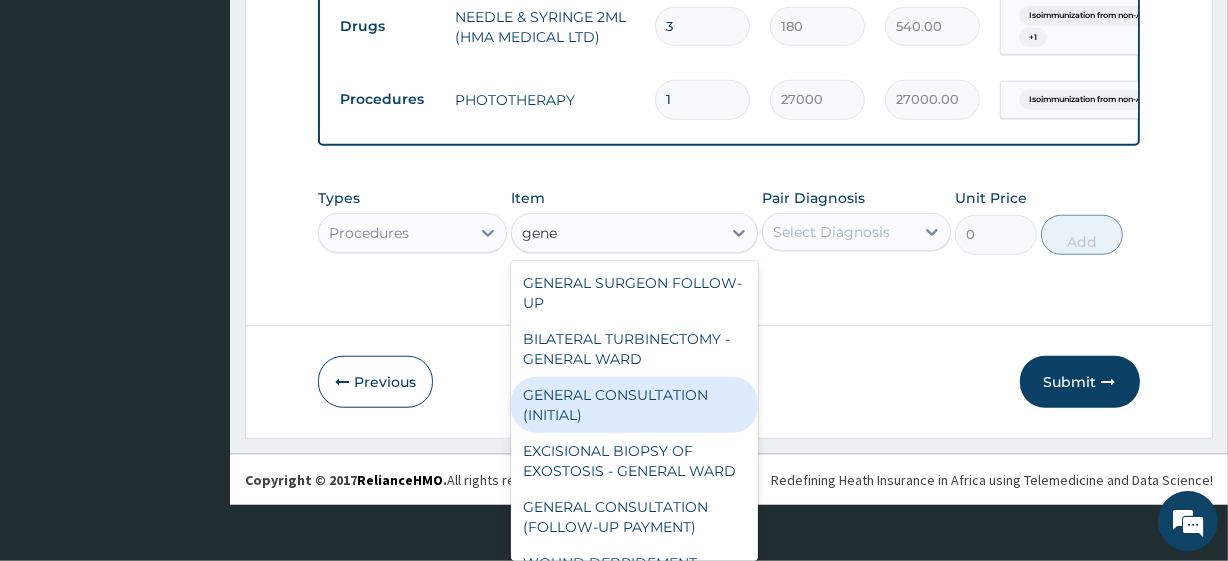 click on "GENERAL CONSULTATION (INITIAL)" at bounding box center [634, 405] 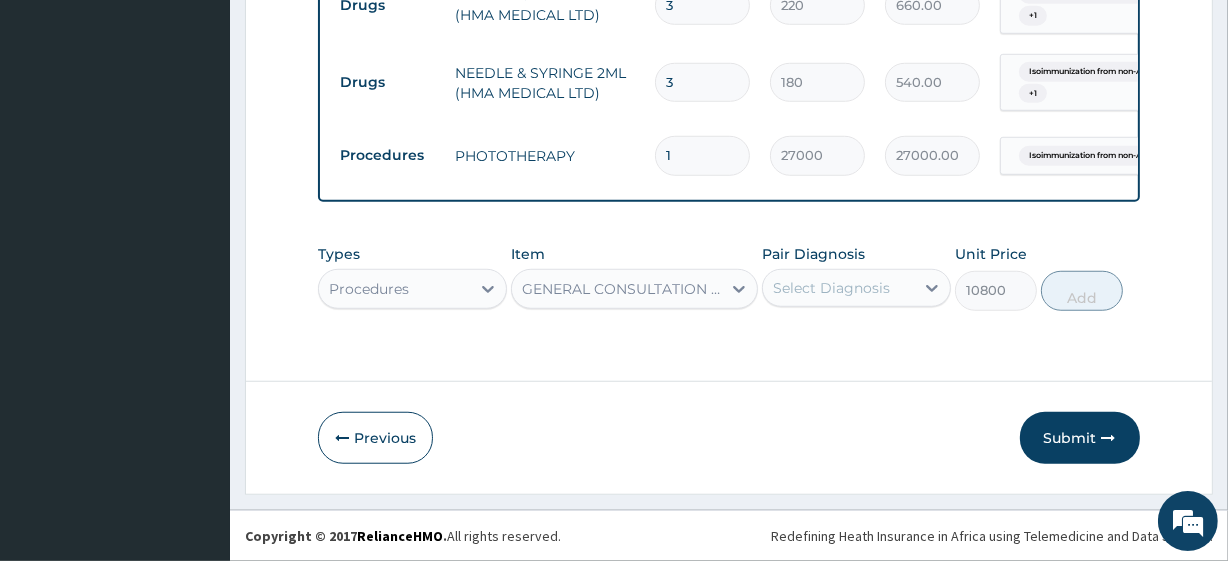 scroll, scrollTop: 1400, scrollLeft: 0, axis: vertical 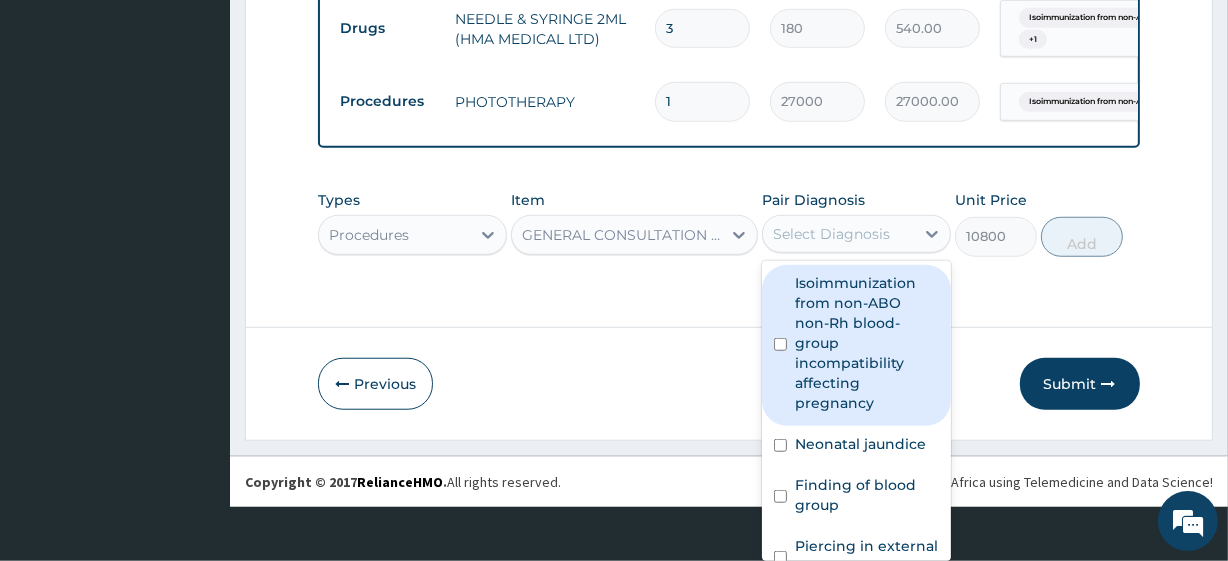 click on "option Isoimmunization from non-ABO non-Rh blood-group incompatibility affecting pregnancy focused, 1 of 4. 4 results available. Use Up and Down to choose options, press Enter to select the currently focused option, press Escape to exit the menu, press Tab to select the option and exit the menu. Select Diagnosis Isoimmunization from non-ABO non-Rh blood-group incompatibility affecting pregnancy Neonatal jaundice Finding of blood group Piercing in external ear" at bounding box center [856, 234] 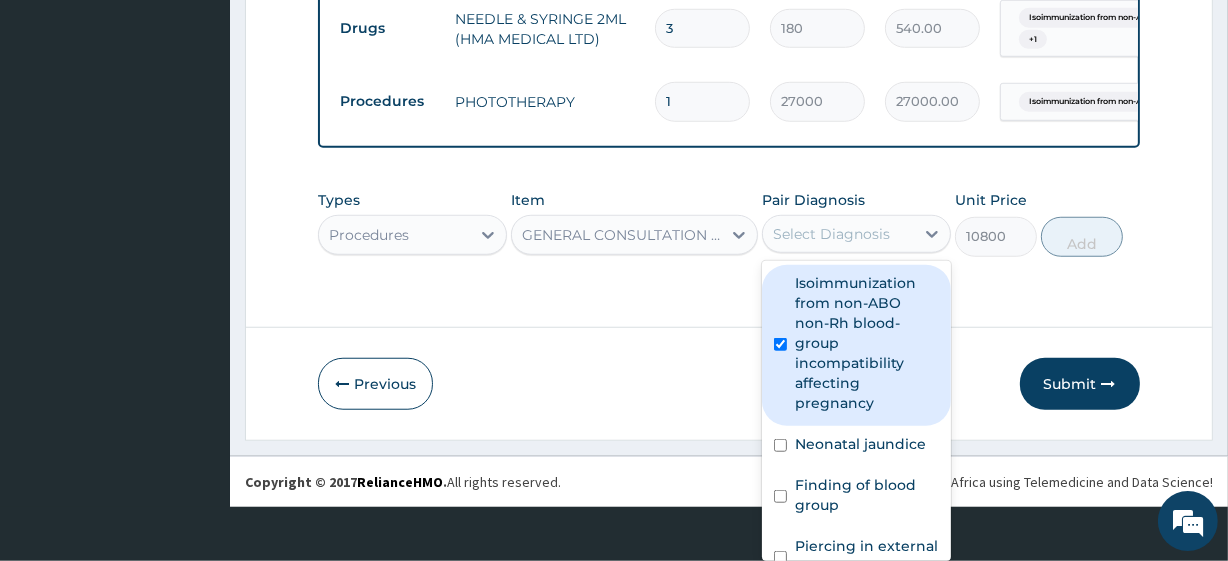 checkbox on "true" 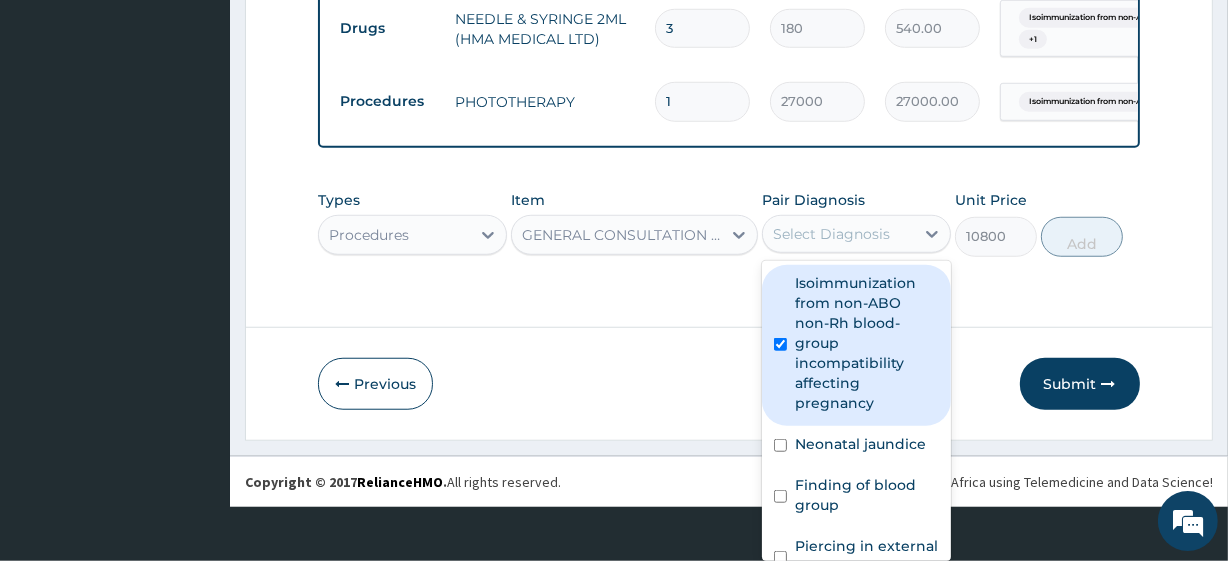 scroll, scrollTop: 47, scrollLeft: 0, axis: vertical 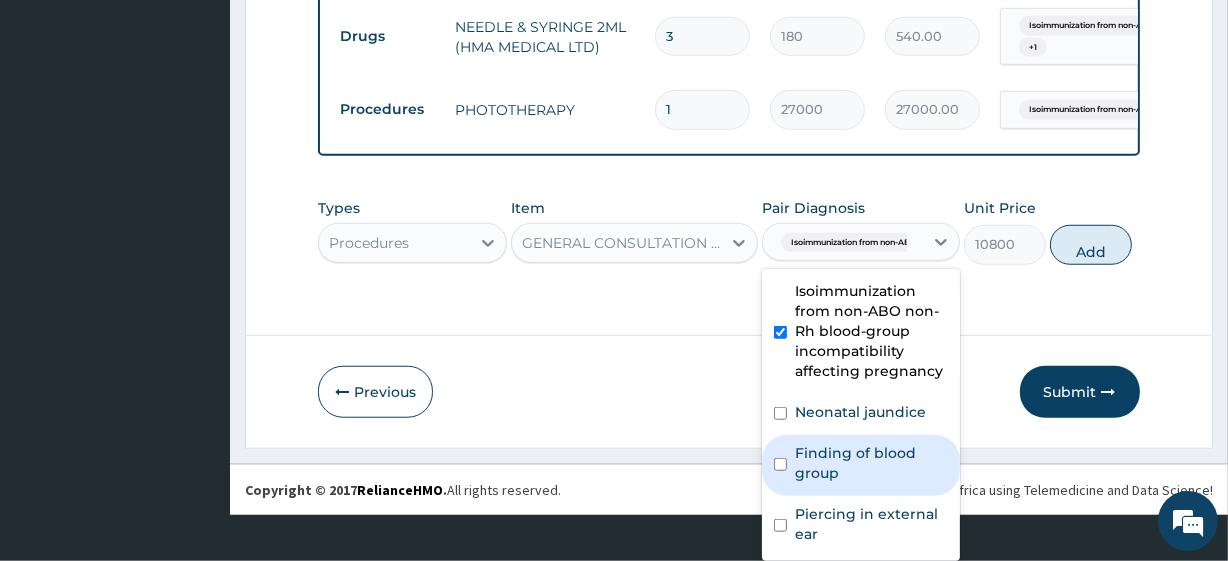 click on "Finding of blood group" at bounding box center (871, 463) 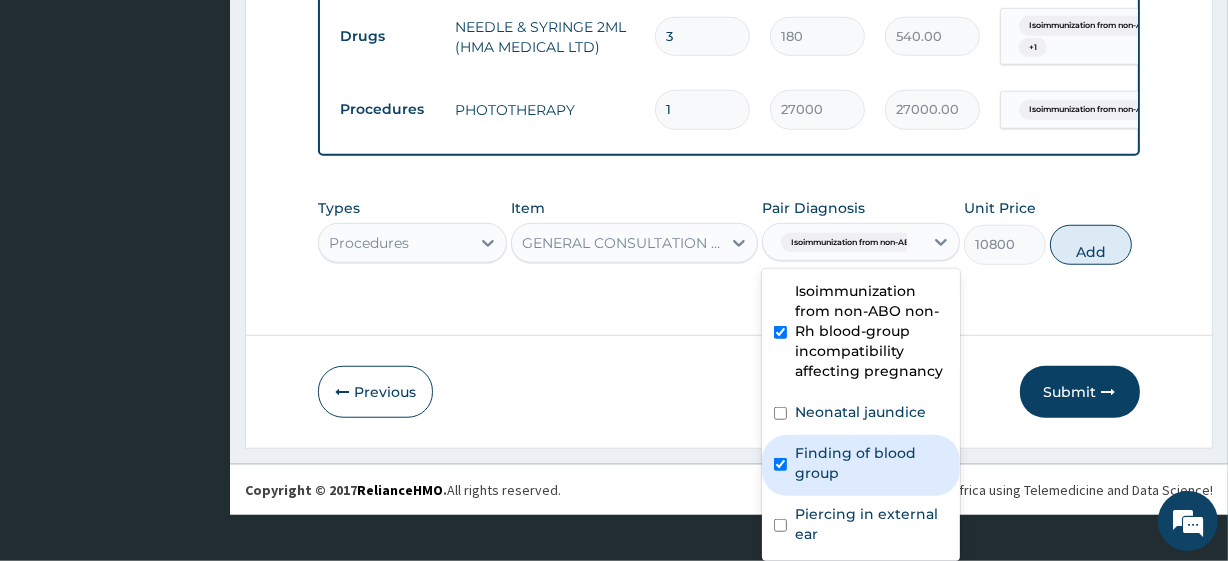 checkbox on "true" 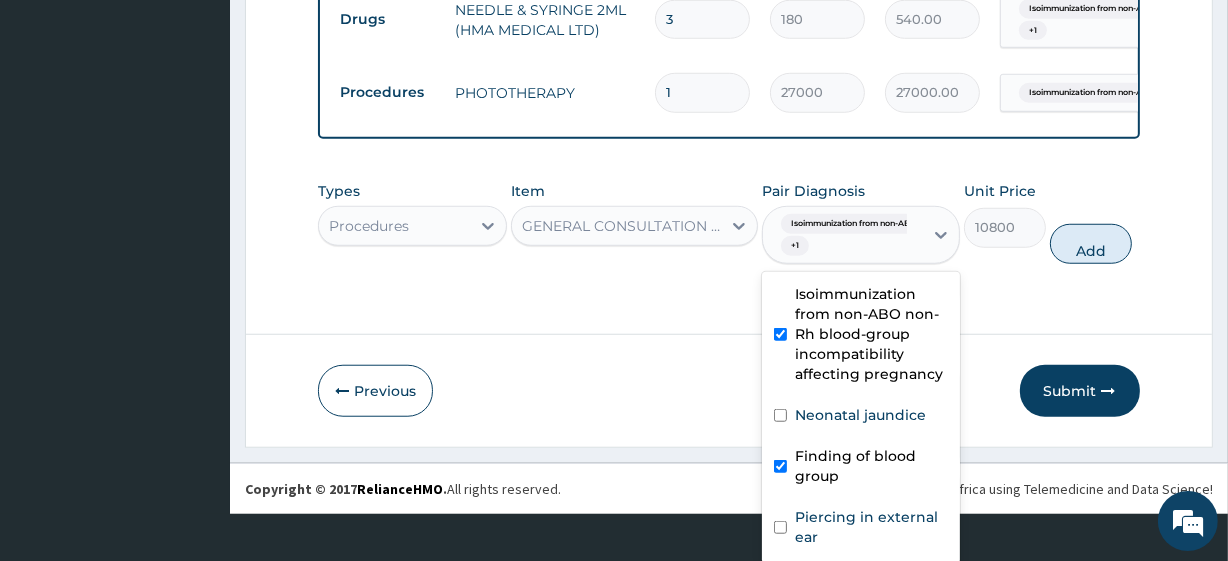 scroll, scrollTop: 1409, scrollLeft: 0, axis: vertical 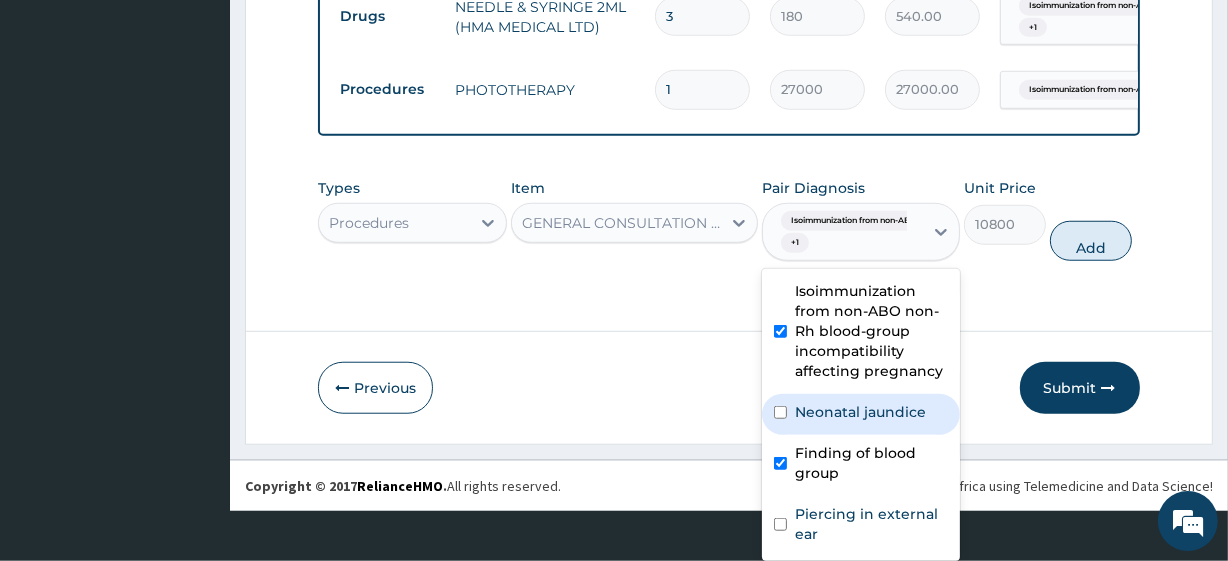 click on "Neonatal jaundice" at bounding box center (860, 412) 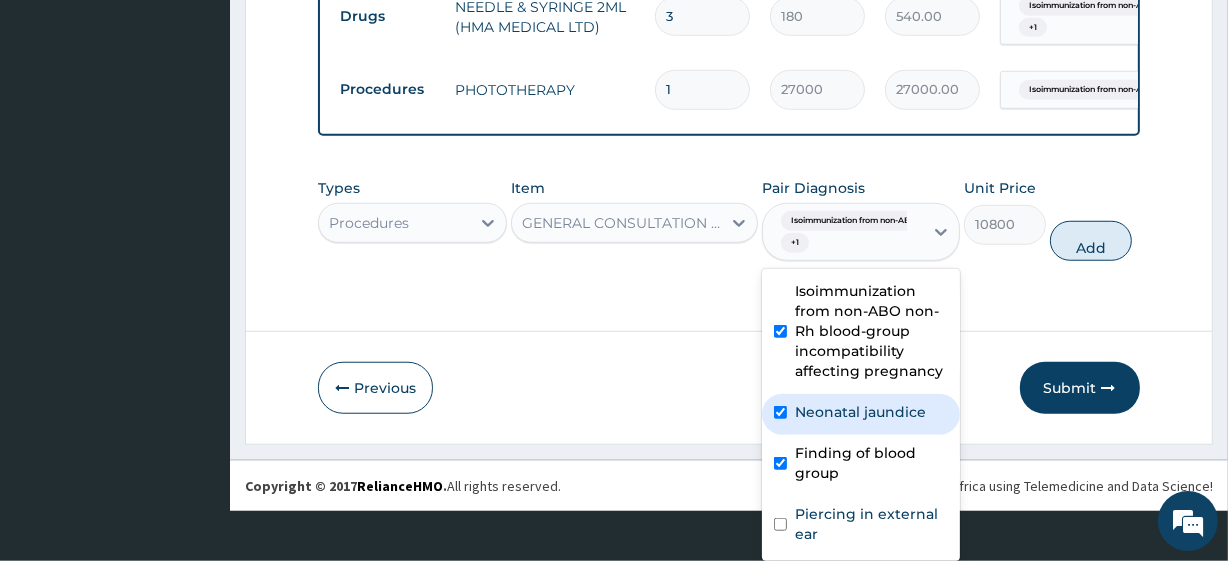 checkbox on "true" 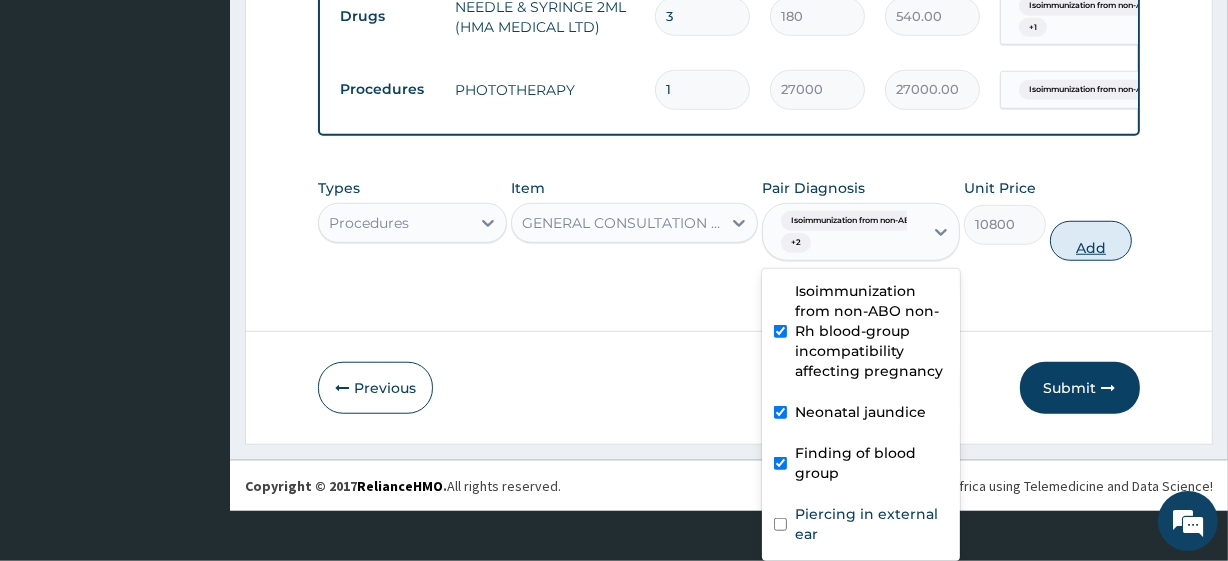 scroll, scrollTop: 0, scrollLeft: 0, axis: both 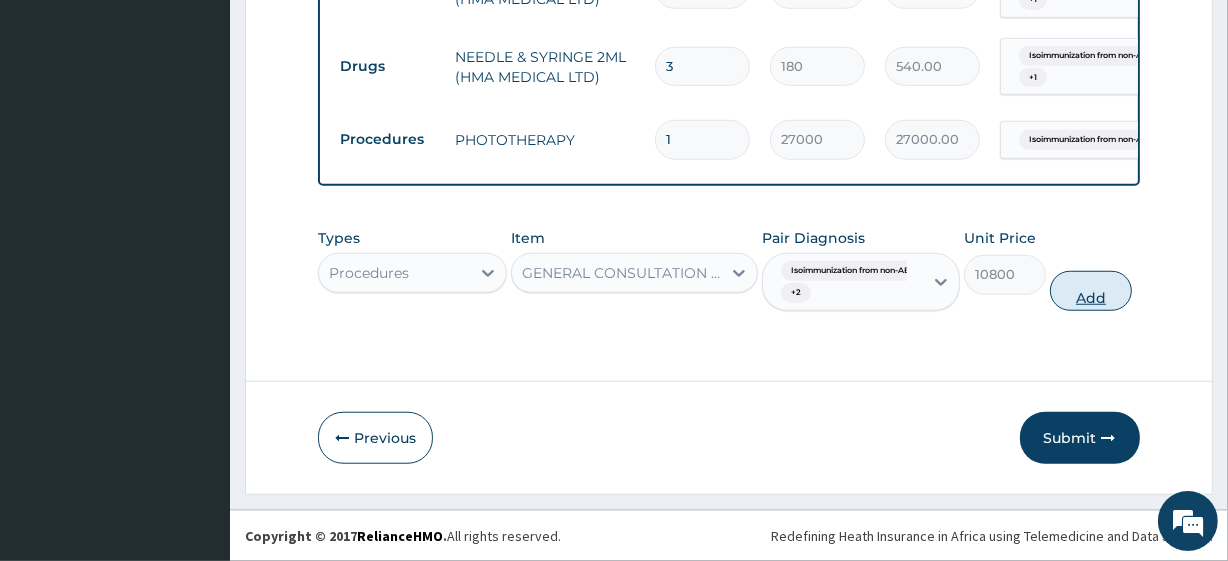 click on "Types Procedures Item GENERAL CONSULTATION (INITIAL) Pair Diagnosis Isoimmunization from non-ABO n...  + 2 Unit Price 10800 Add" at bounding box center [728, 269] 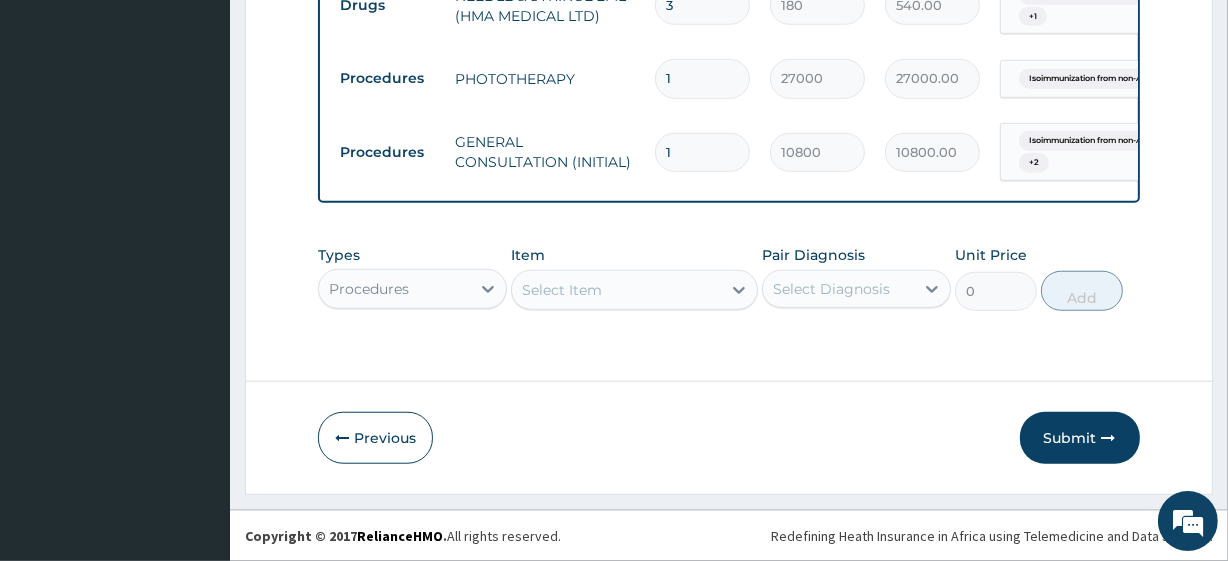 scroll, scrollTop: 1472, scrollLeft: 0, axis: vertical 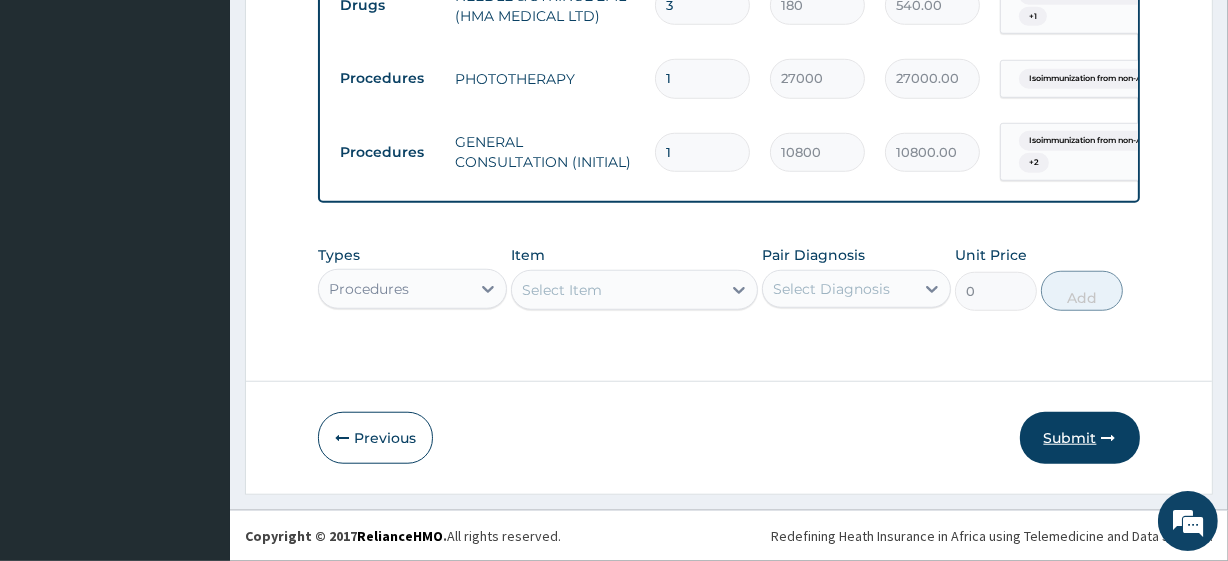 click on "Submit" at bounding box center [1080, 438] 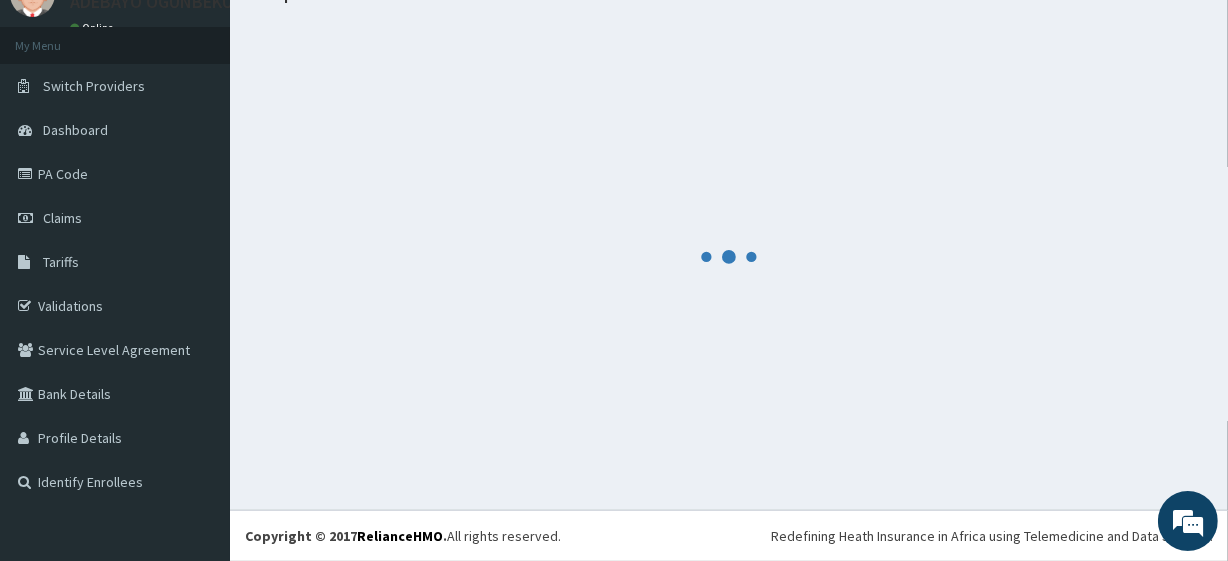 scroll, scrollTop: 1472, scrollLeft: 0, axis: vertical 